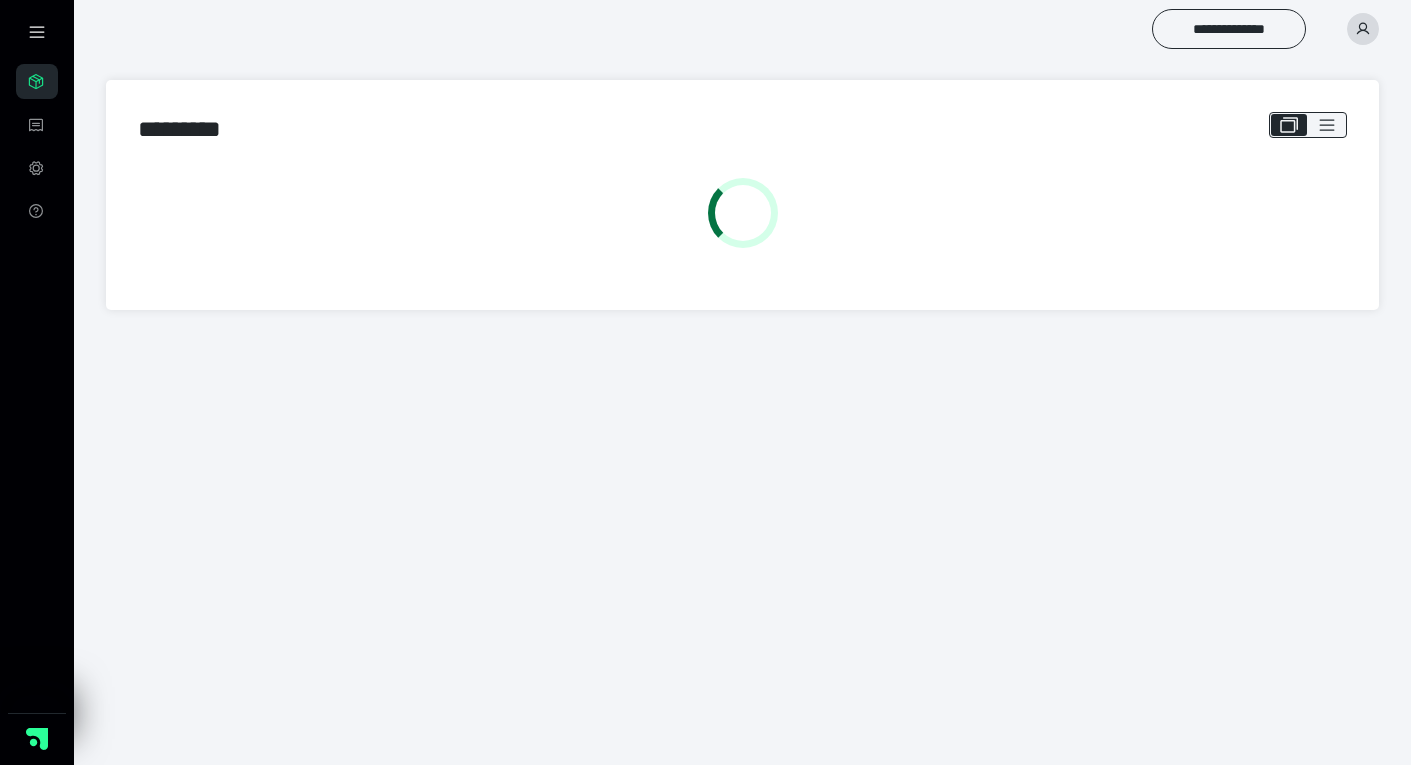scroll, scrollTop: 0, scrollLeft: 0, axis: both 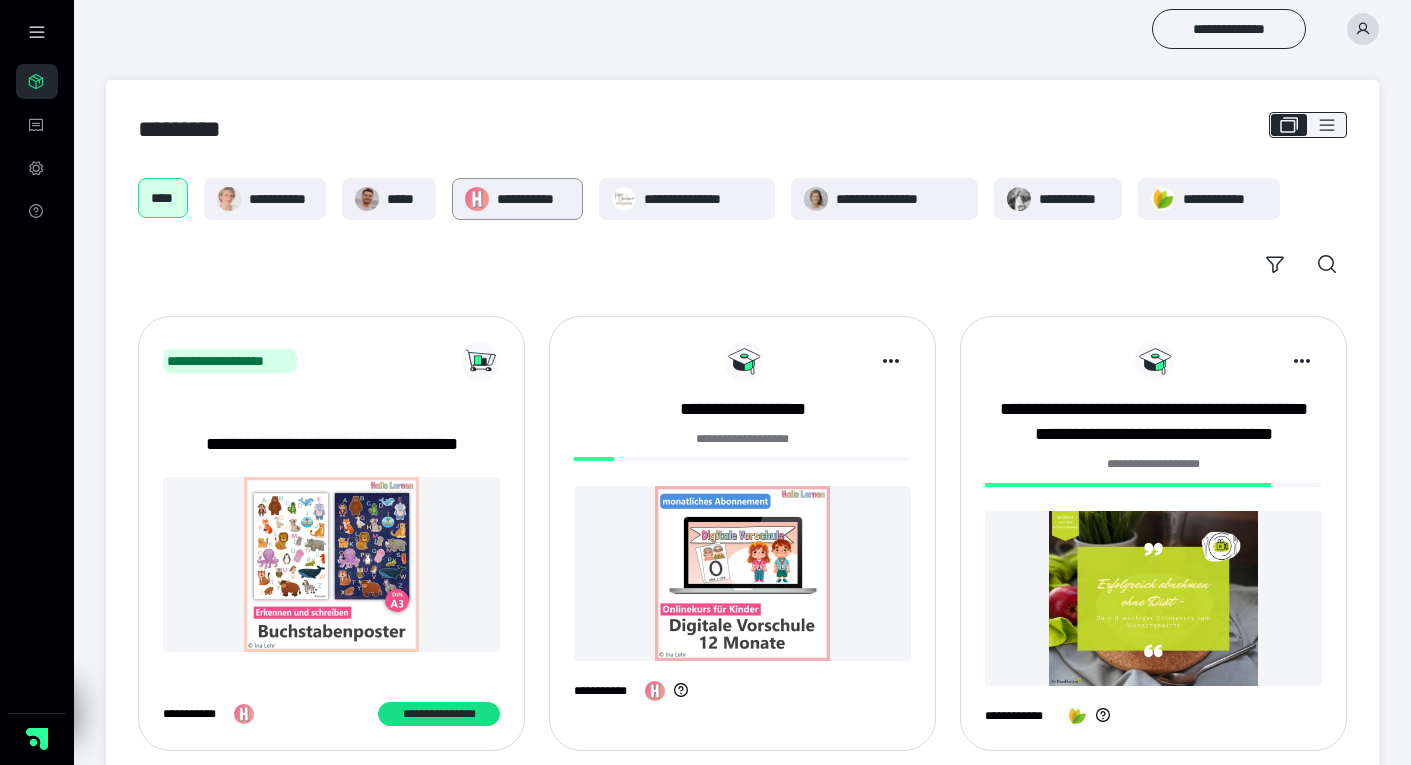click on "**********" at bounding box center (533, 199) 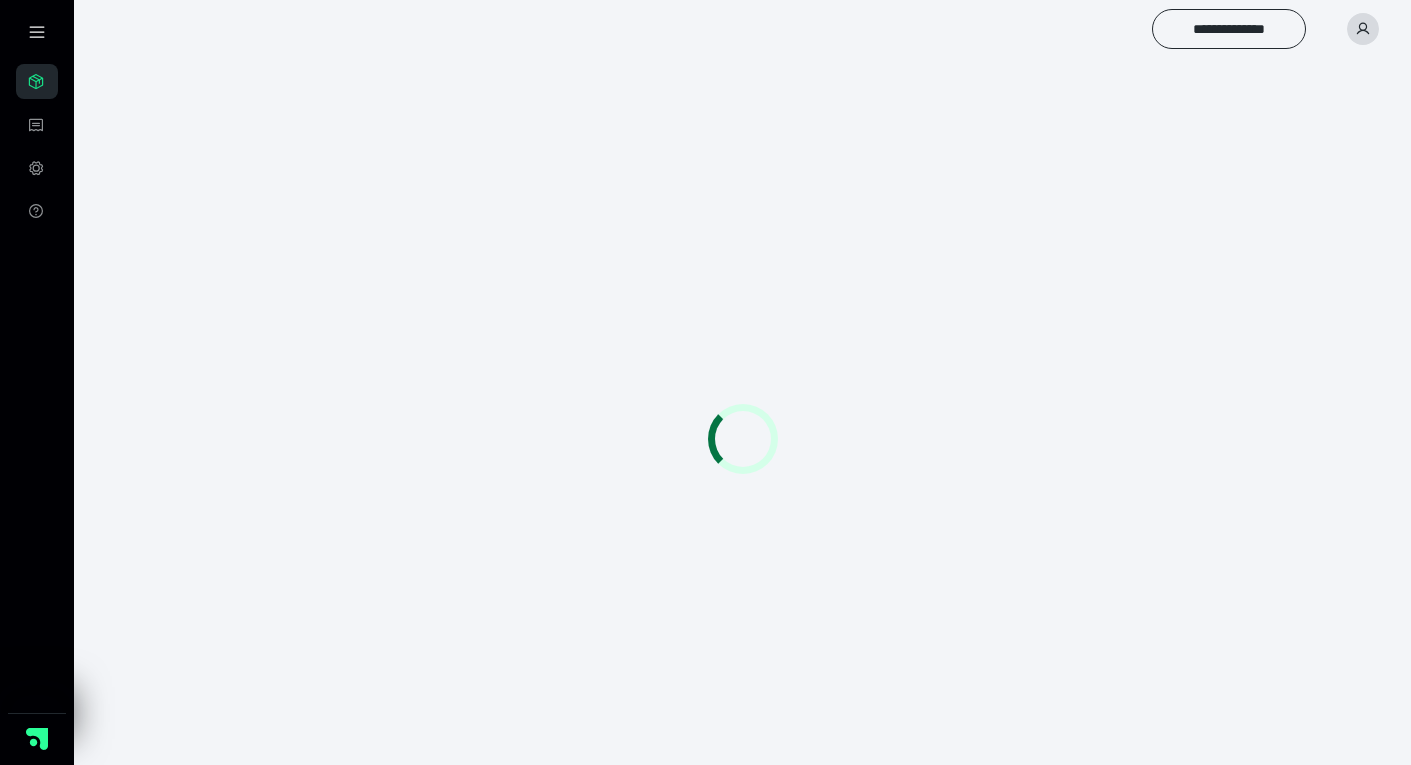 scroll, scrollTop: 0, scrollLeft: 0, axis: both 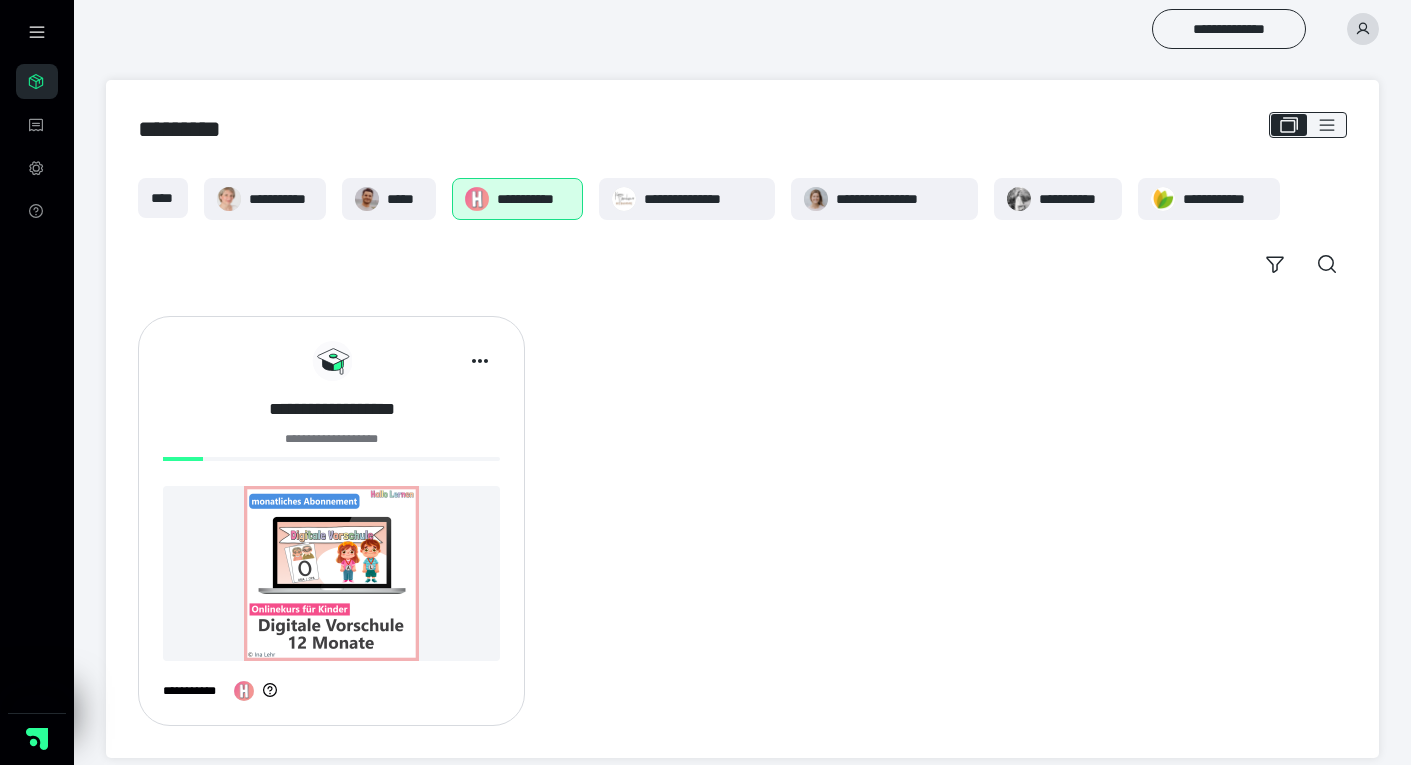 click on "**********" at bounding box center [331, 409] 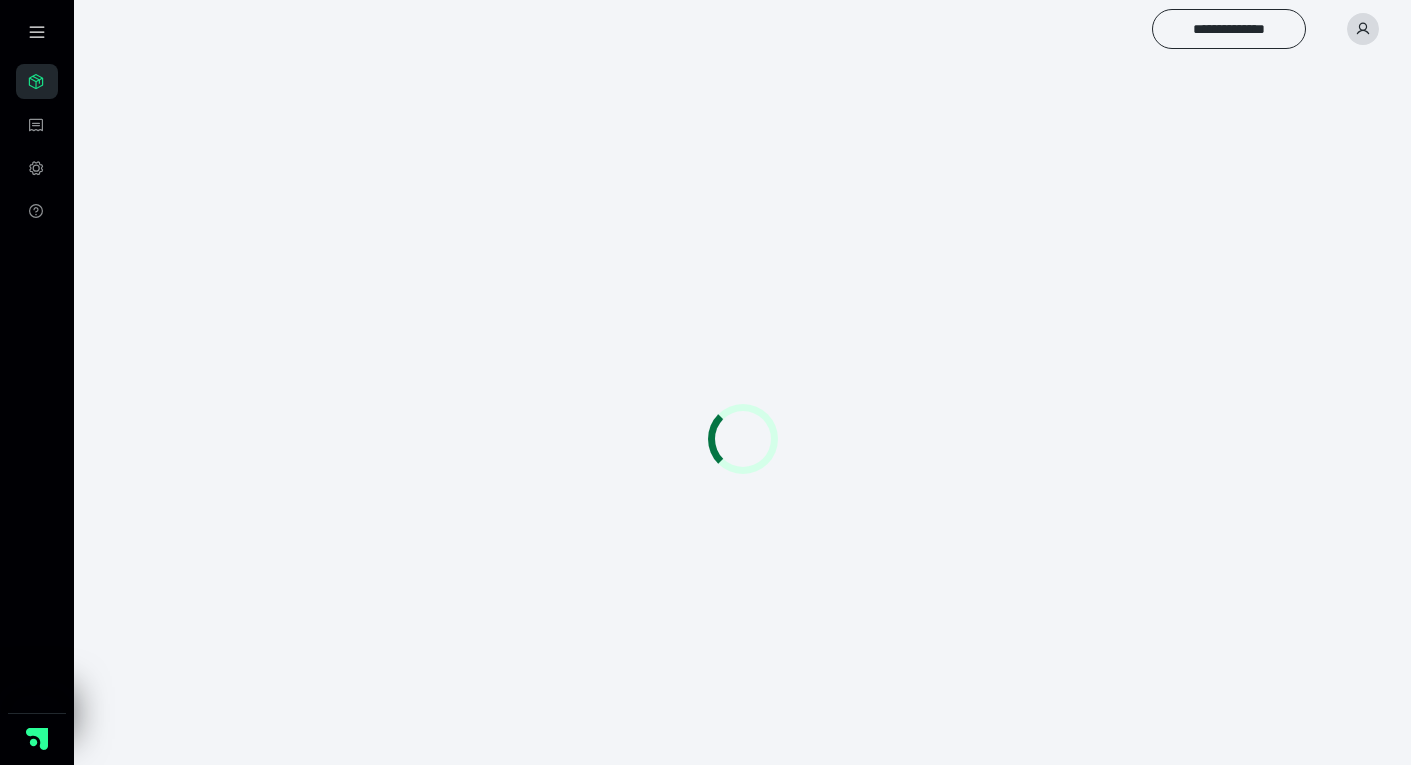 scroll, scrollTop: 0, scrollLeft: 0, axis: both 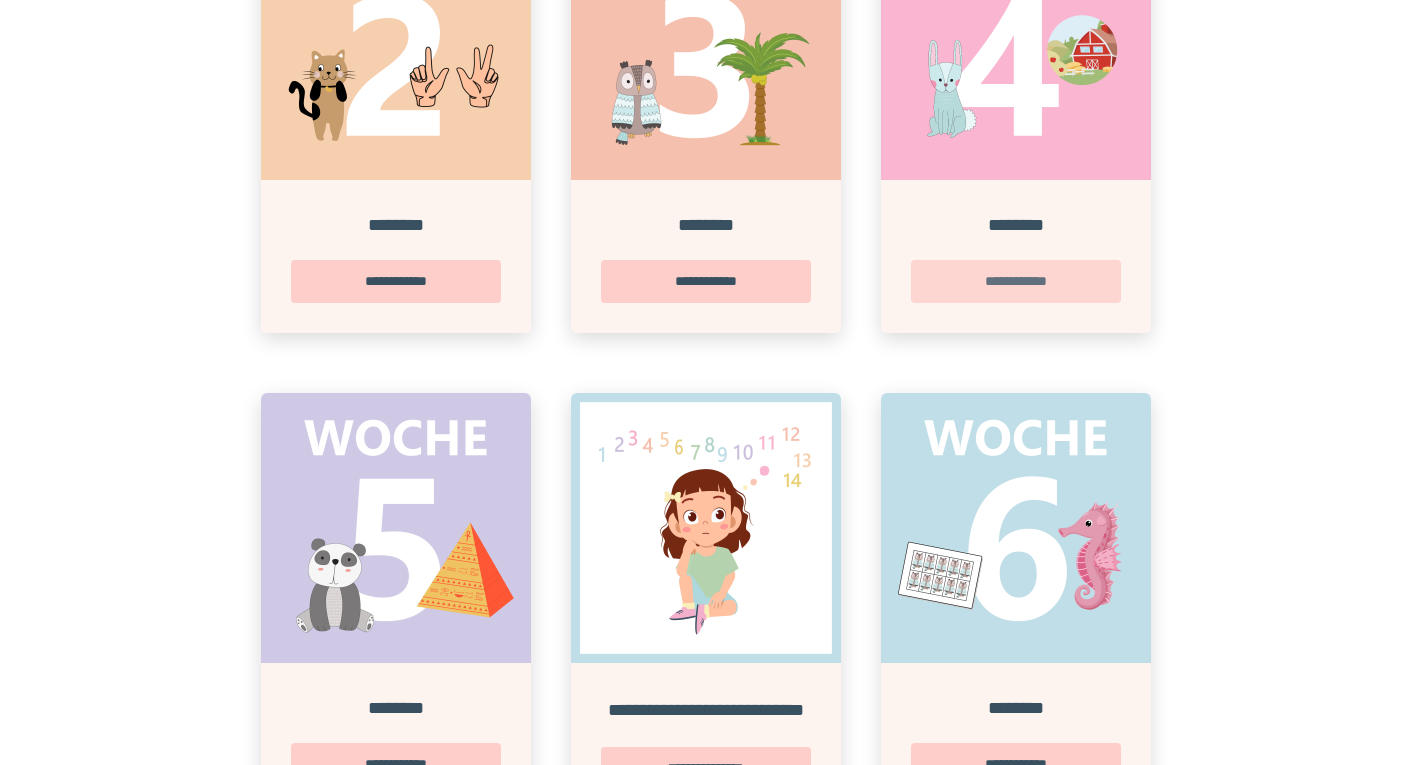 click on "**********" at bounding box center [1016, 281] 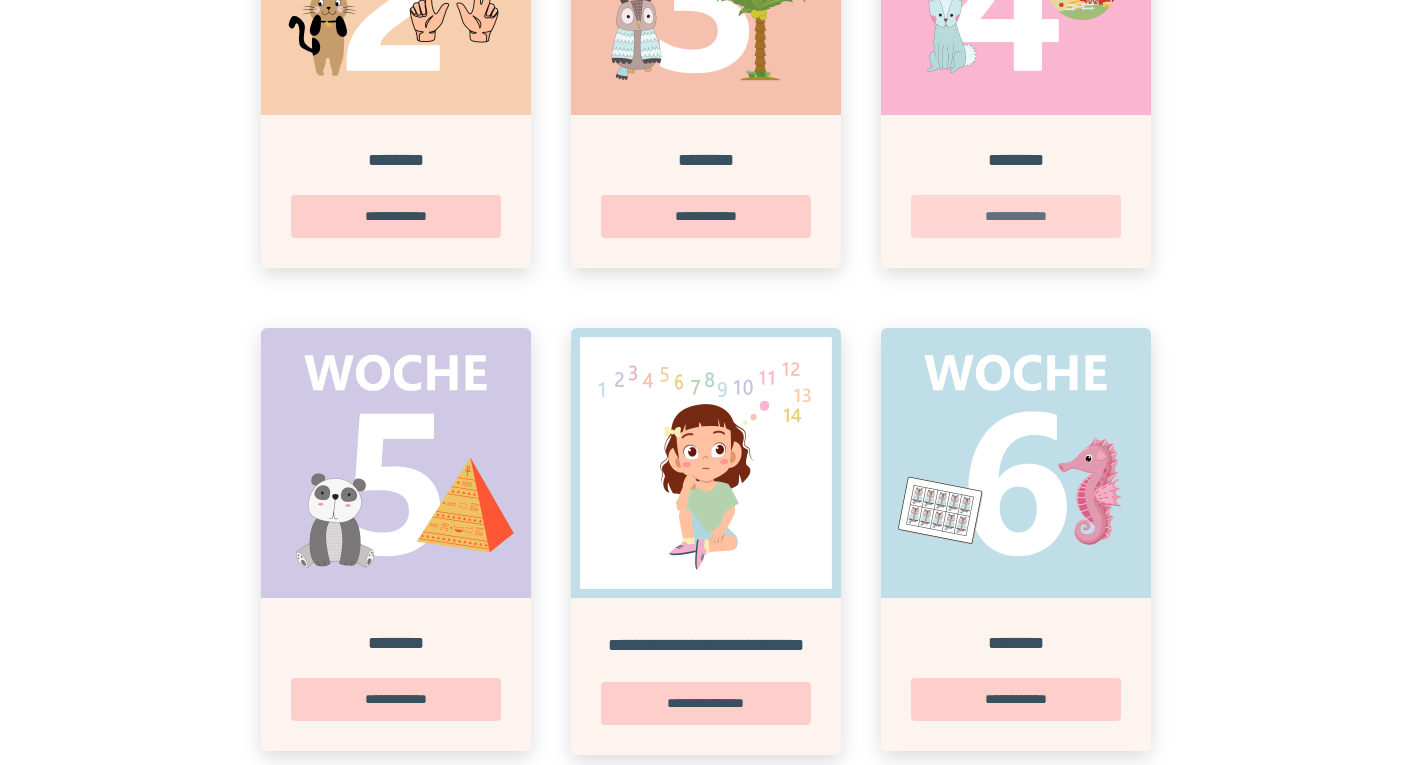 scroll, scrollTop: 0, scrollLeft: 0, axis: both 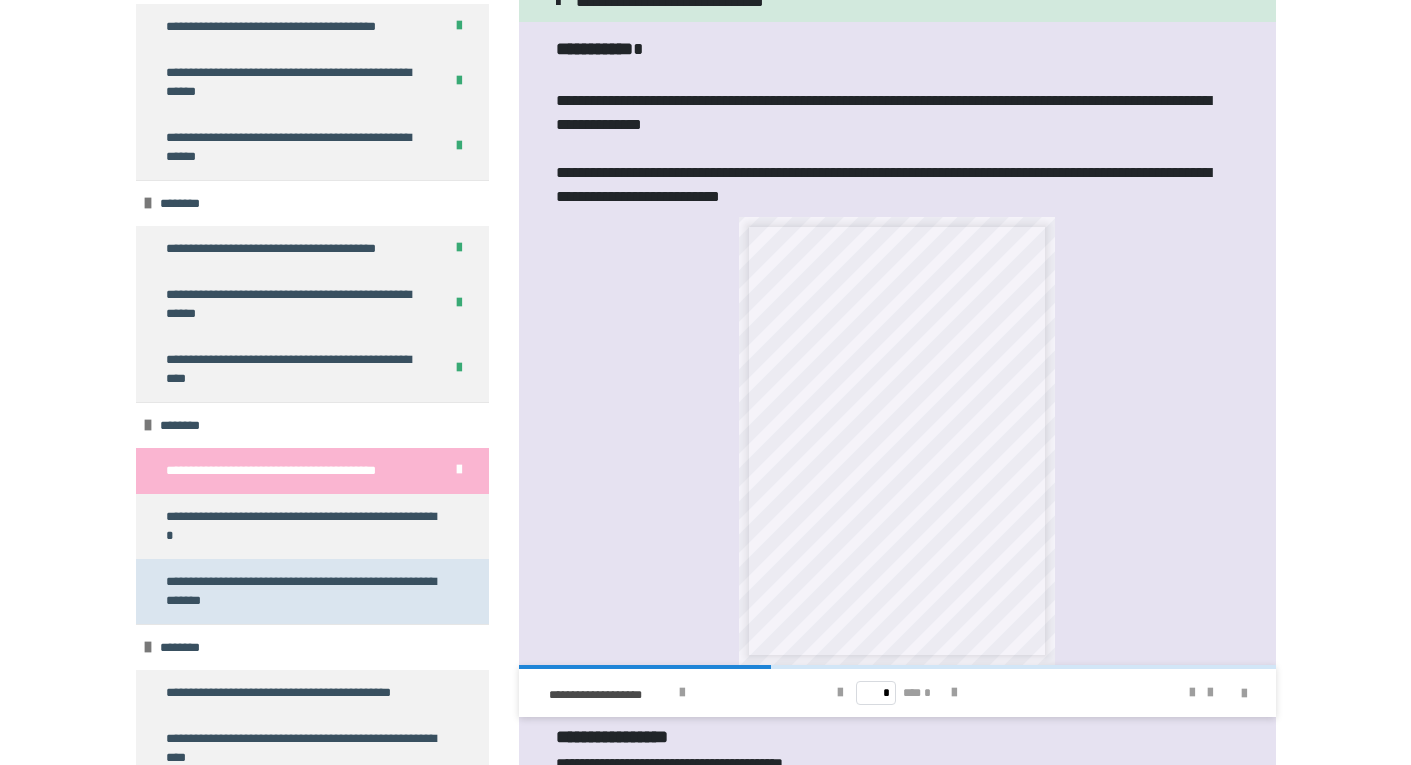 click on "**********" at bounding box center (304, 591) 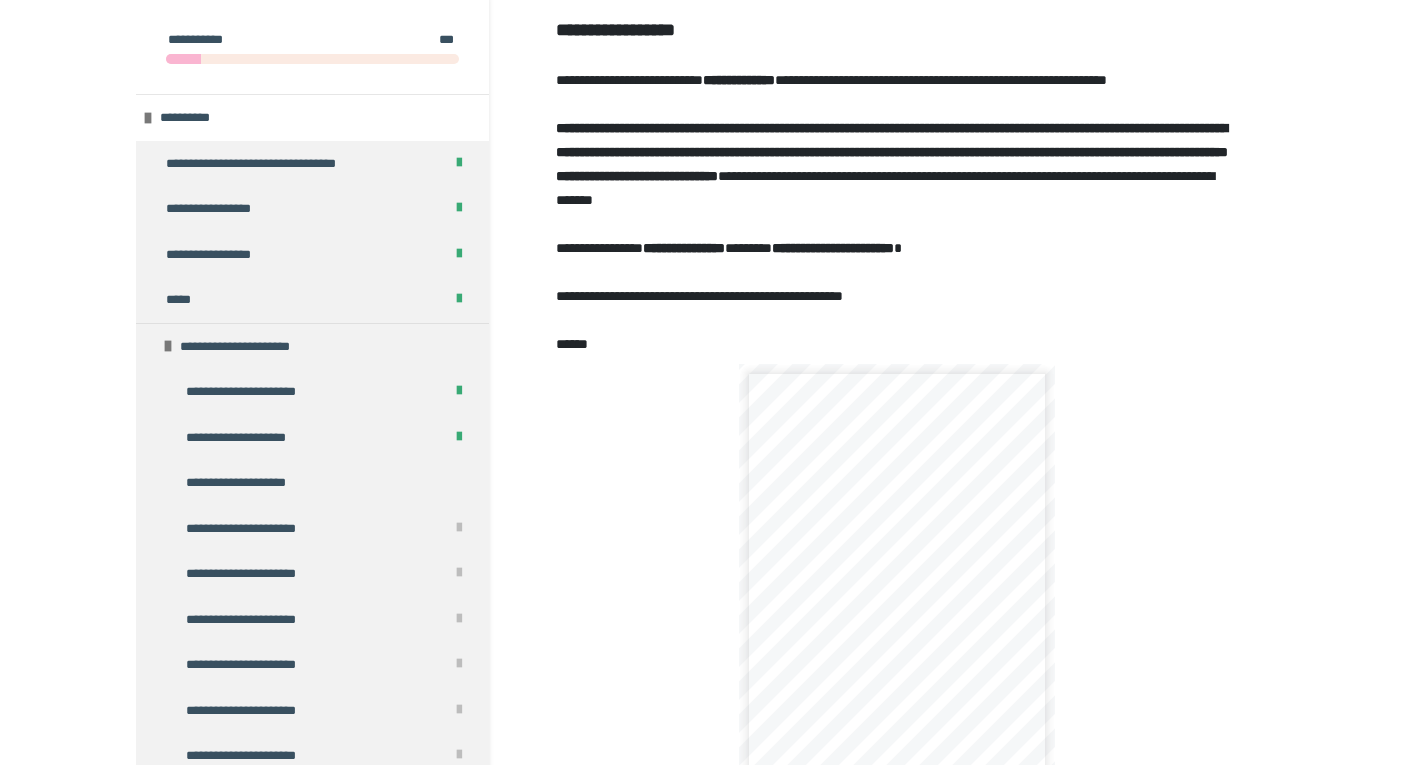 scroll, scrollTop: 19, scrollLeft: 0, axis: vertical 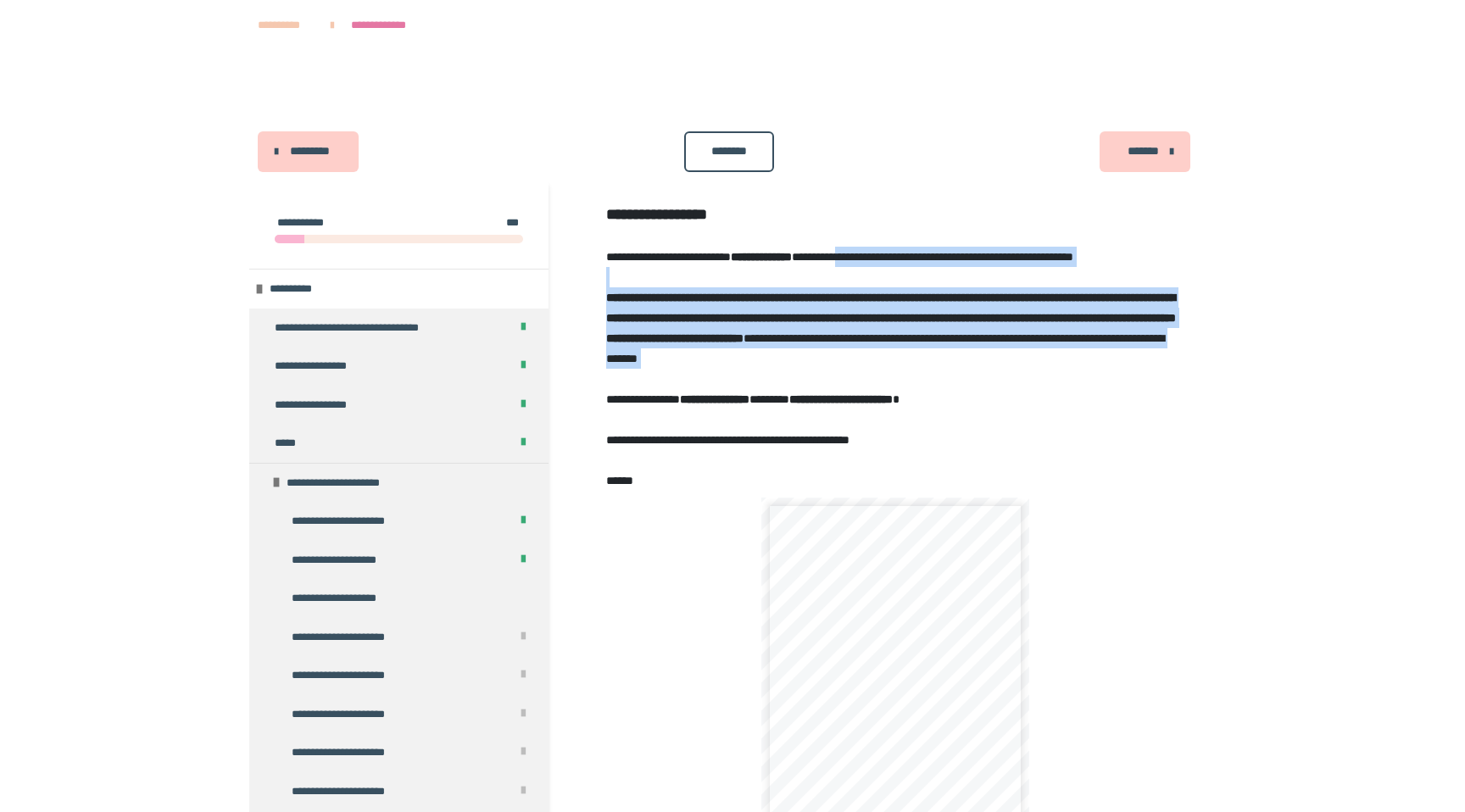 drag, startPoint x: 900, startPoint y: 259, endPoint x: 967, endPoint y: 418, distance: 172.5399 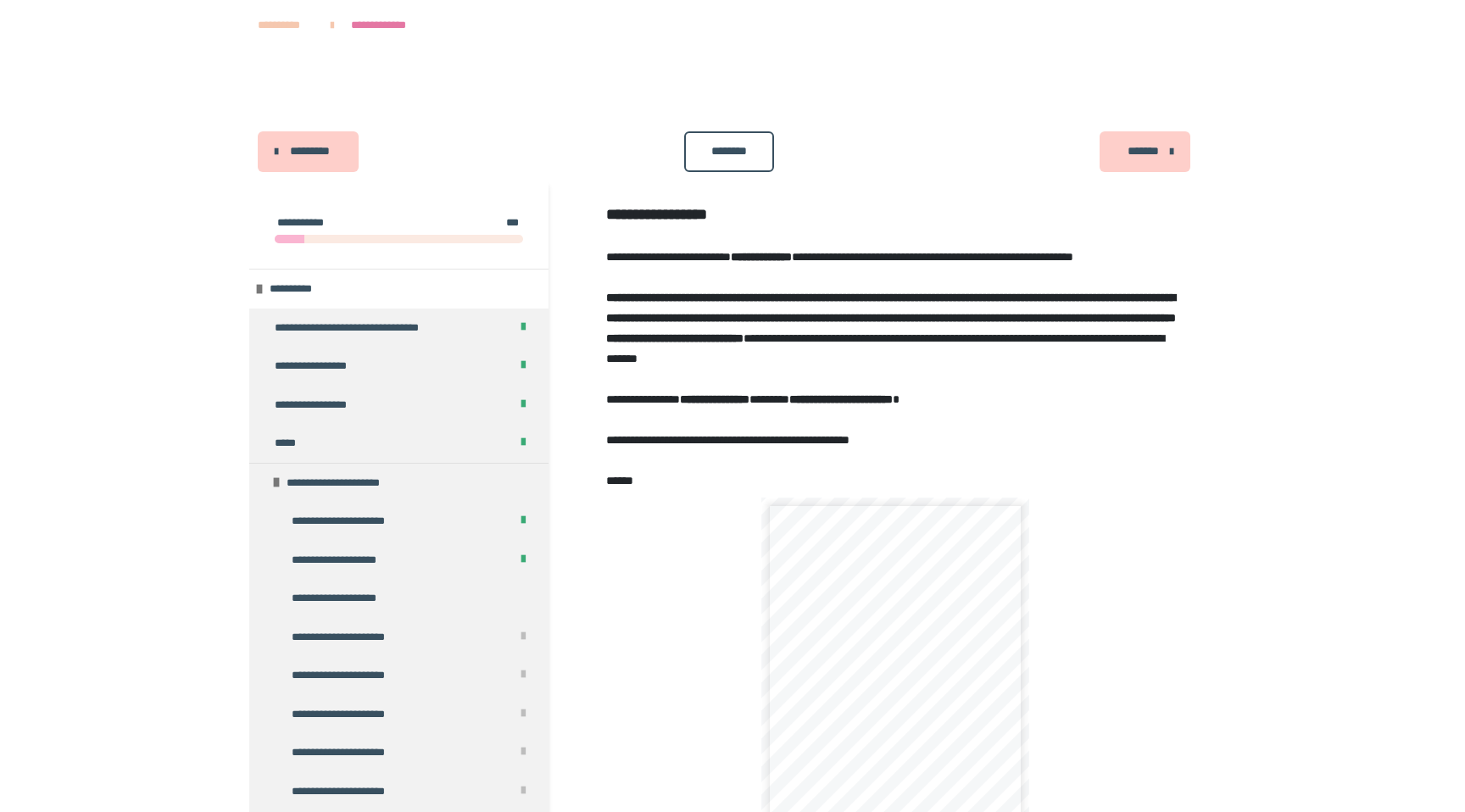 click on "**********" at bounding box center (894, 347) 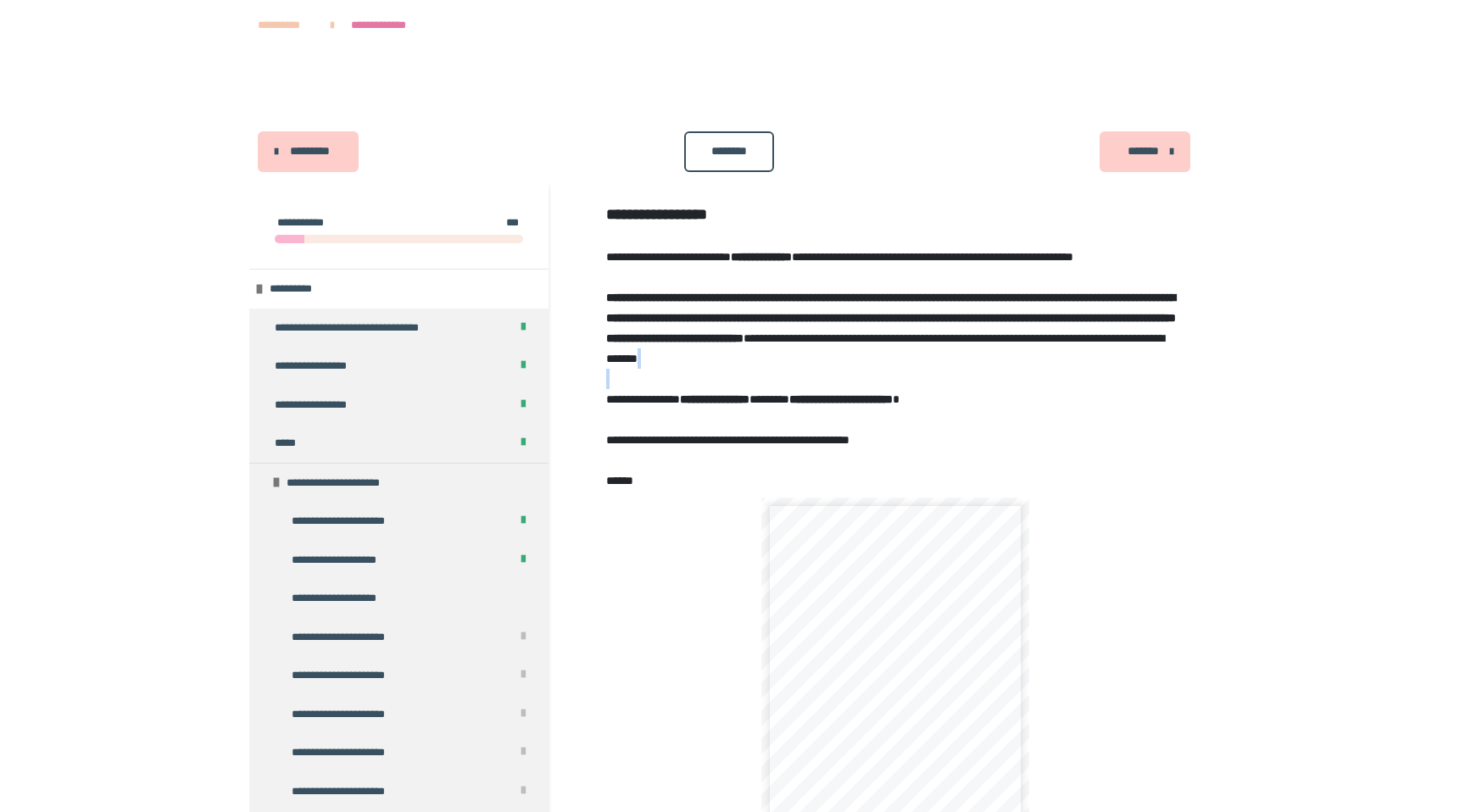click on "**********" at bounding box center [894, 347] 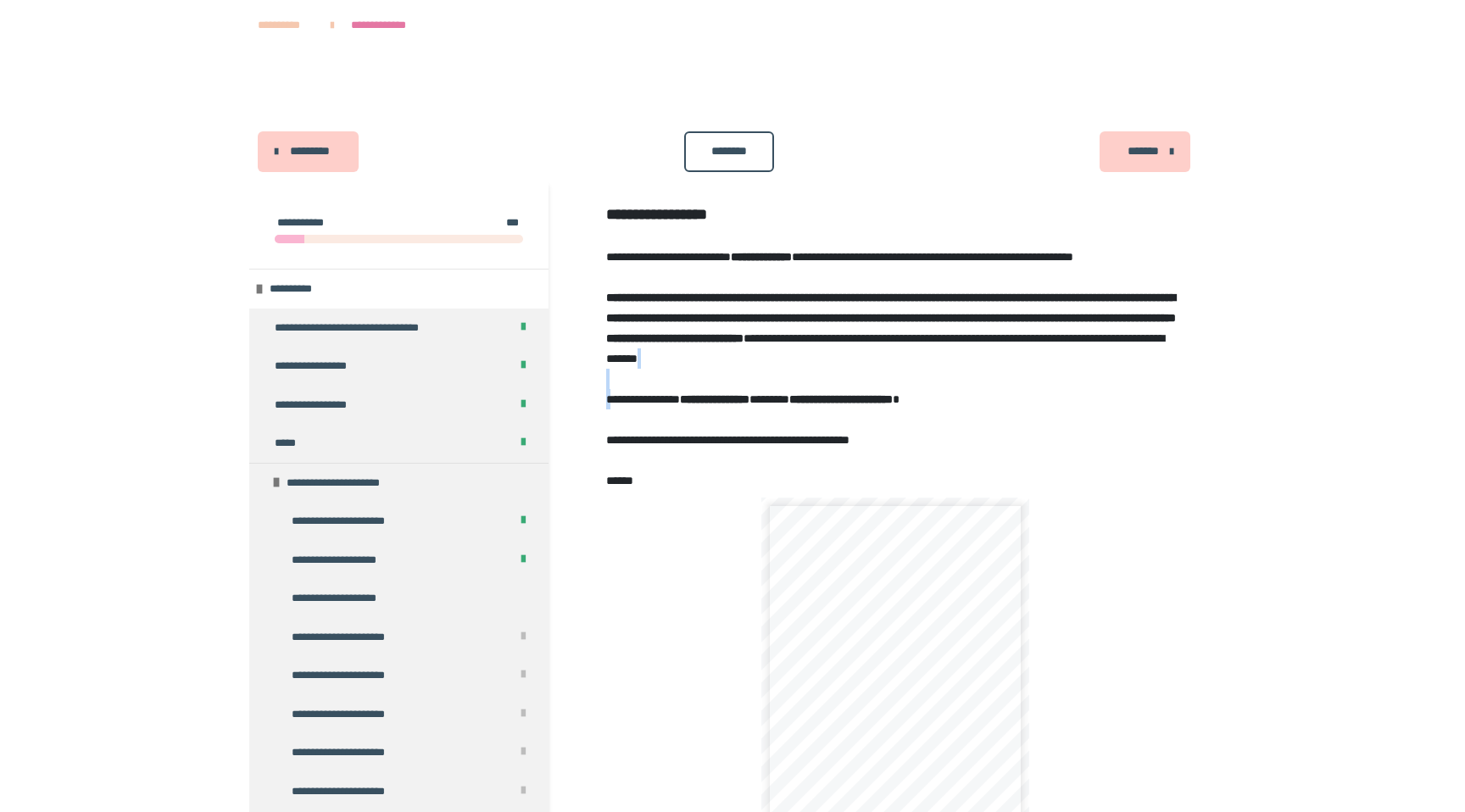 click on "**********" at bounding box center [894, 347] 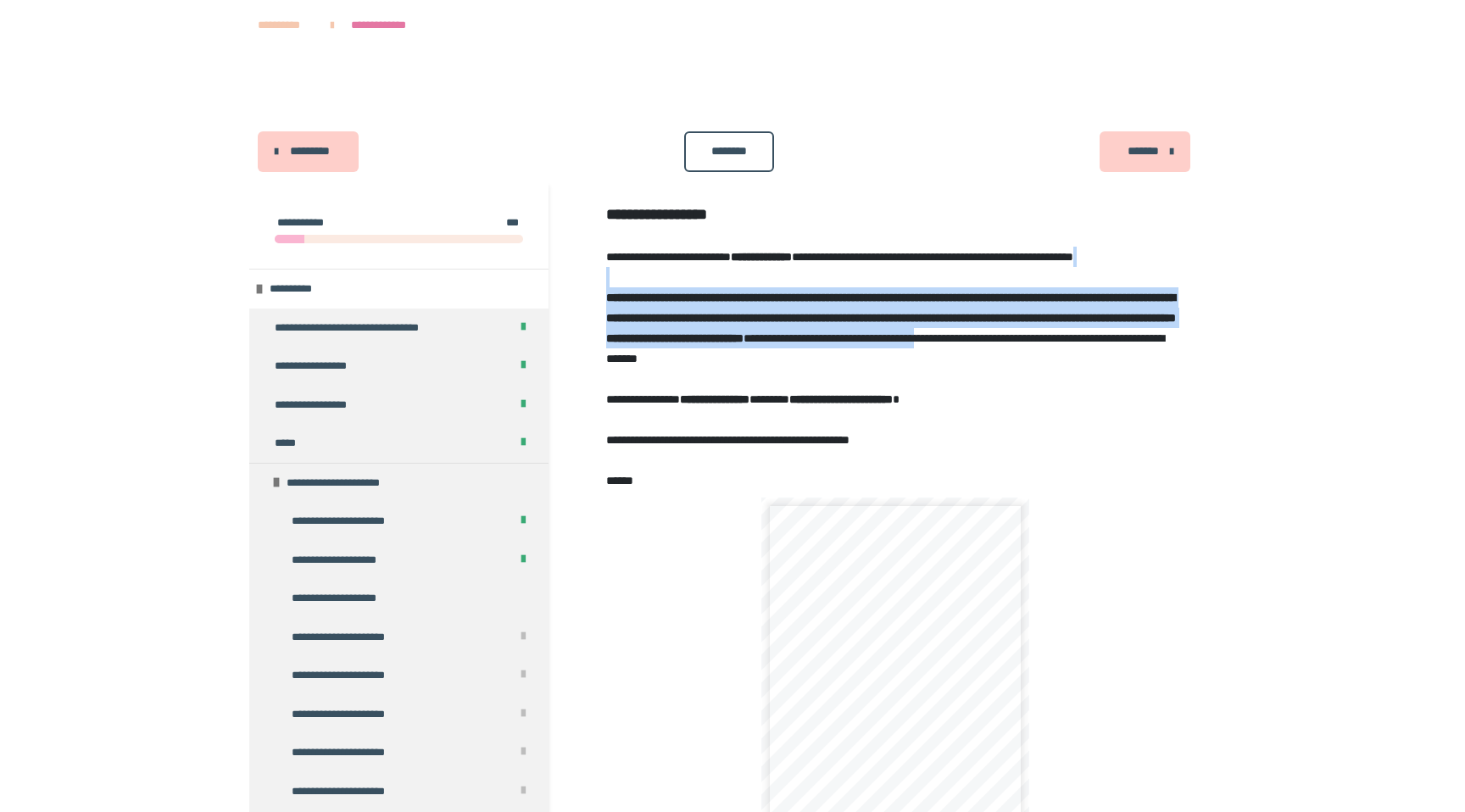 drag, startPoint x: 783, startPoint y: 299, endPoint x: 860, endPoint y: 389, distance: 118.44408 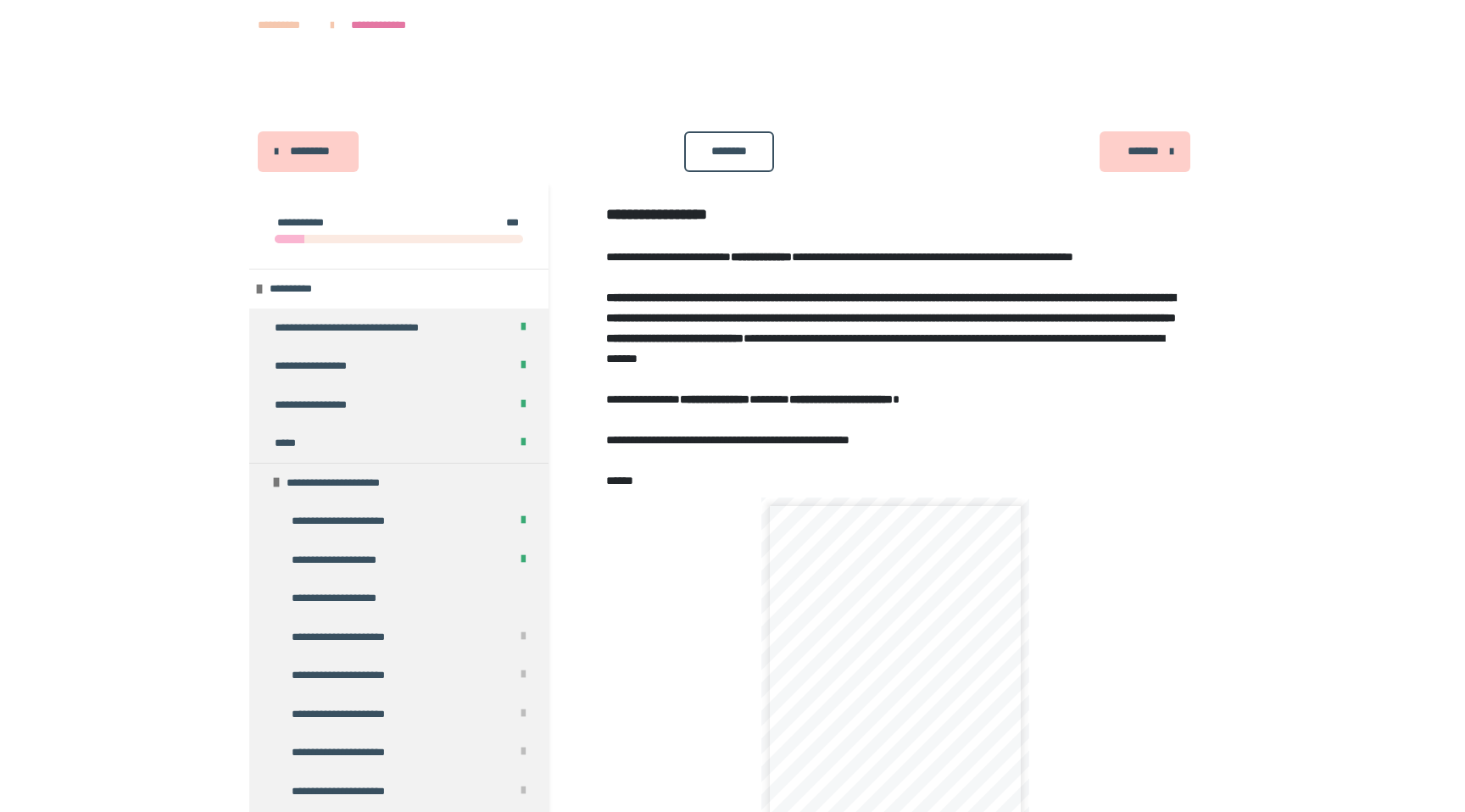 click on "**********" at bounding box center (894, 347) 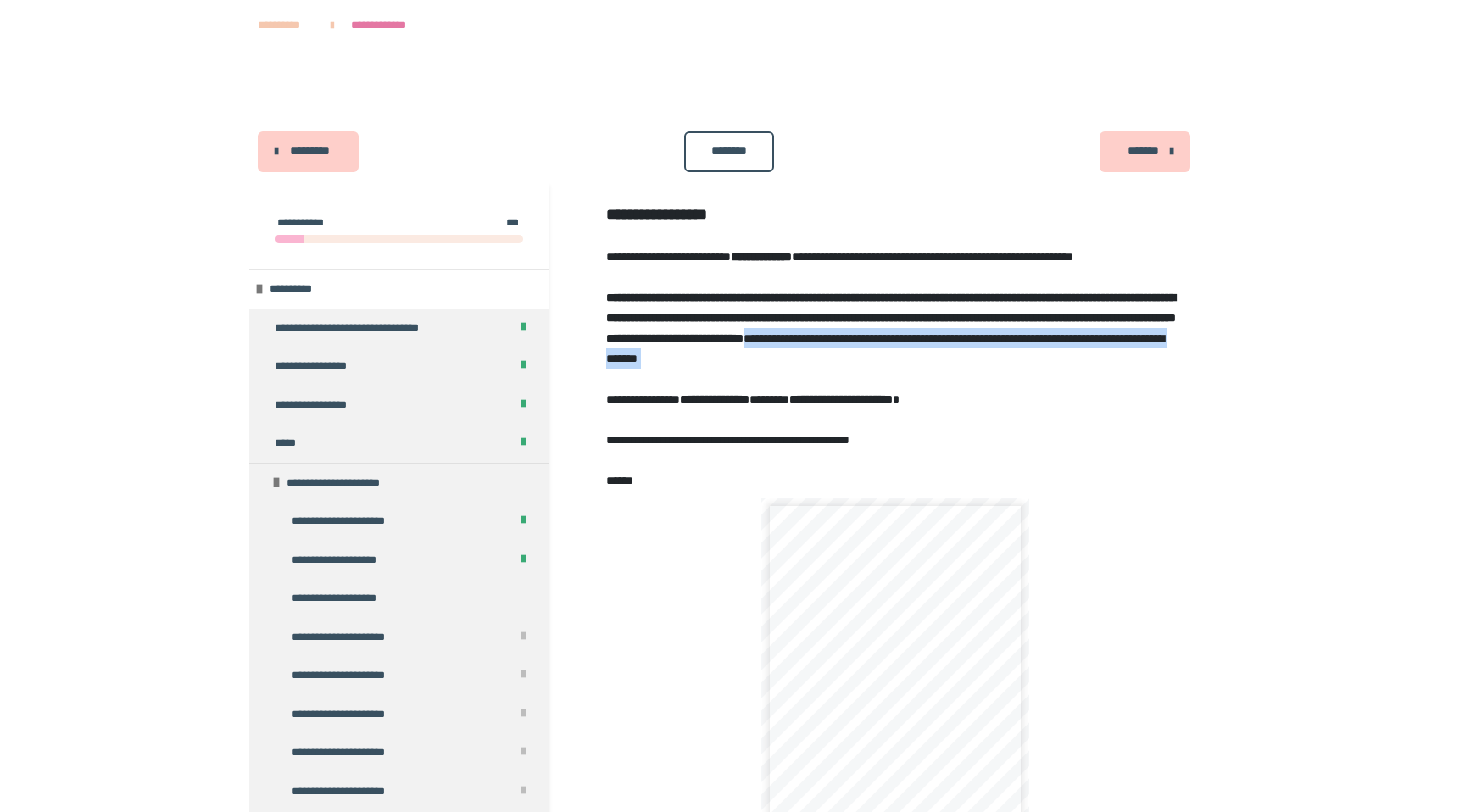 click on "**********" at bounding box center (894, 347) 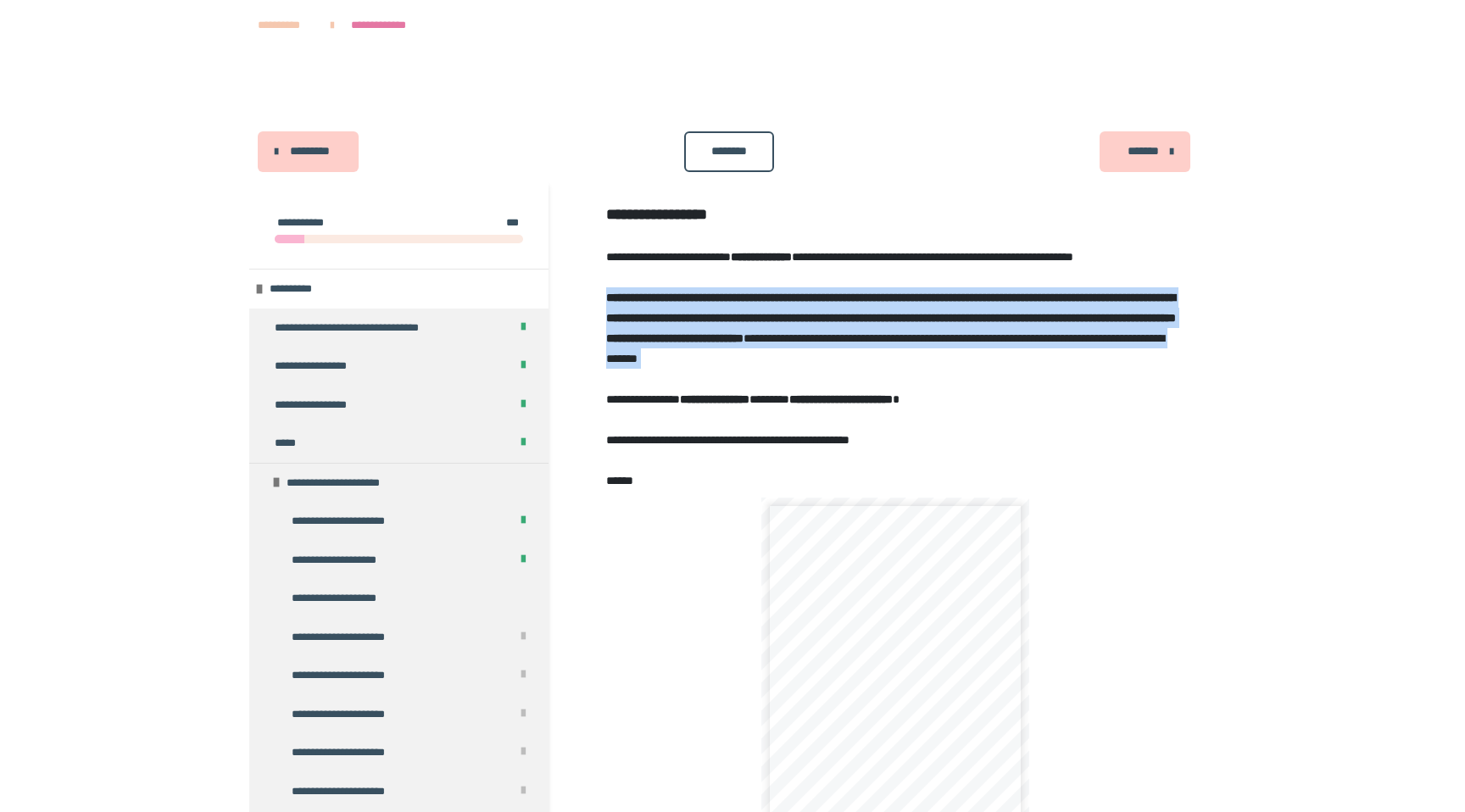 click on "**********" at bounding box center [894, 347] 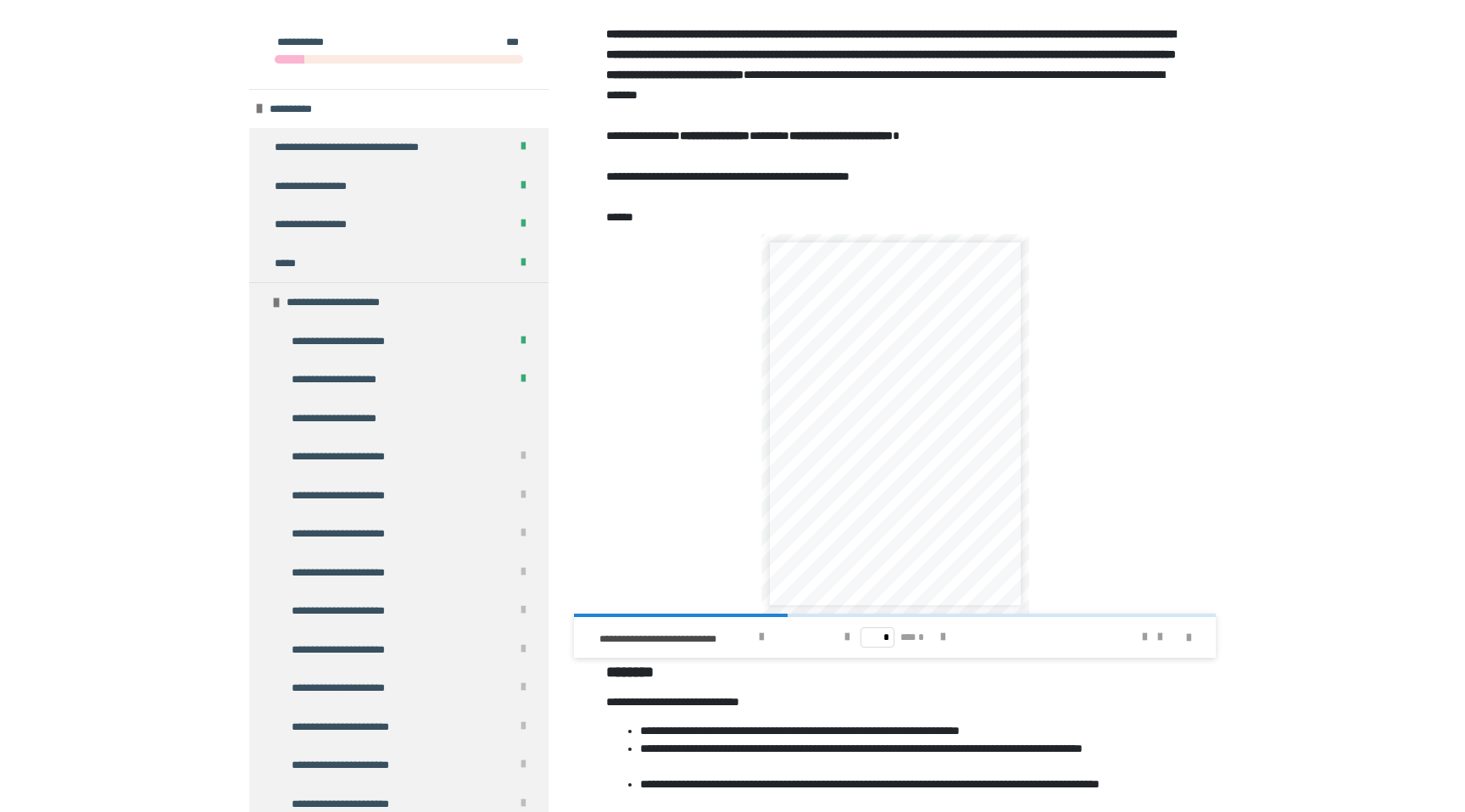 scroll, scrollTop: 262, scrollLeft: 0, axis: vertical 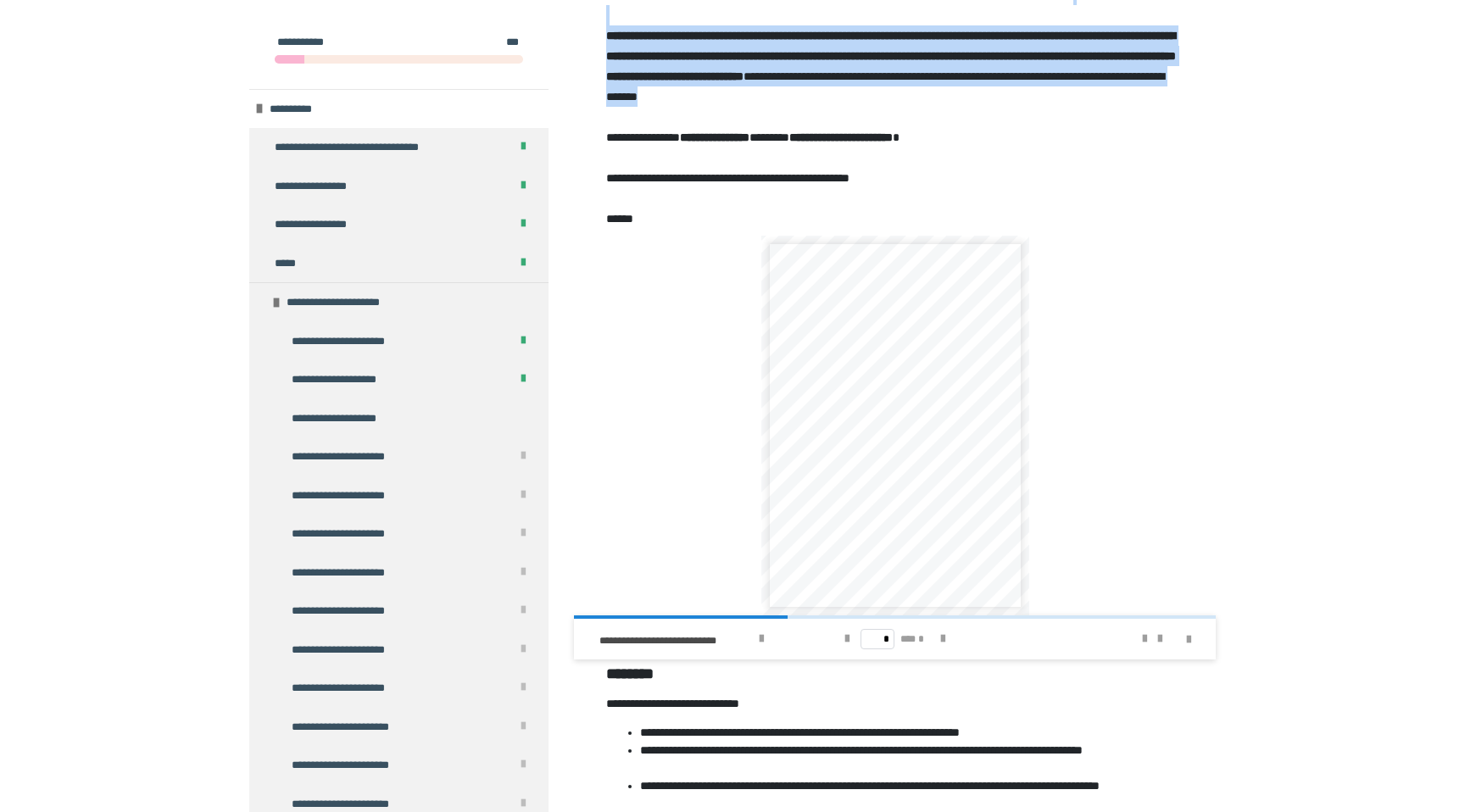 drag, startPoint x: 794, startPoint y: 42, endPoint x: 967, endPoint y: 133, distance: 195.47378 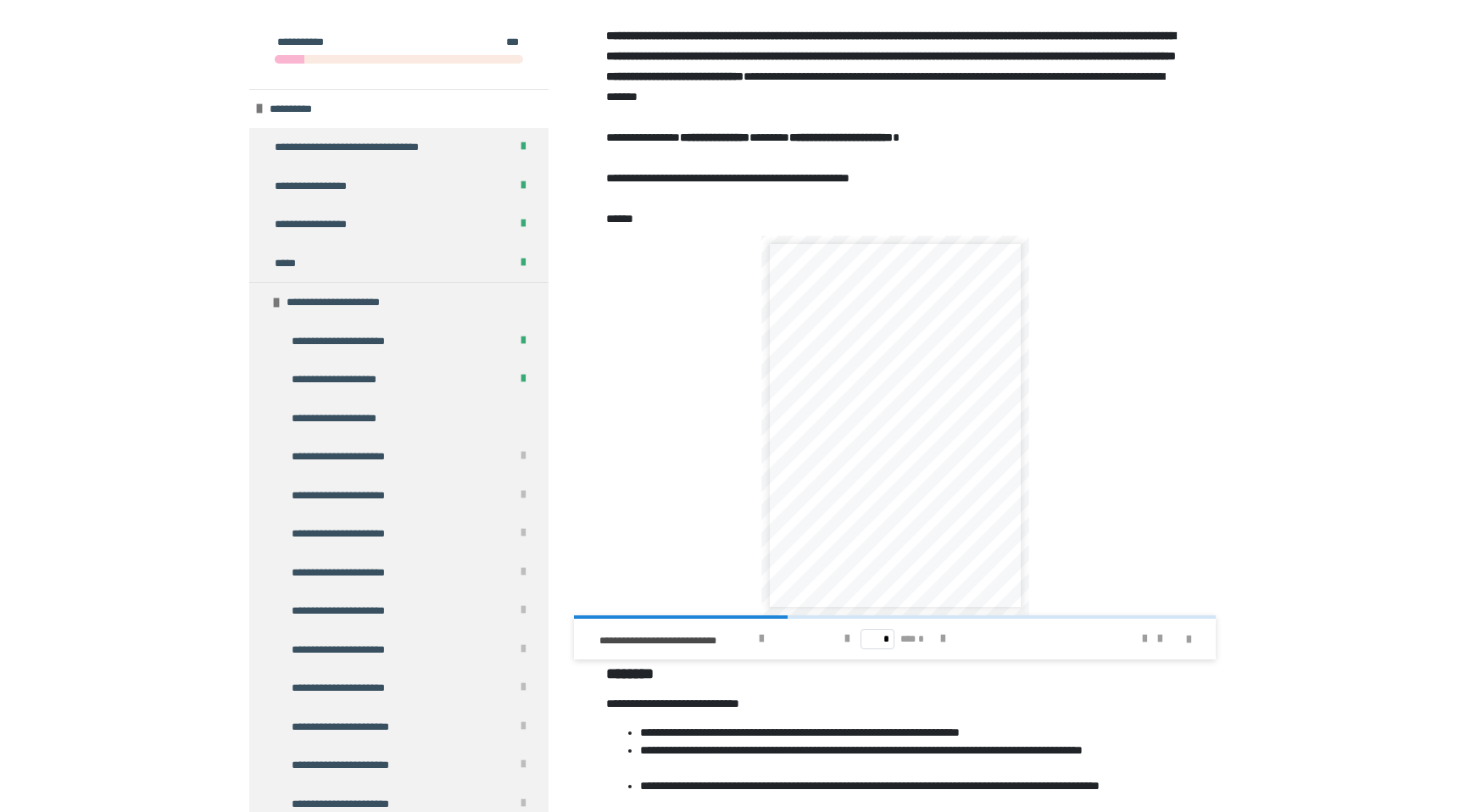 click on "**********" at bounding box center [894, 85] 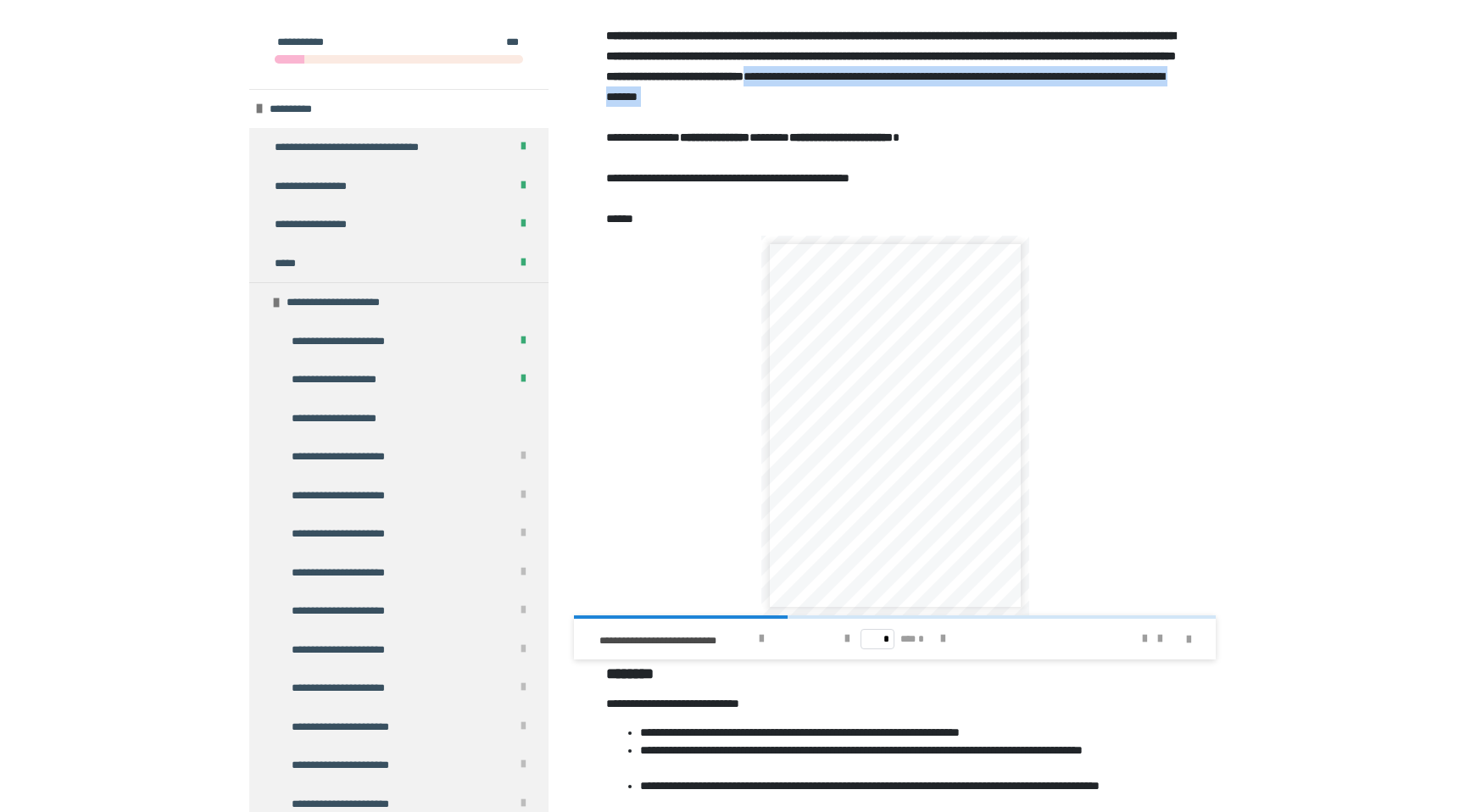click on "**********" at bounding box center (894, 85) 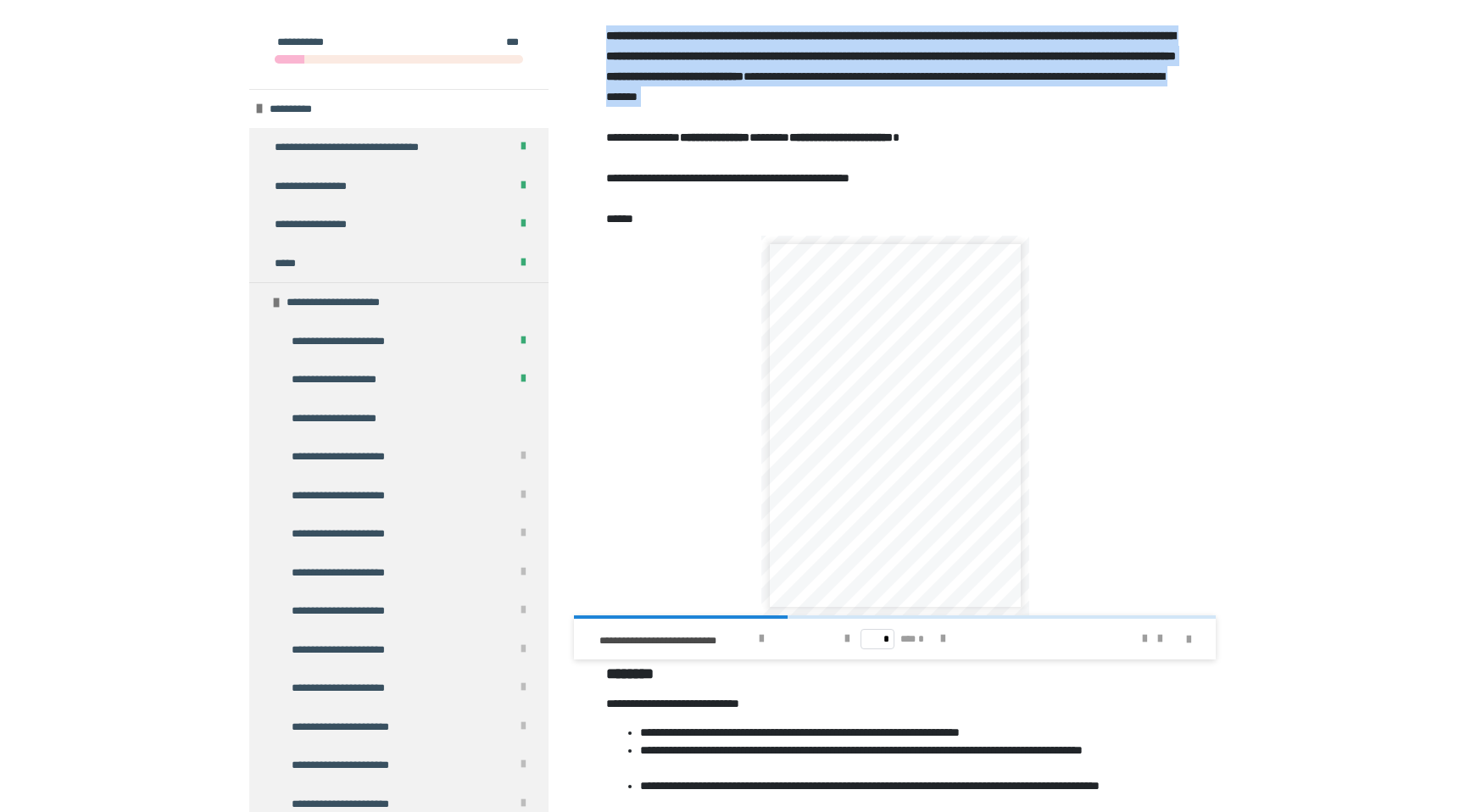 click on "**********" at bounding box center (894, 85) 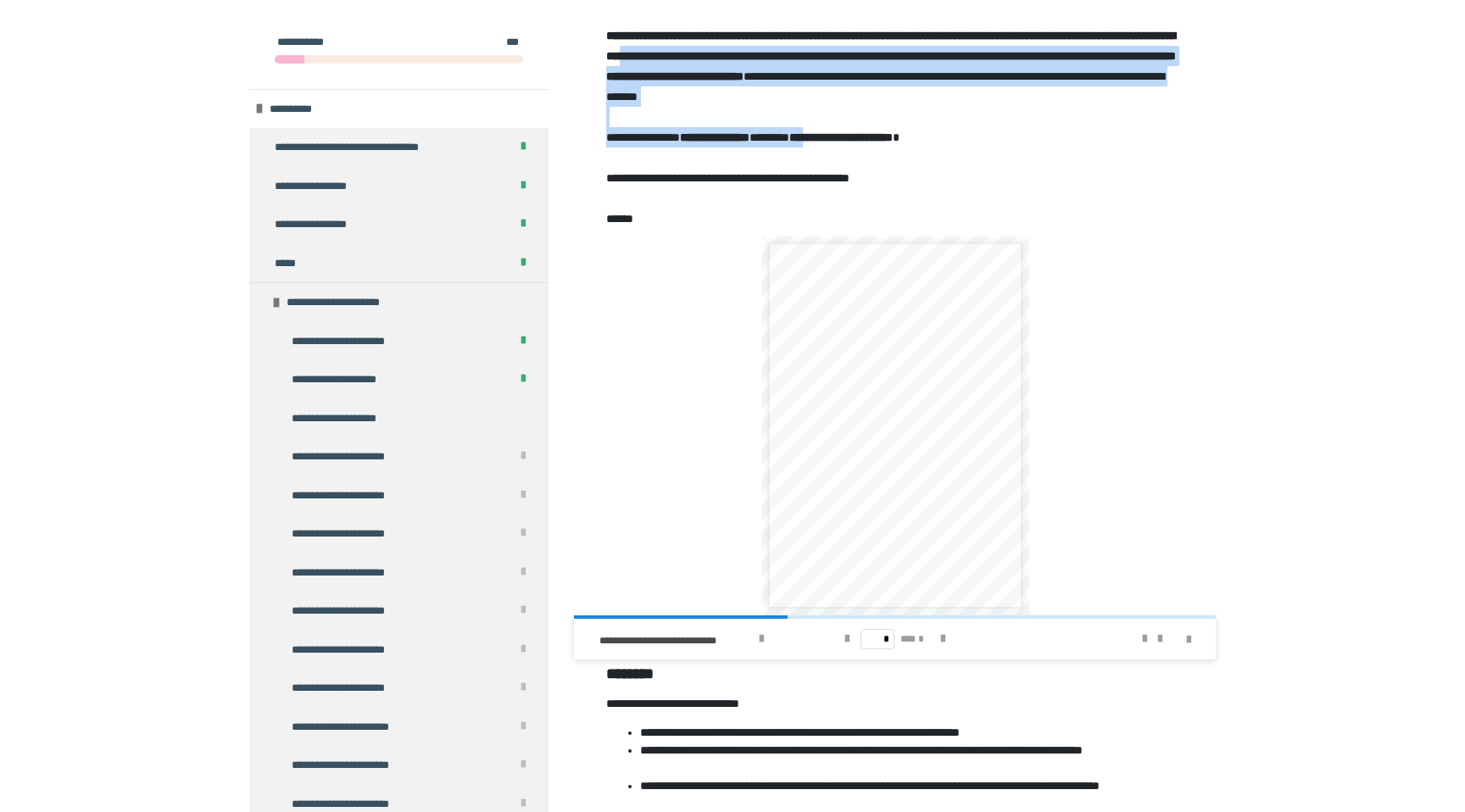 drag, startPoint x: 838, startPoint y: 86, endPoint x: 882, endPoint y: 177, distance: 101.0792 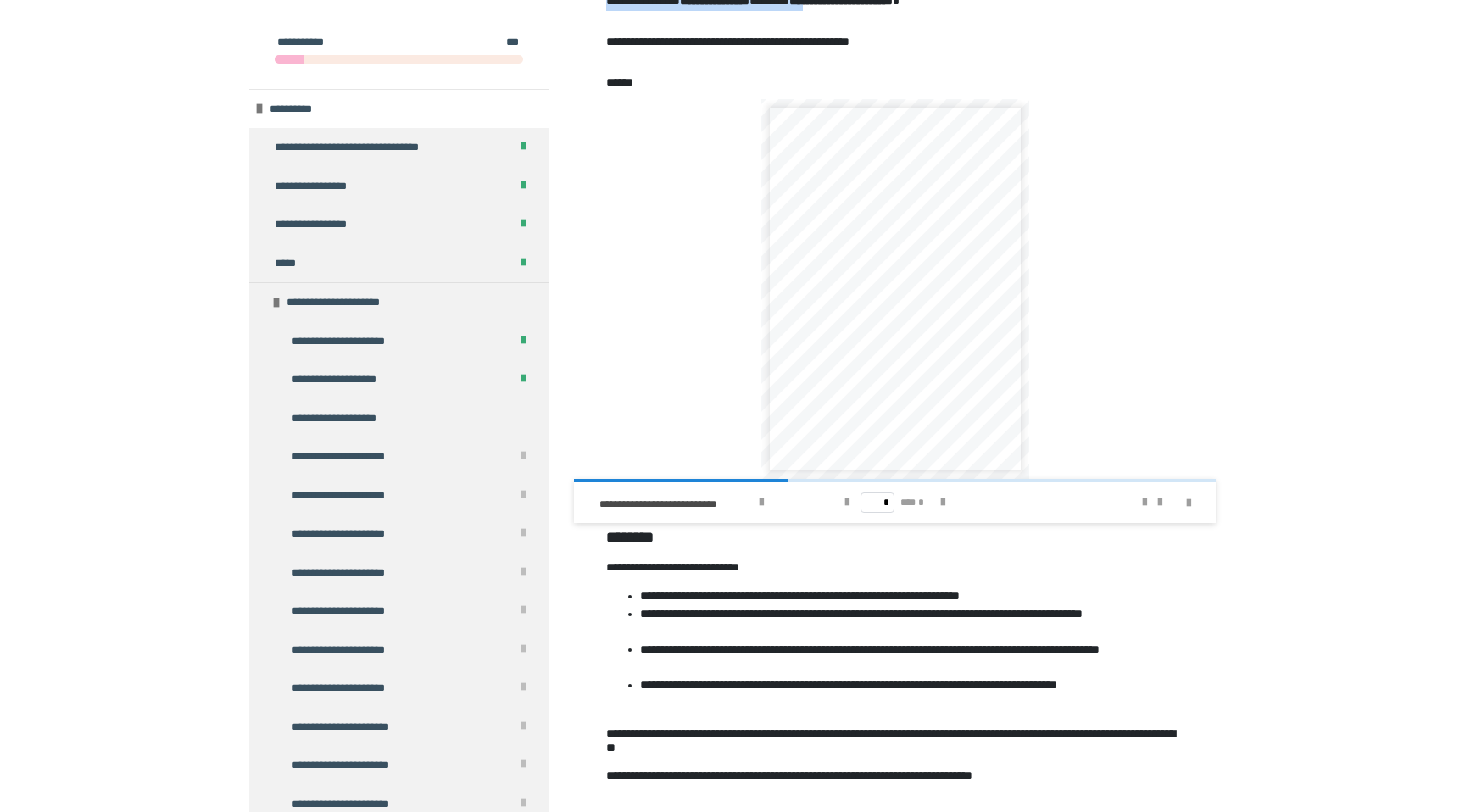 scroll, scrollTop: 400, scrollLeft: 0, axis: vertical 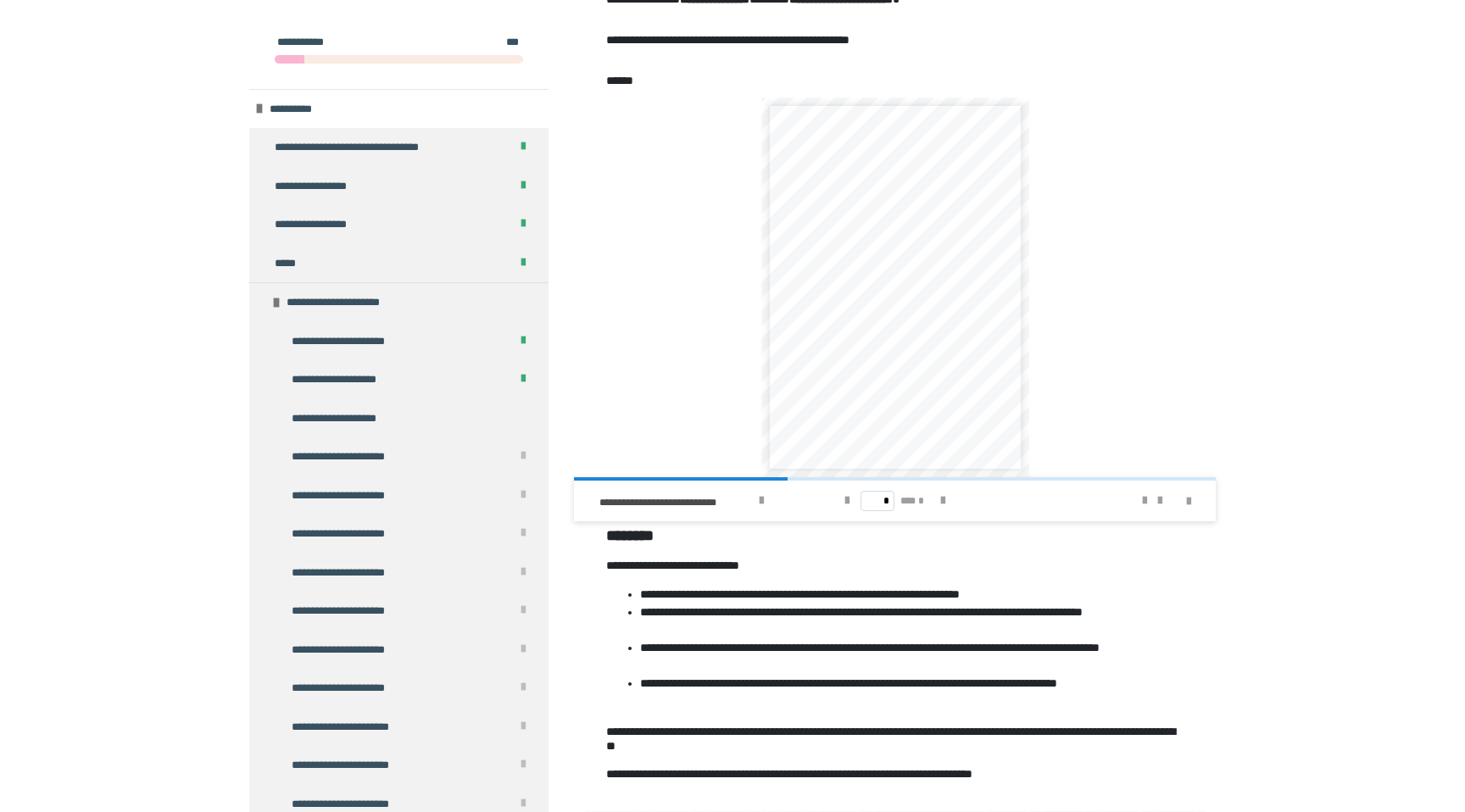 click on "**********" at bounding box center (894, -53) 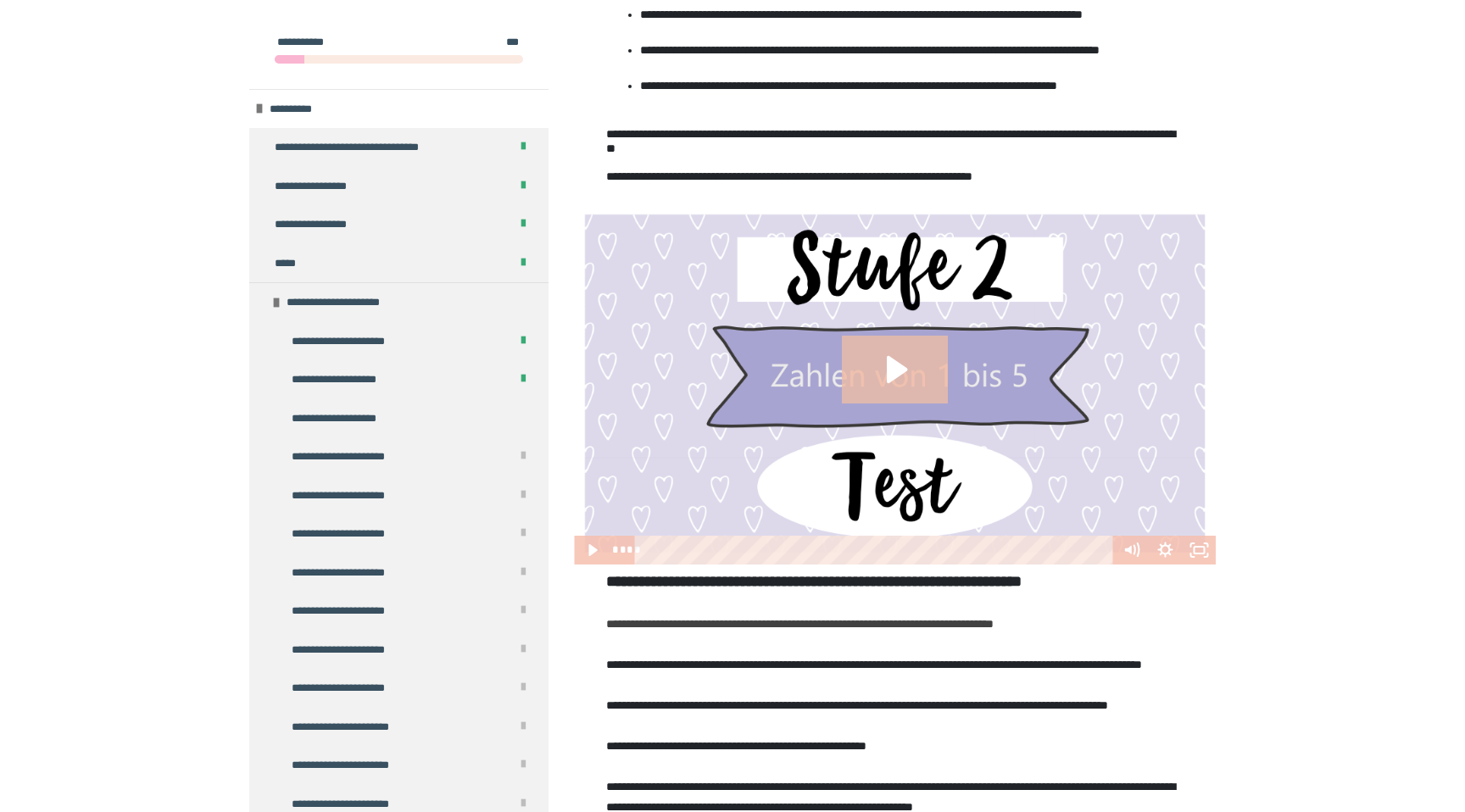 scroll, scrollTop: 1022, scrollLeft: 0, axis: vertical 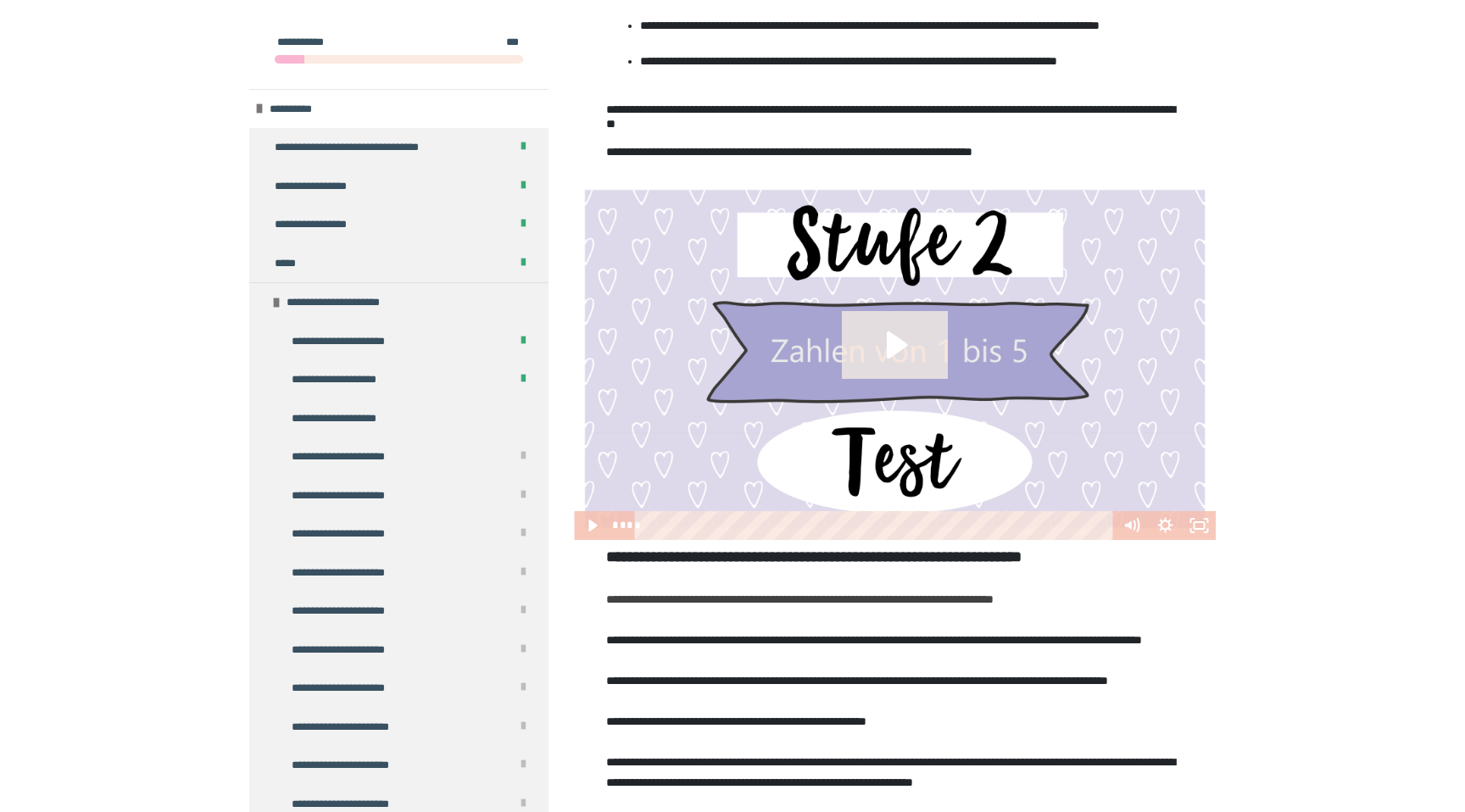 click 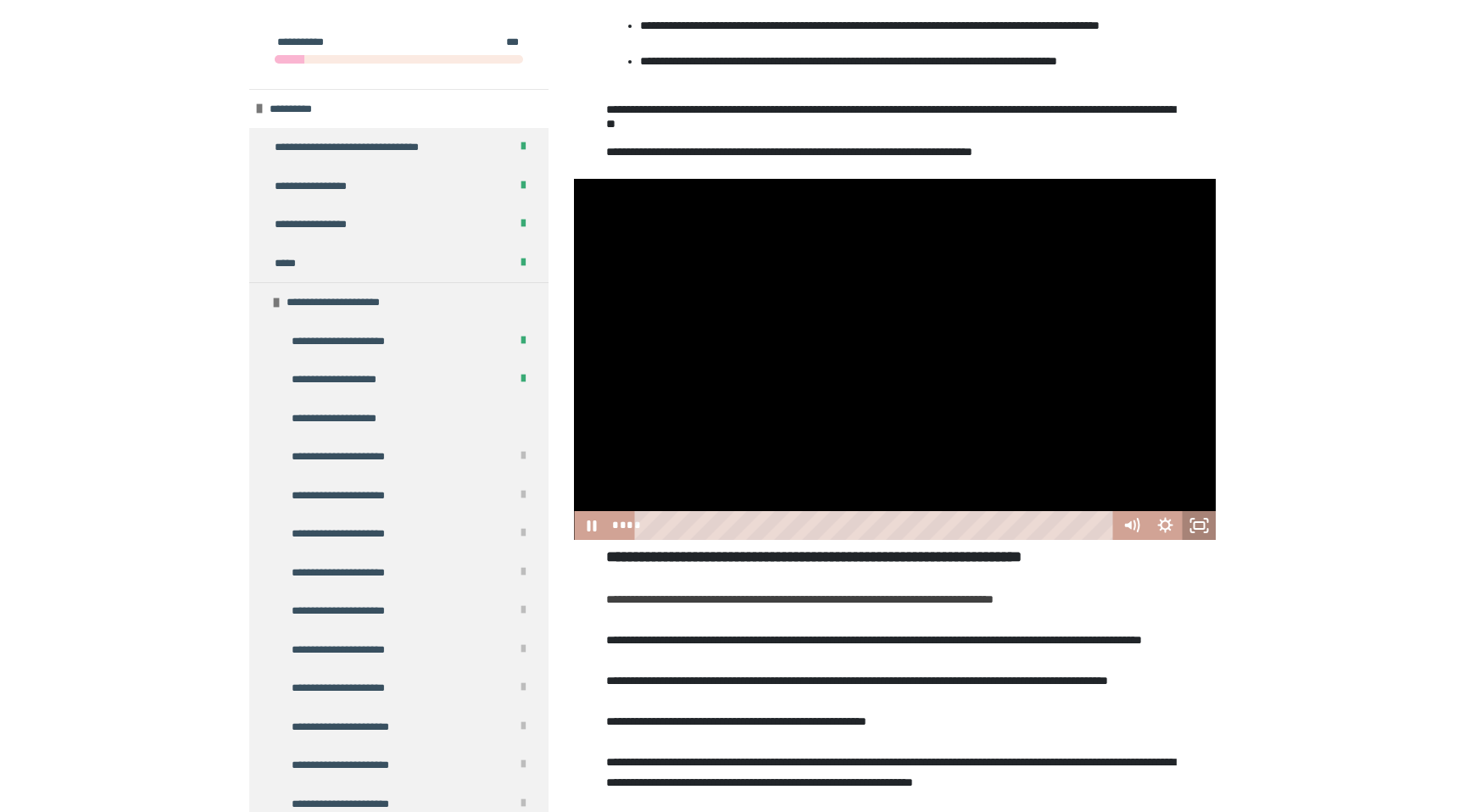 click 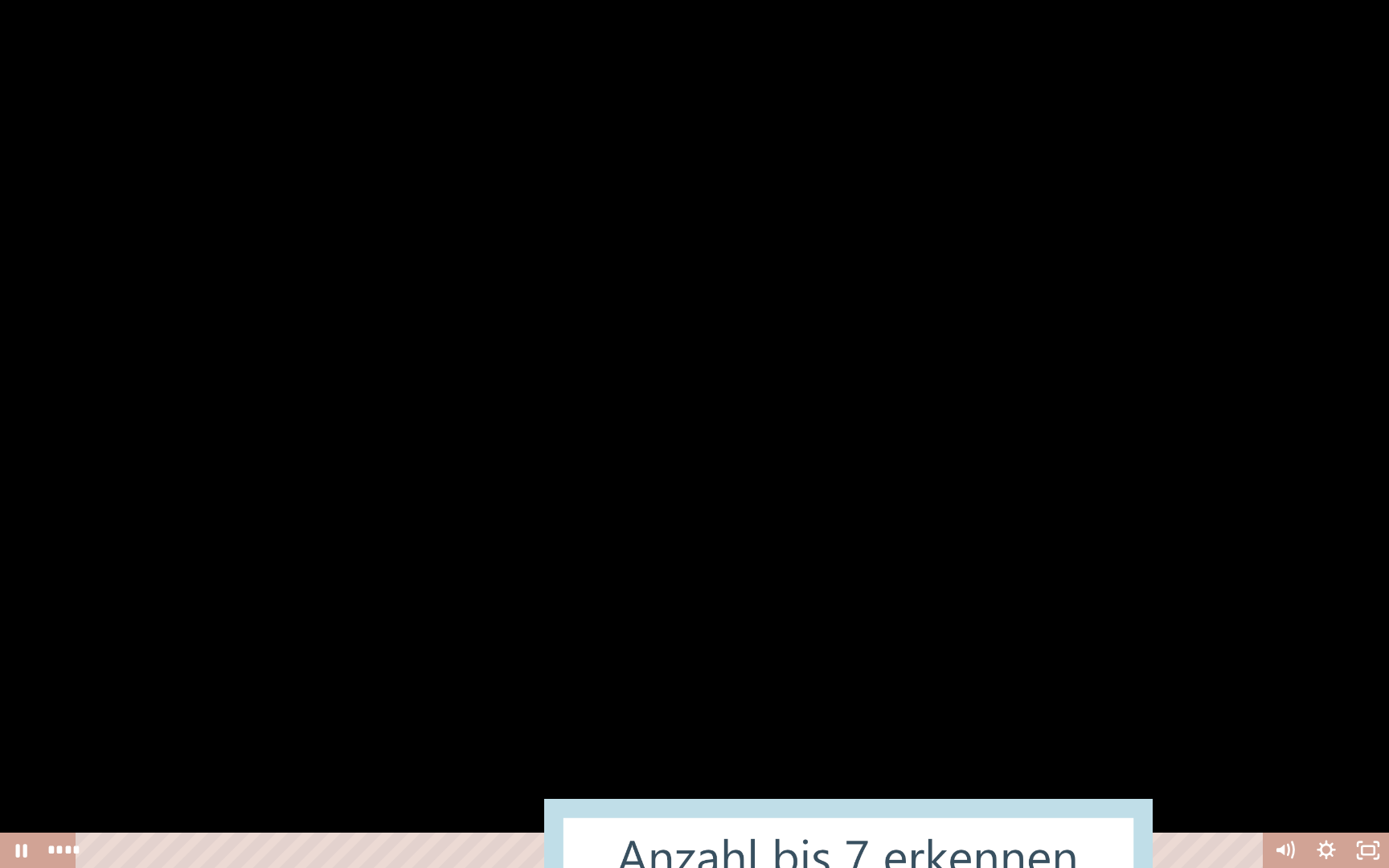 click on "**** ****" at bounding box center [653, 850] 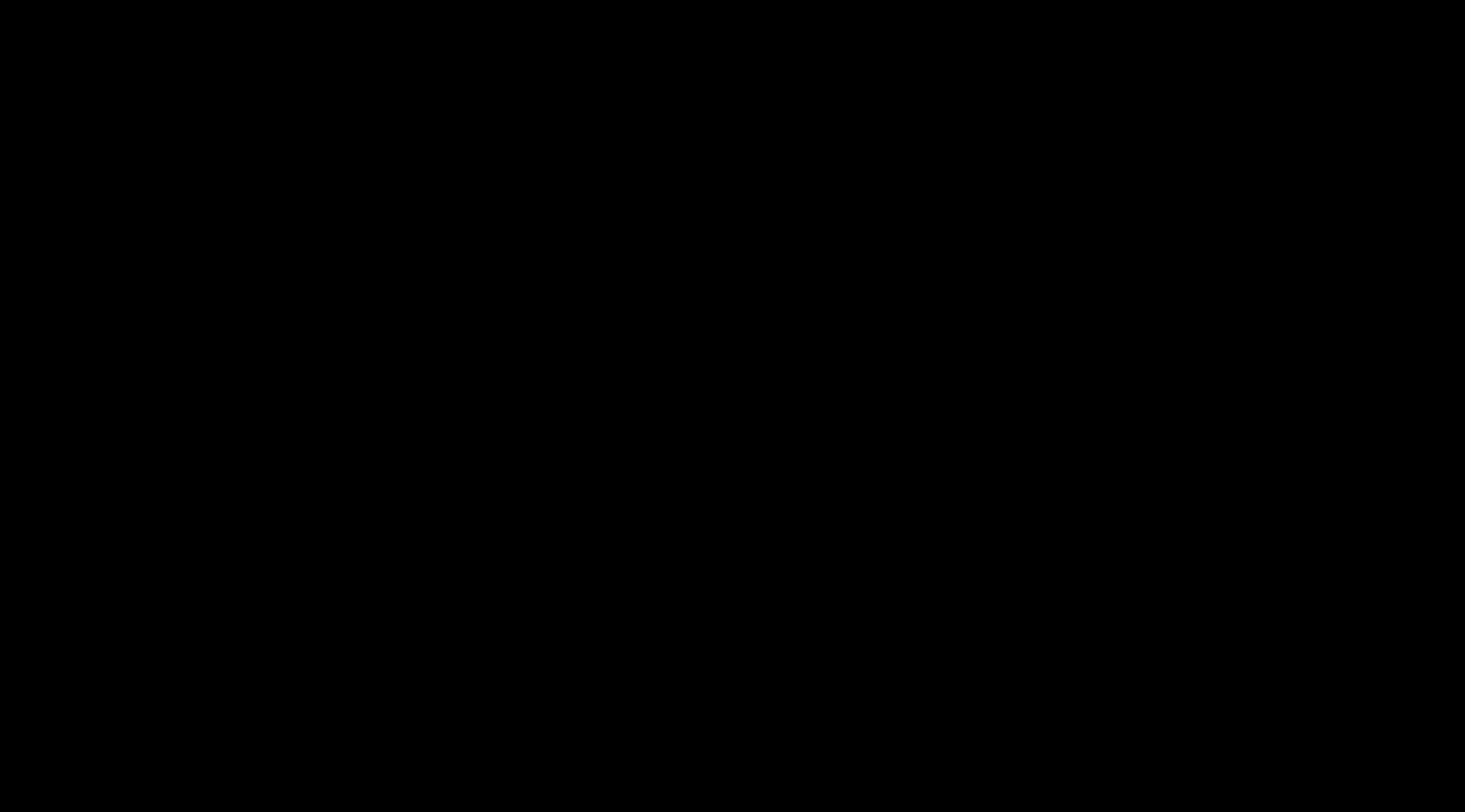 scroll, scrollTop: 115, scrollLeft: 0, axis: vertical 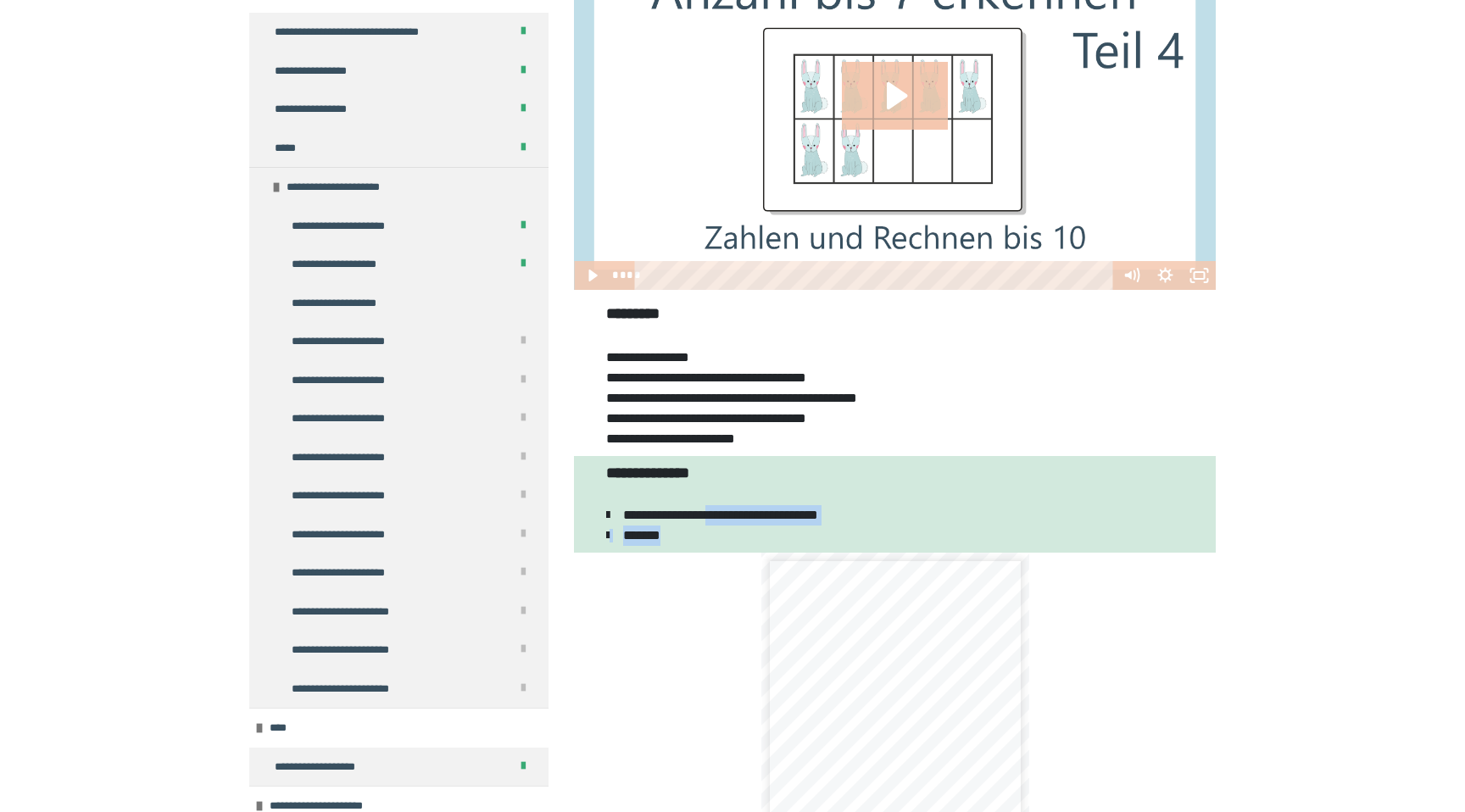 drag, startPoint x: 738, startPoint y: 641, endPoint x: 770, endPoint y: 658, distance: 36.235342 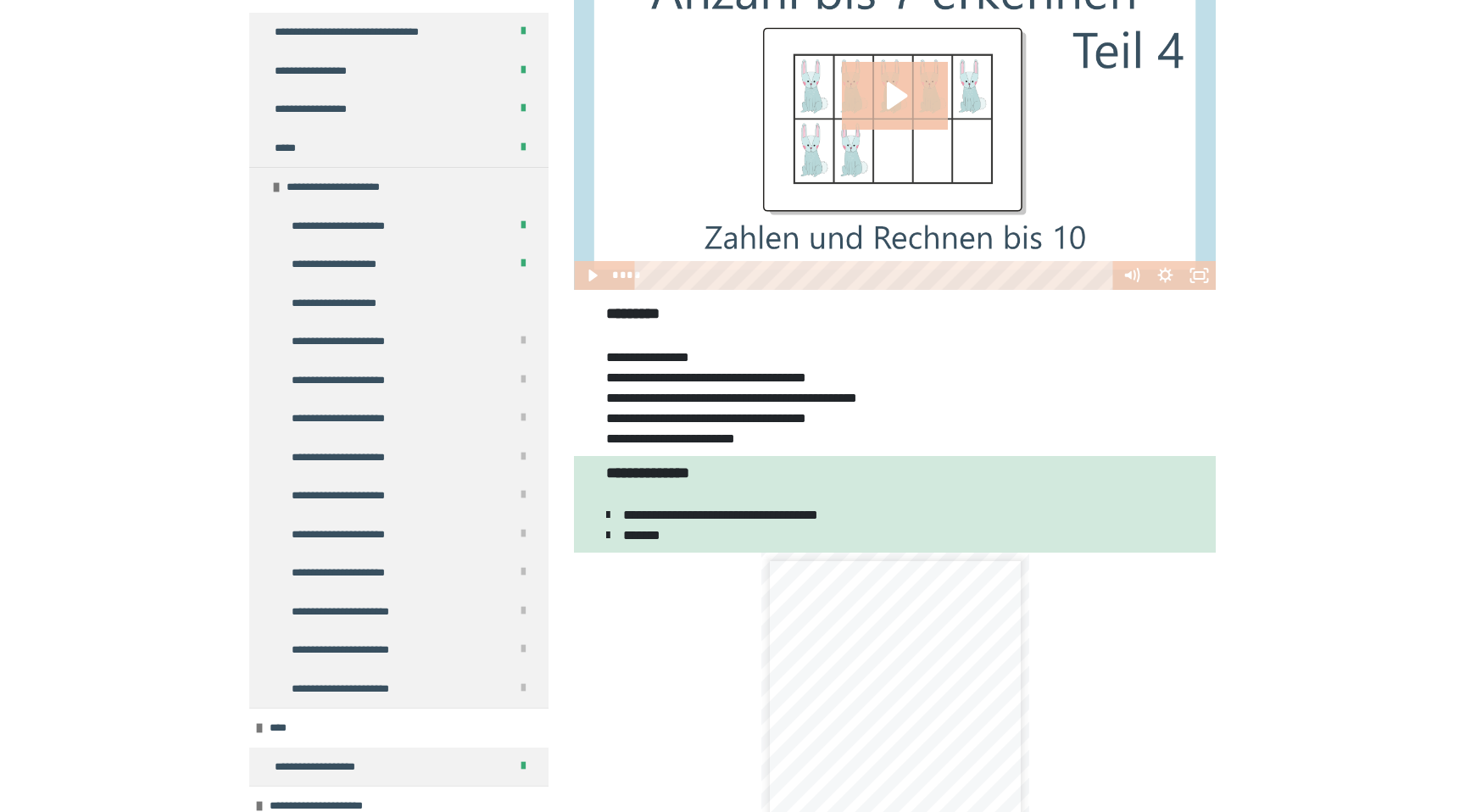click on "**********" at bounding box center [894, 503] 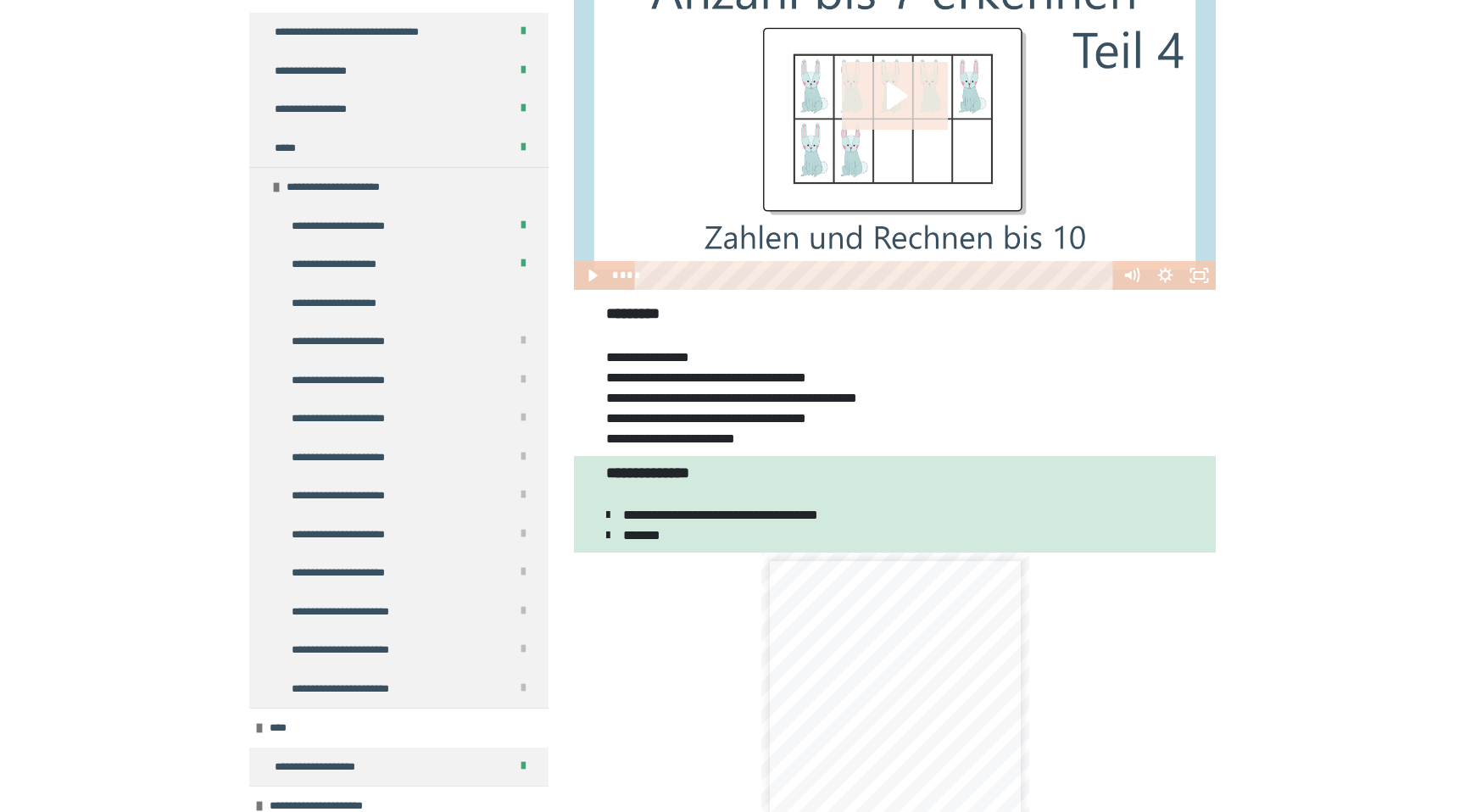 click 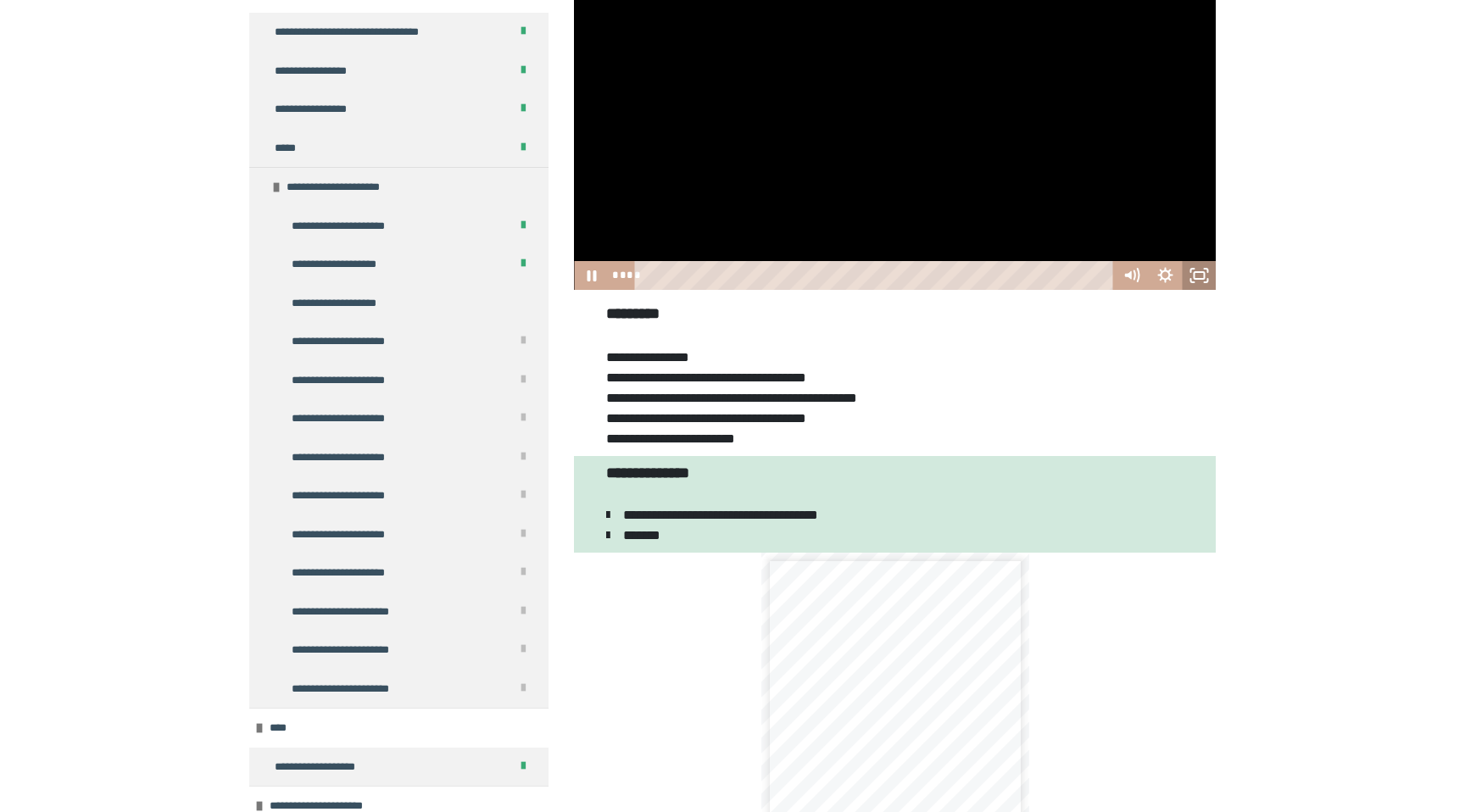 click 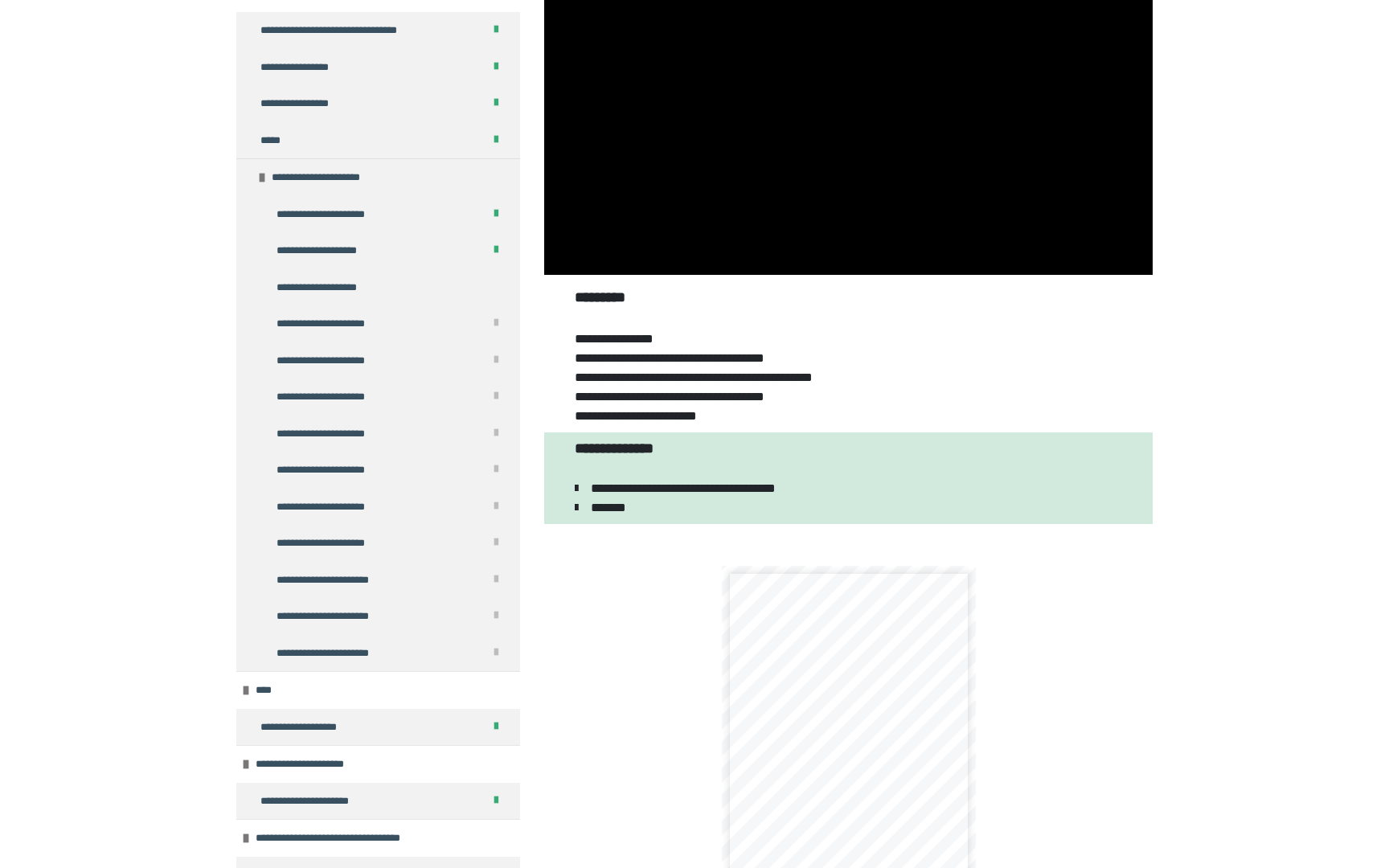 type 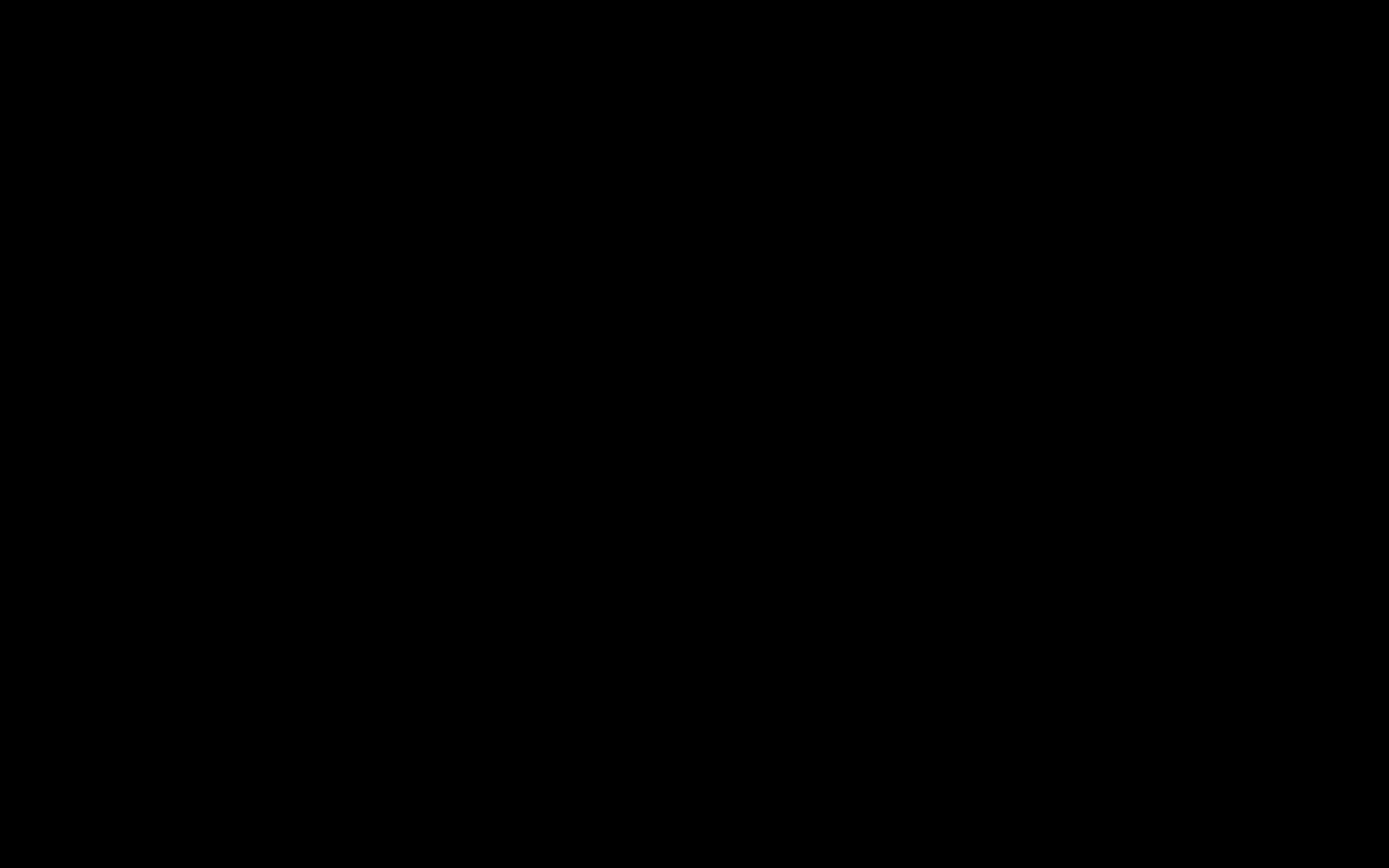click at bounding box center [1368, 850] 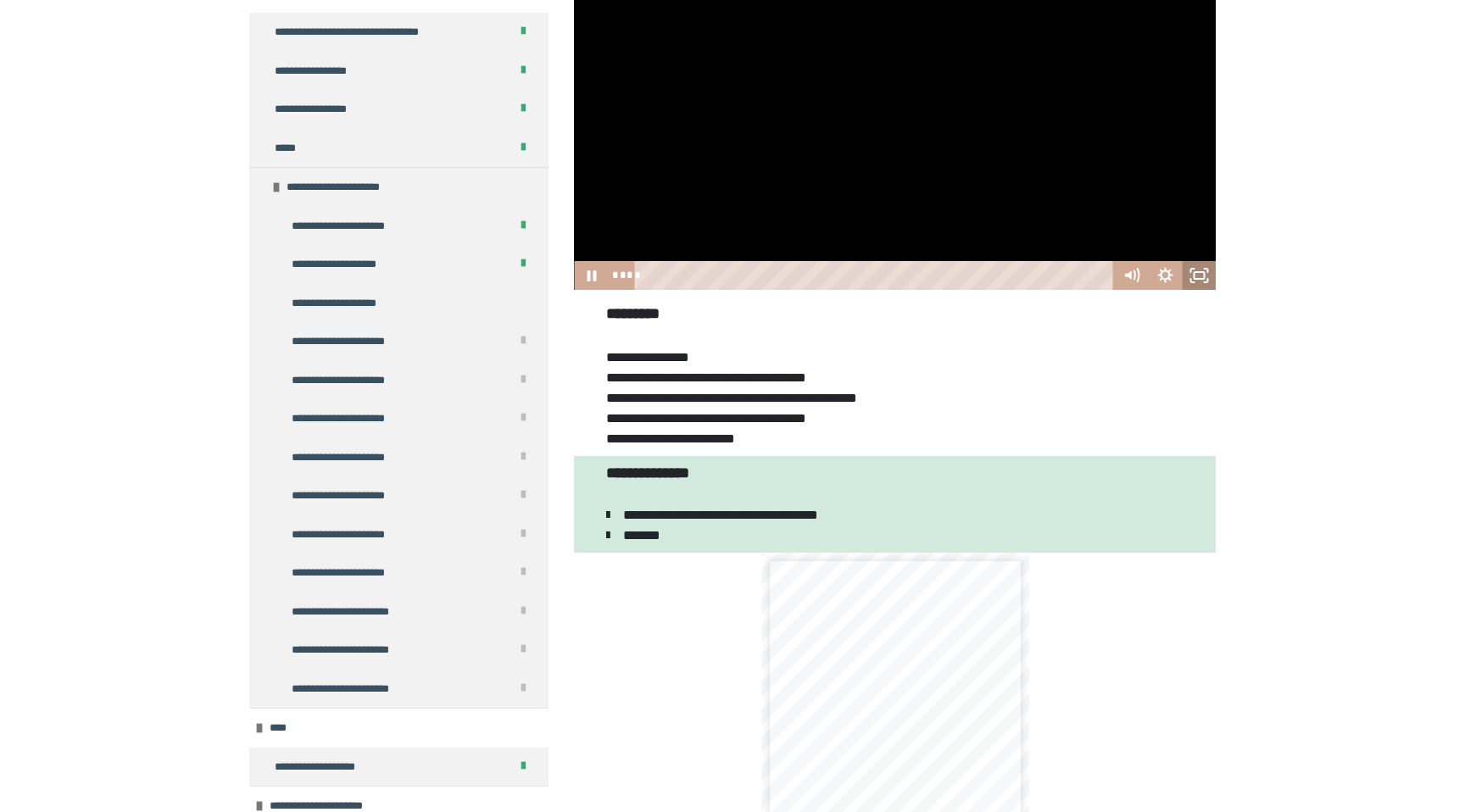 click 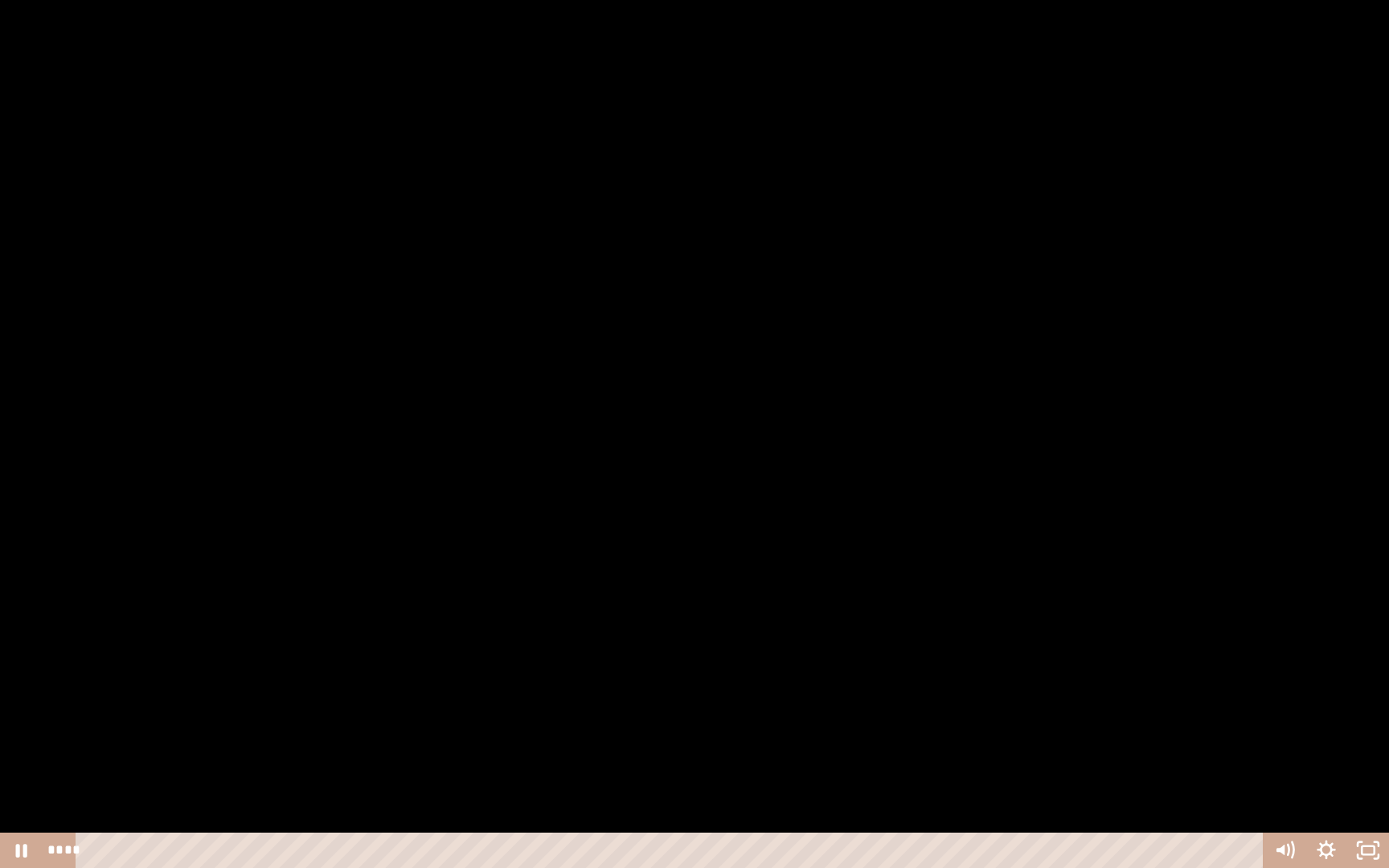 click at bounding box center [694, 434] 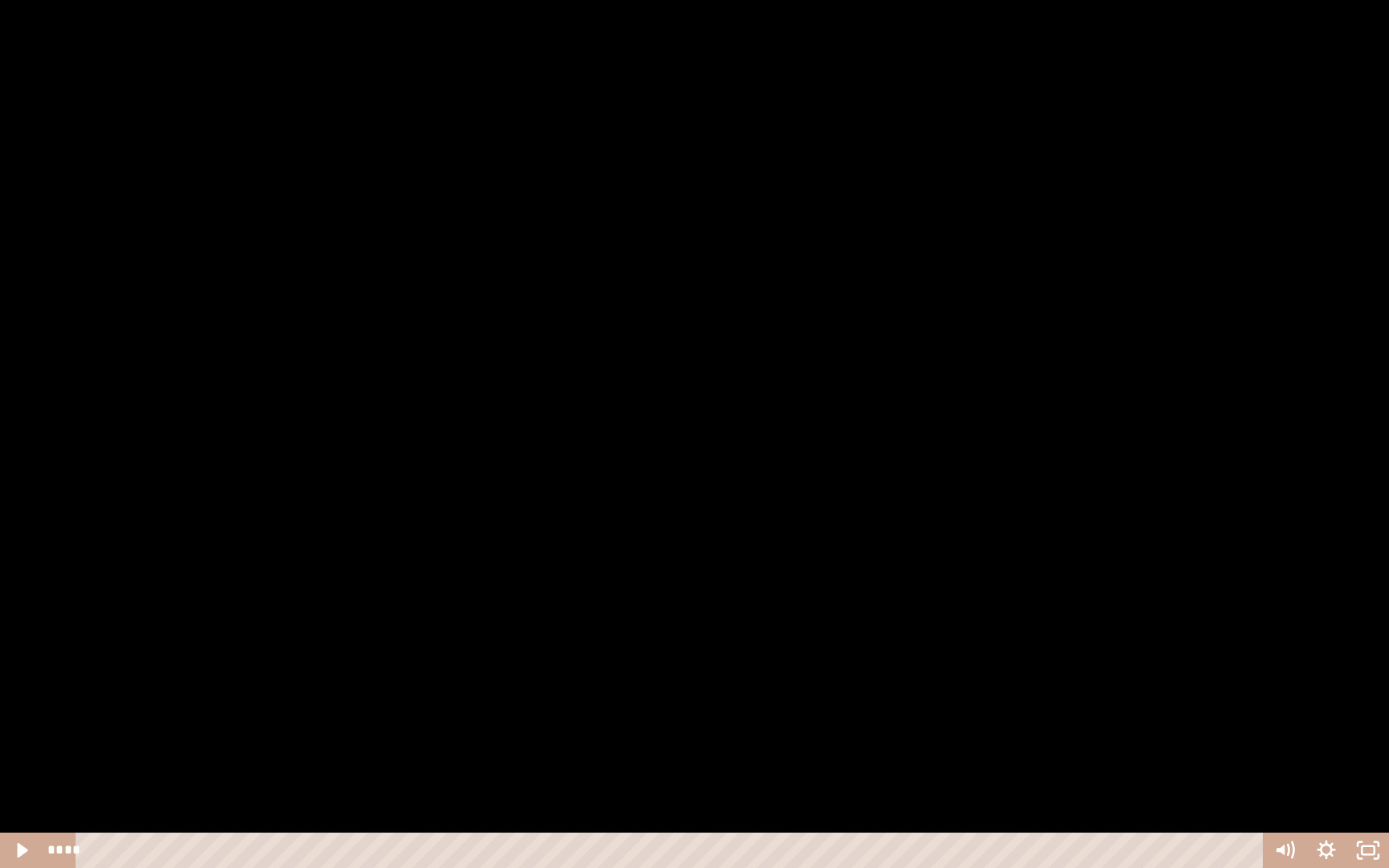 type 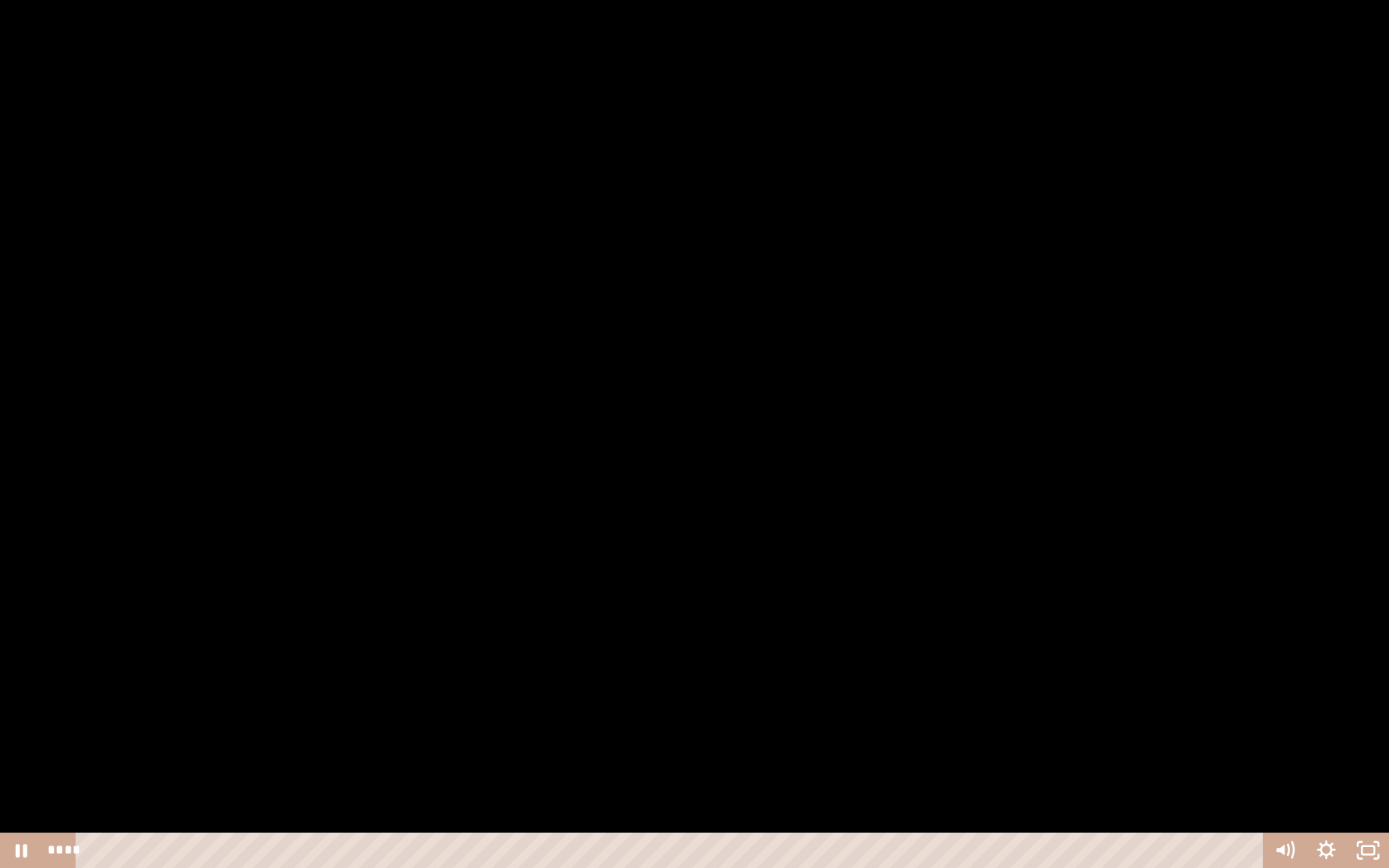 click at bounding box center [694, 434] 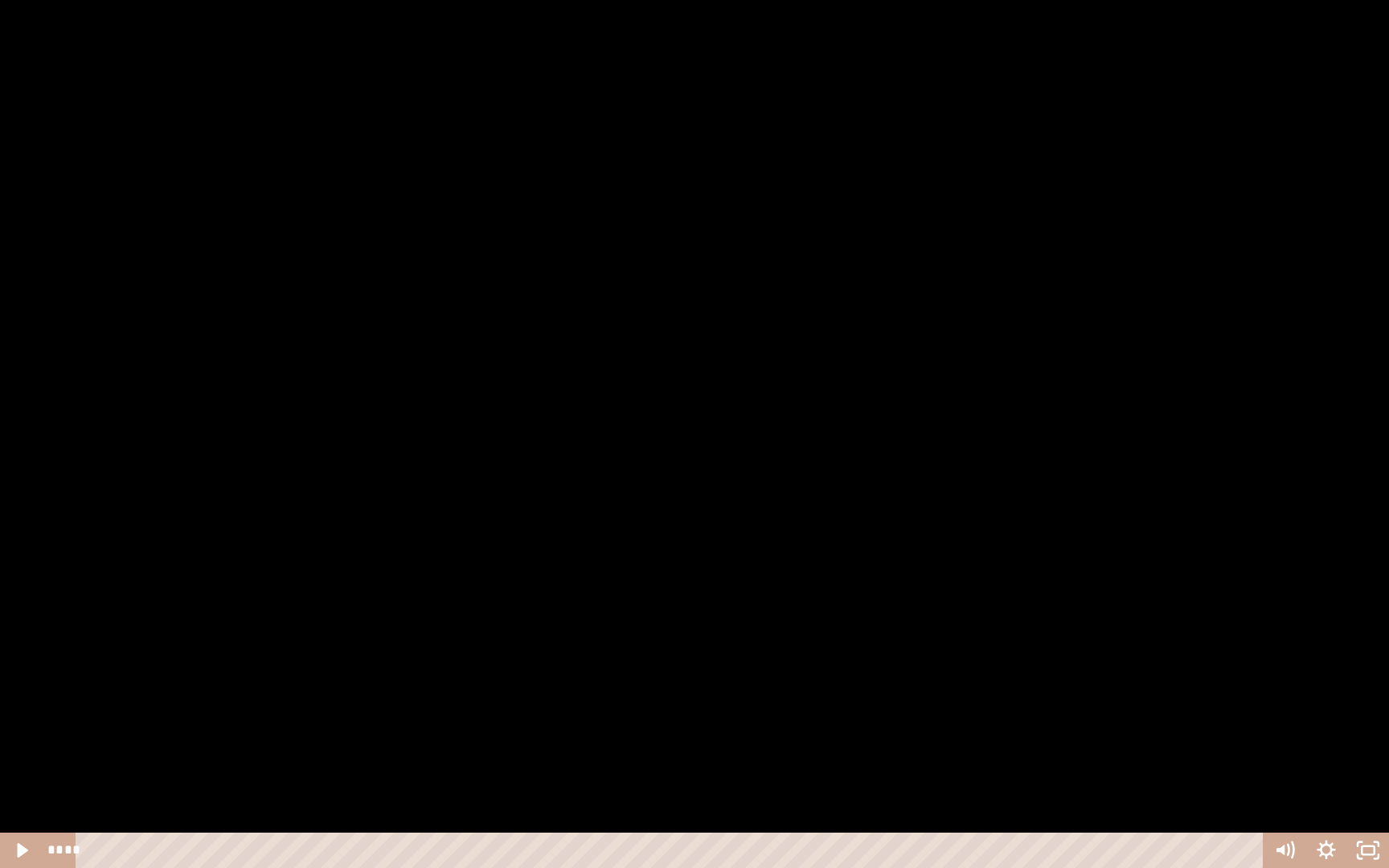 click at bounding box center [0, 0] 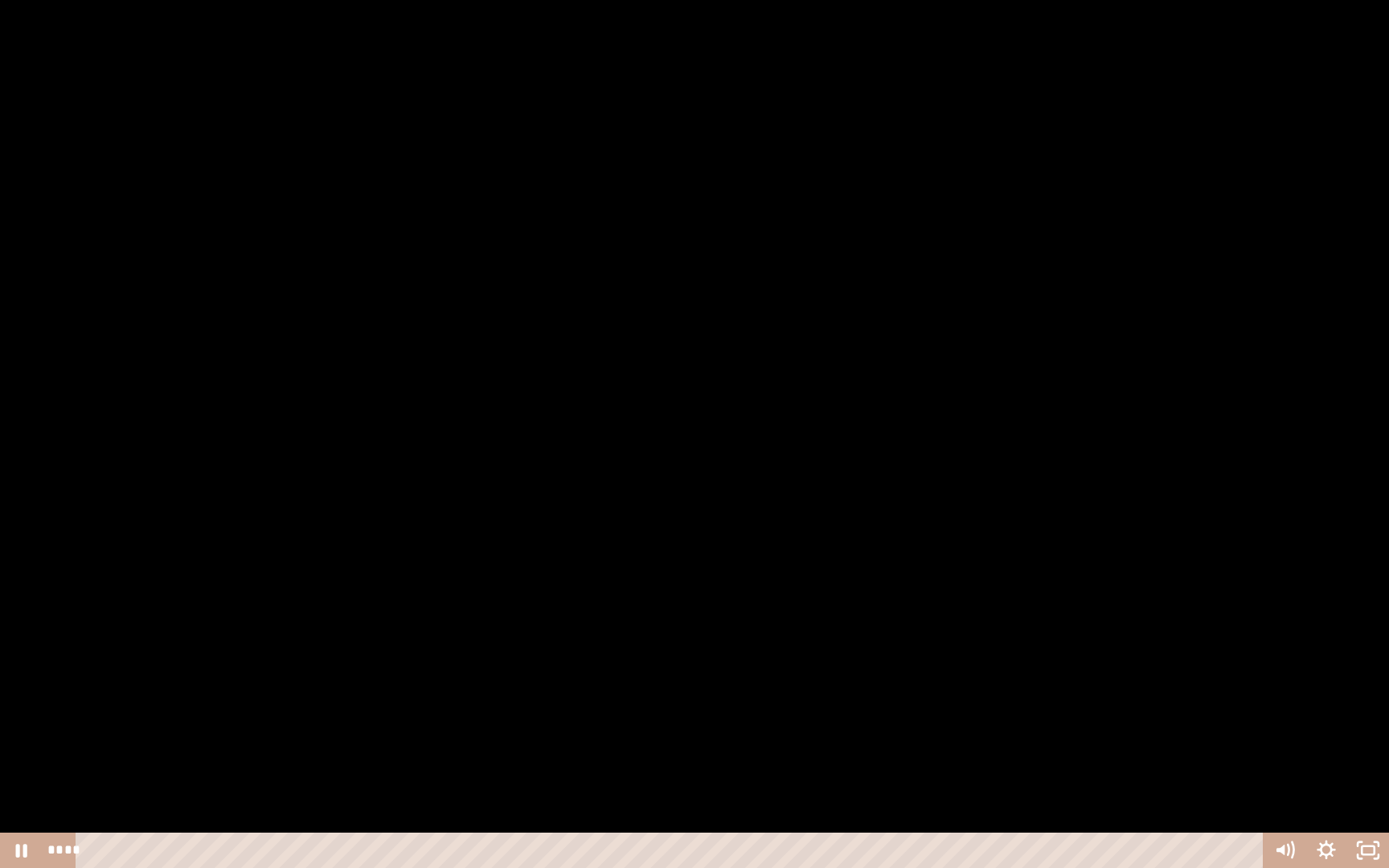 click at bounding box center [0, 0] 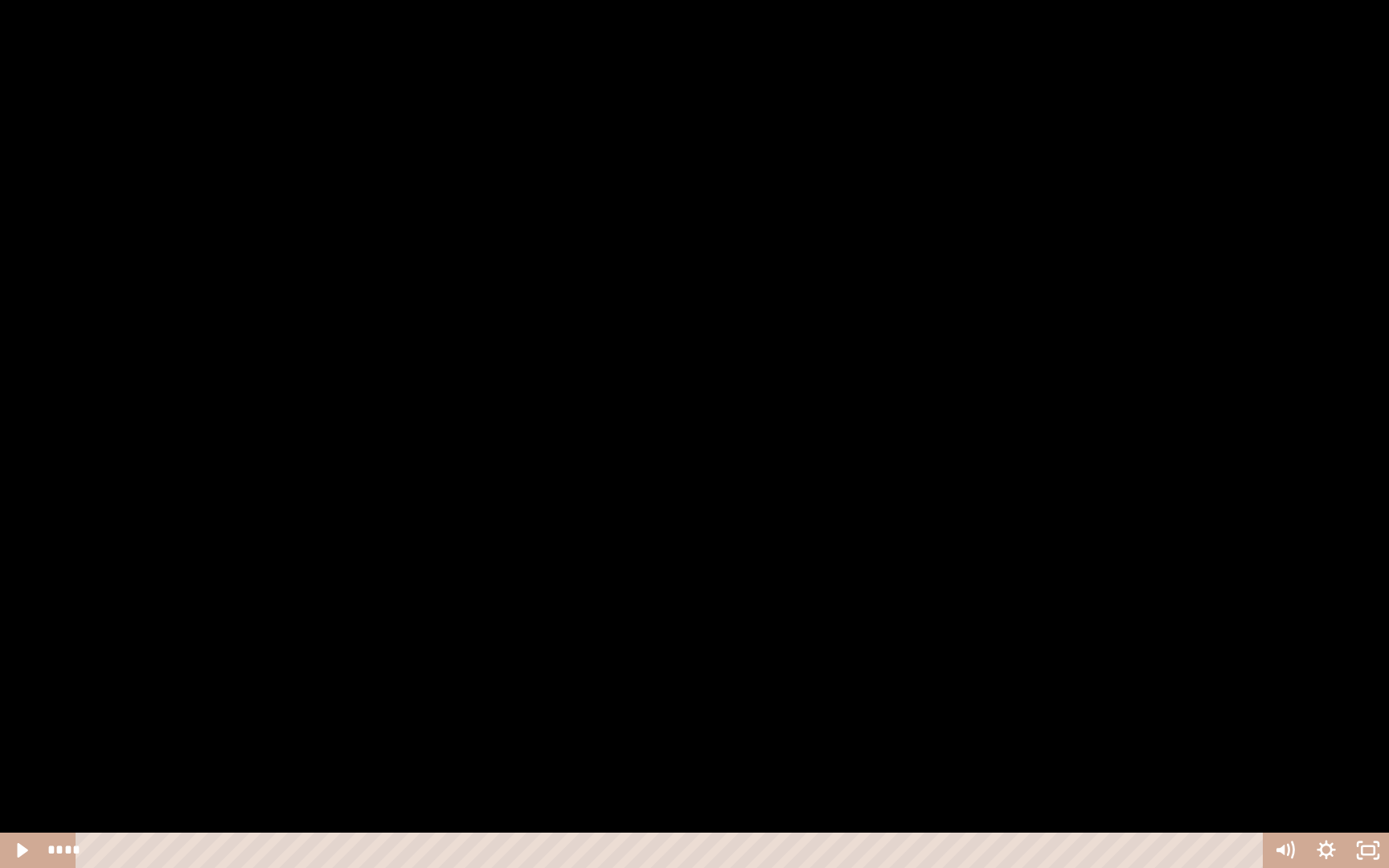 click at bounding box center (0, 0) 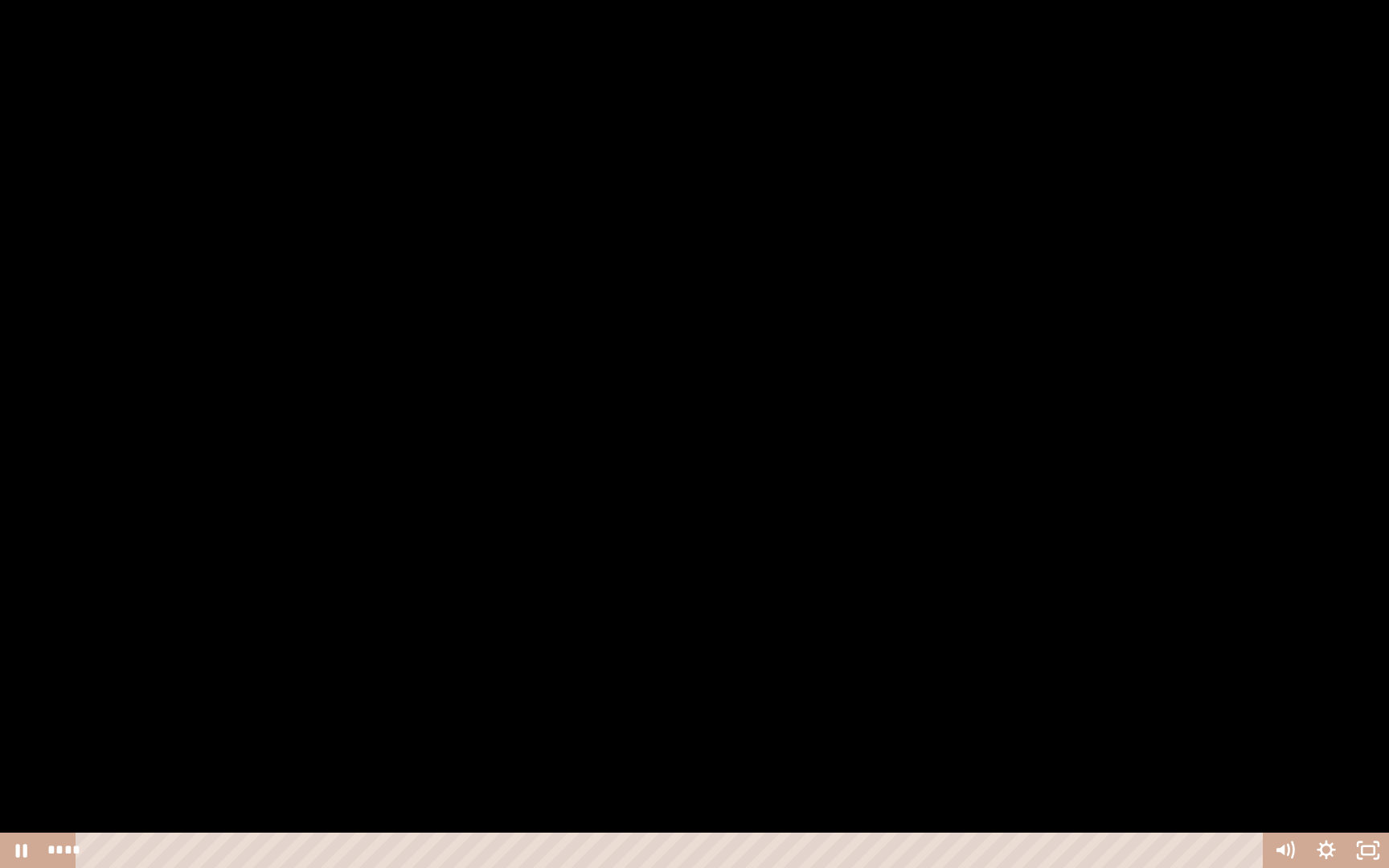 click at bounding box center [0, 0] 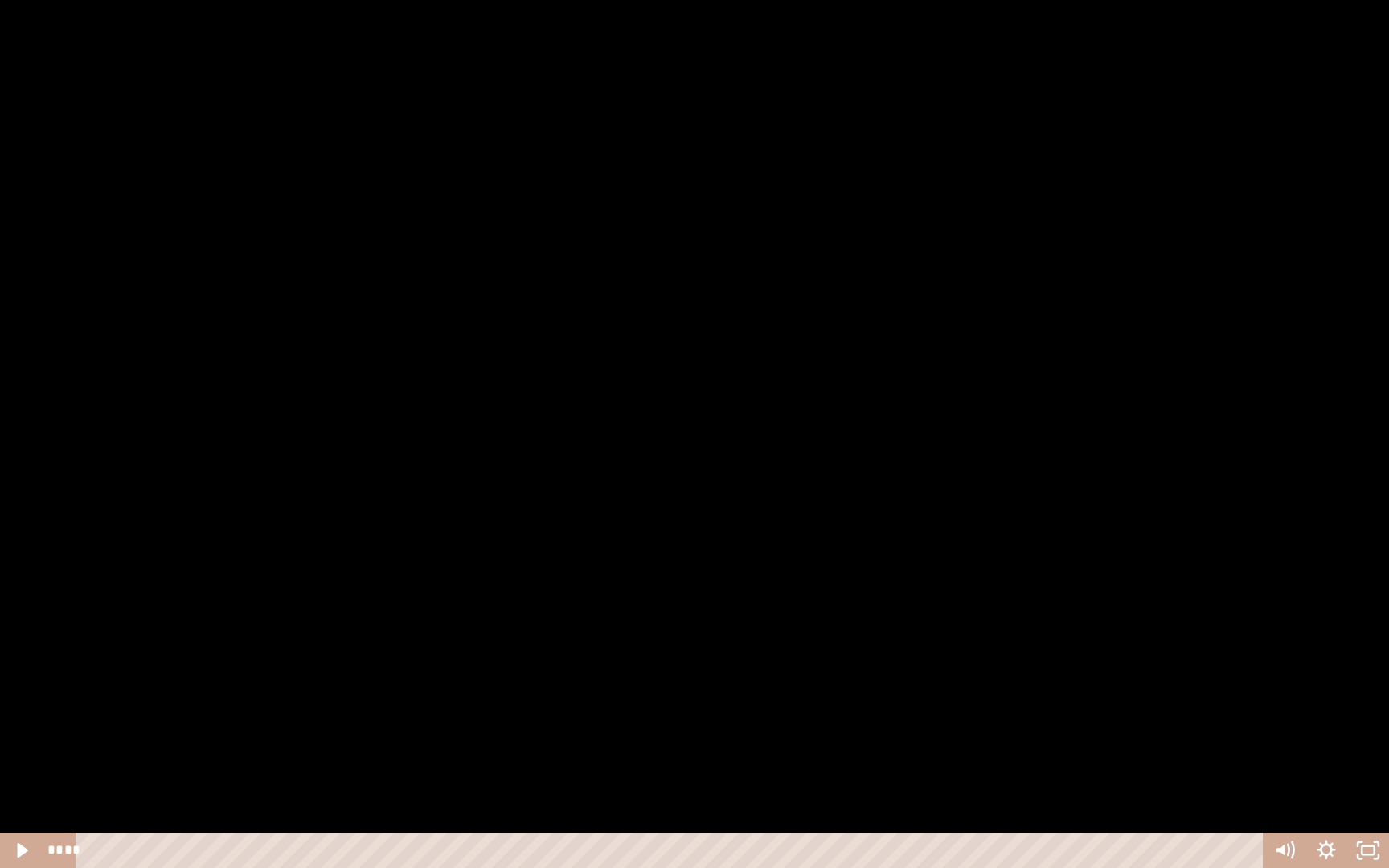click at bounding box center [0, 0] 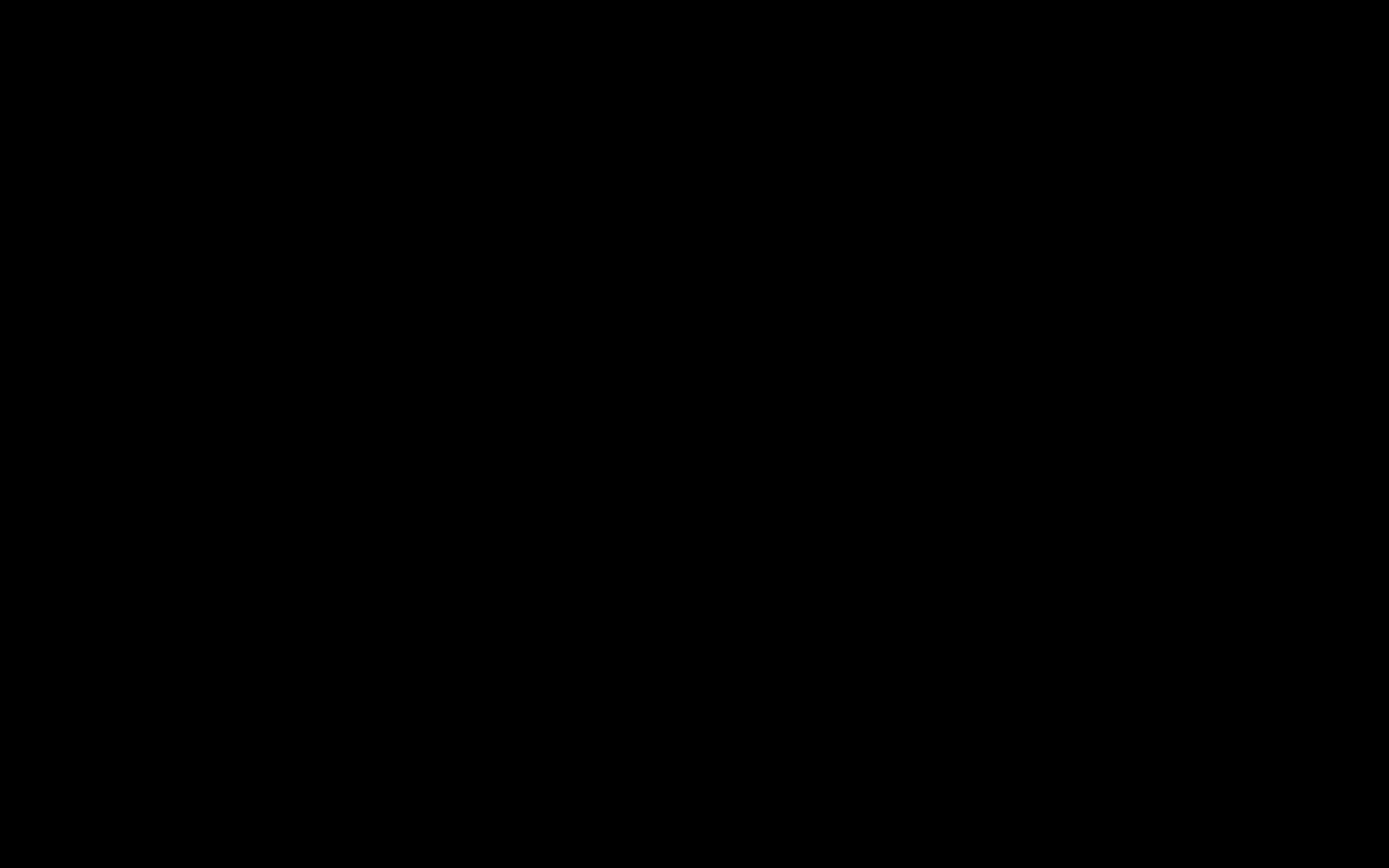 click at bounding box center (0, 0) 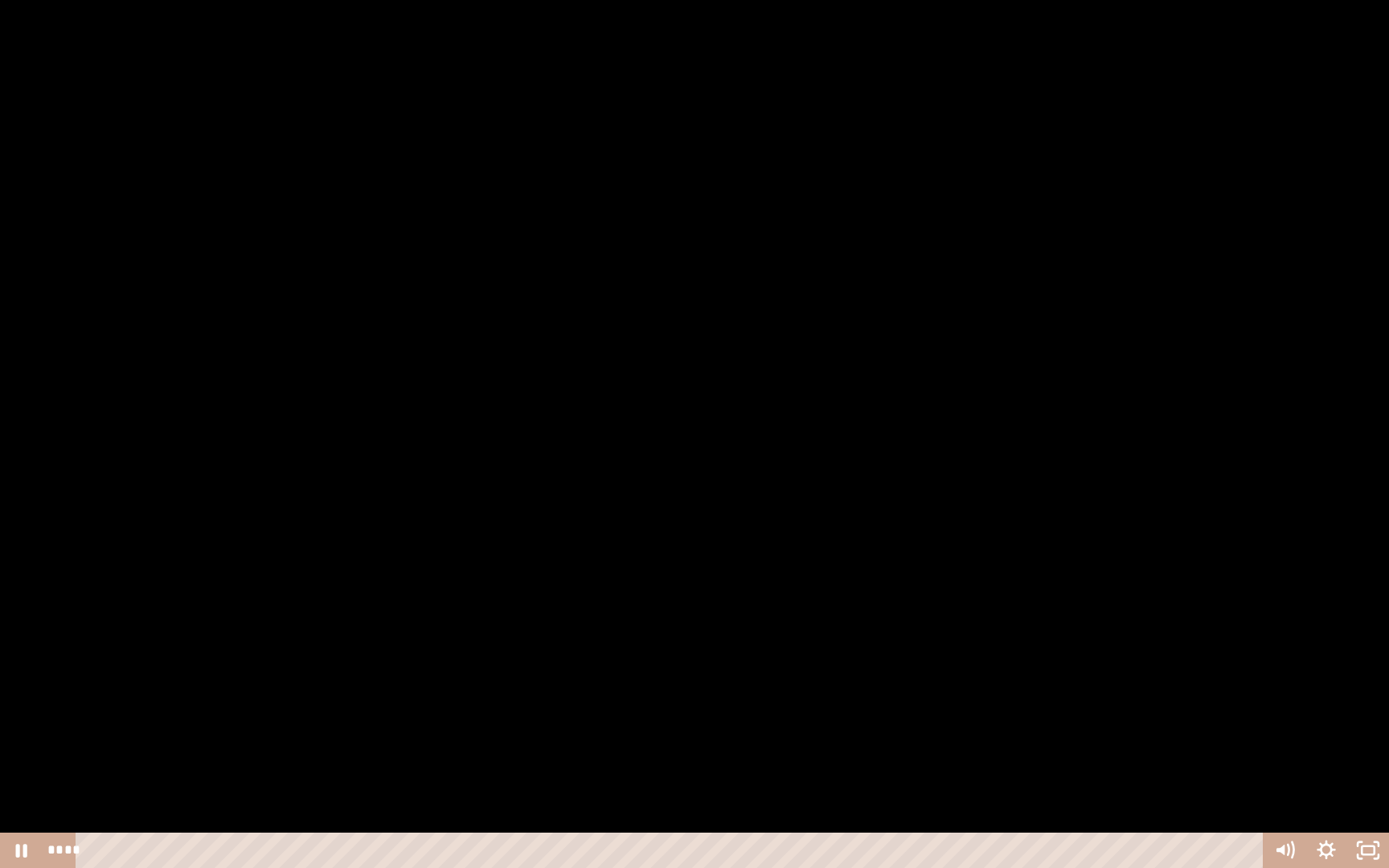 drag, startPoint x: 805, startPoint y: 385, endPoint x: 822, endPoint y: 371, distance: 22.022716 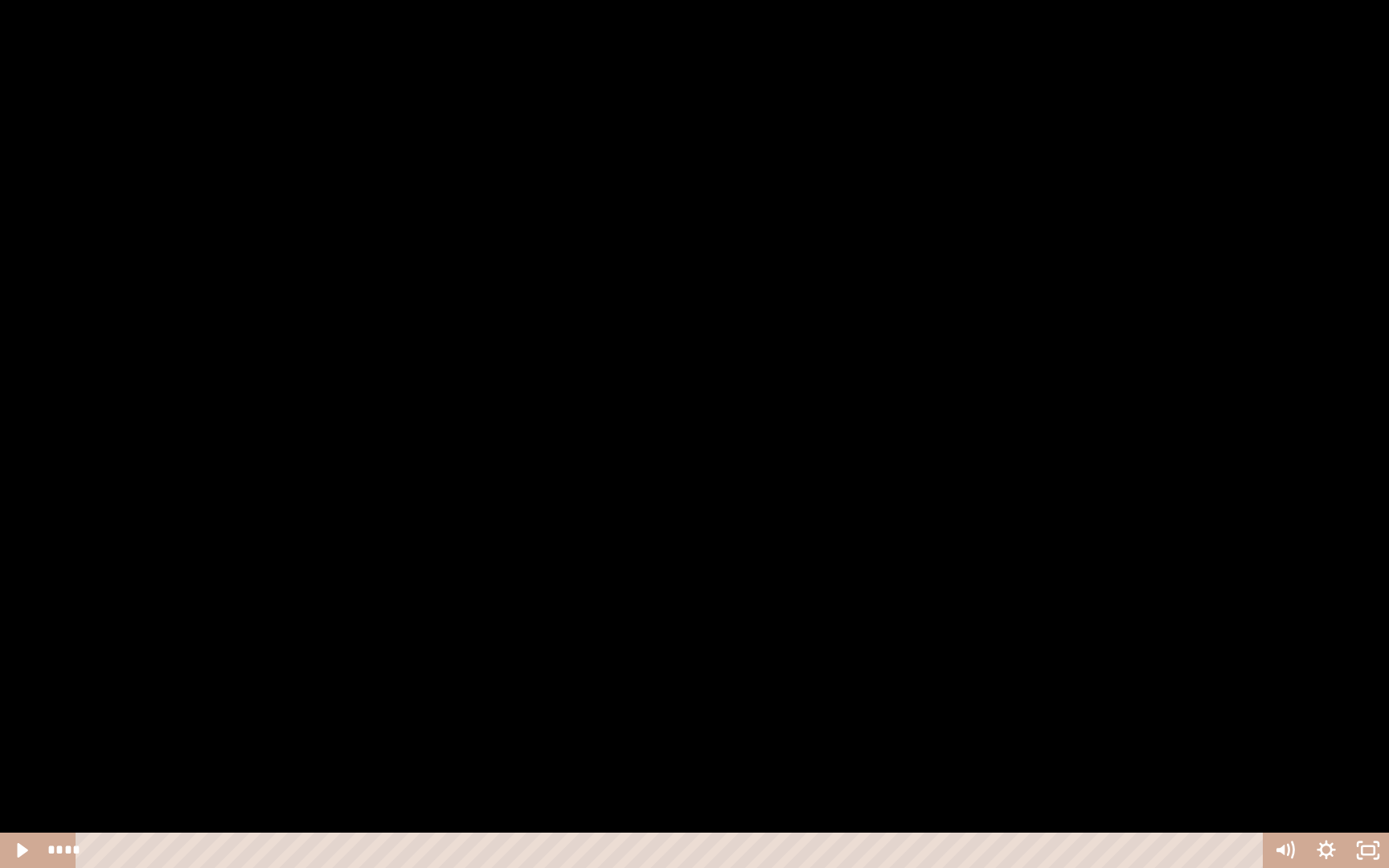 click at bounding box center (694, 434) 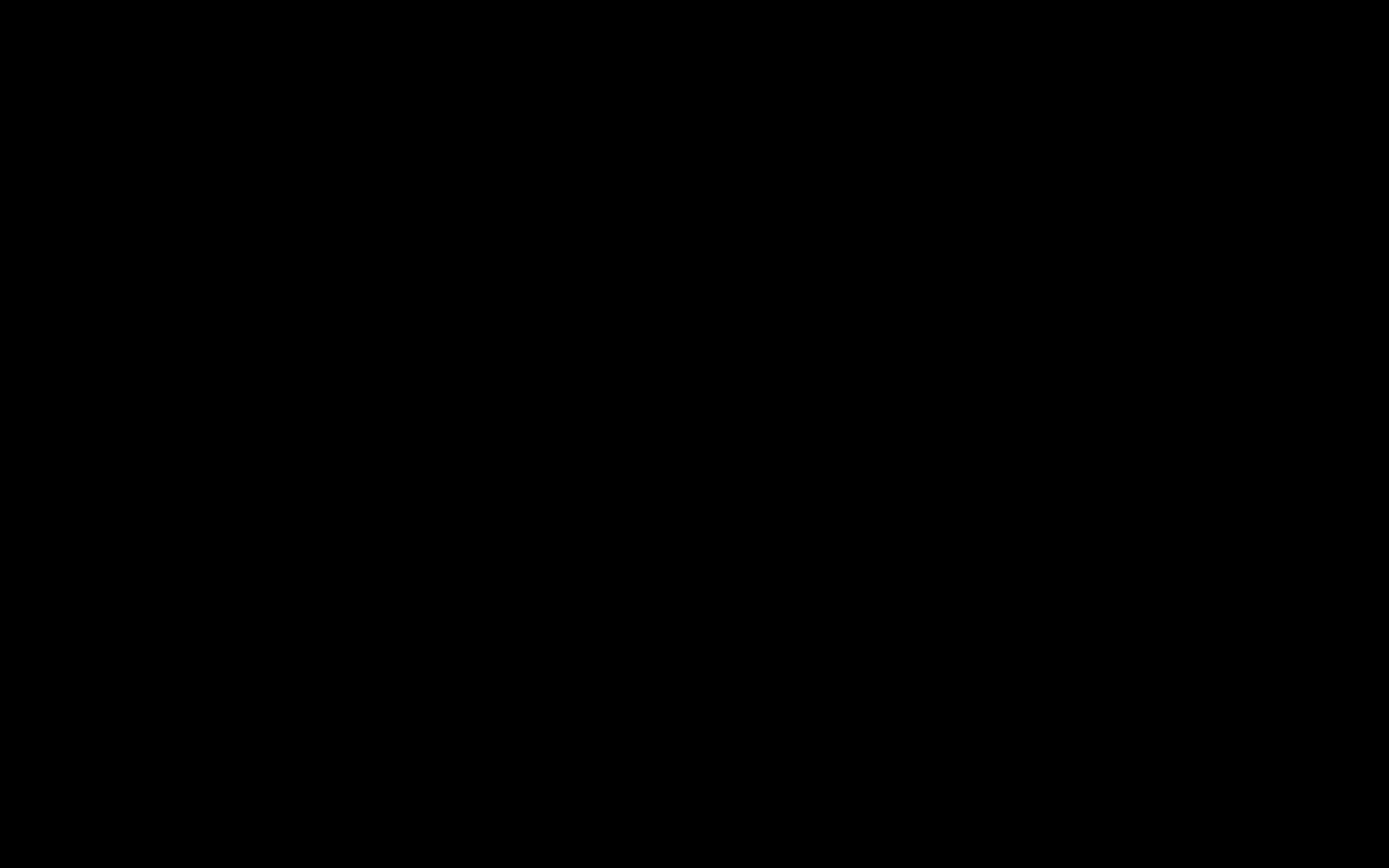 click at bounding box center (0, 0) 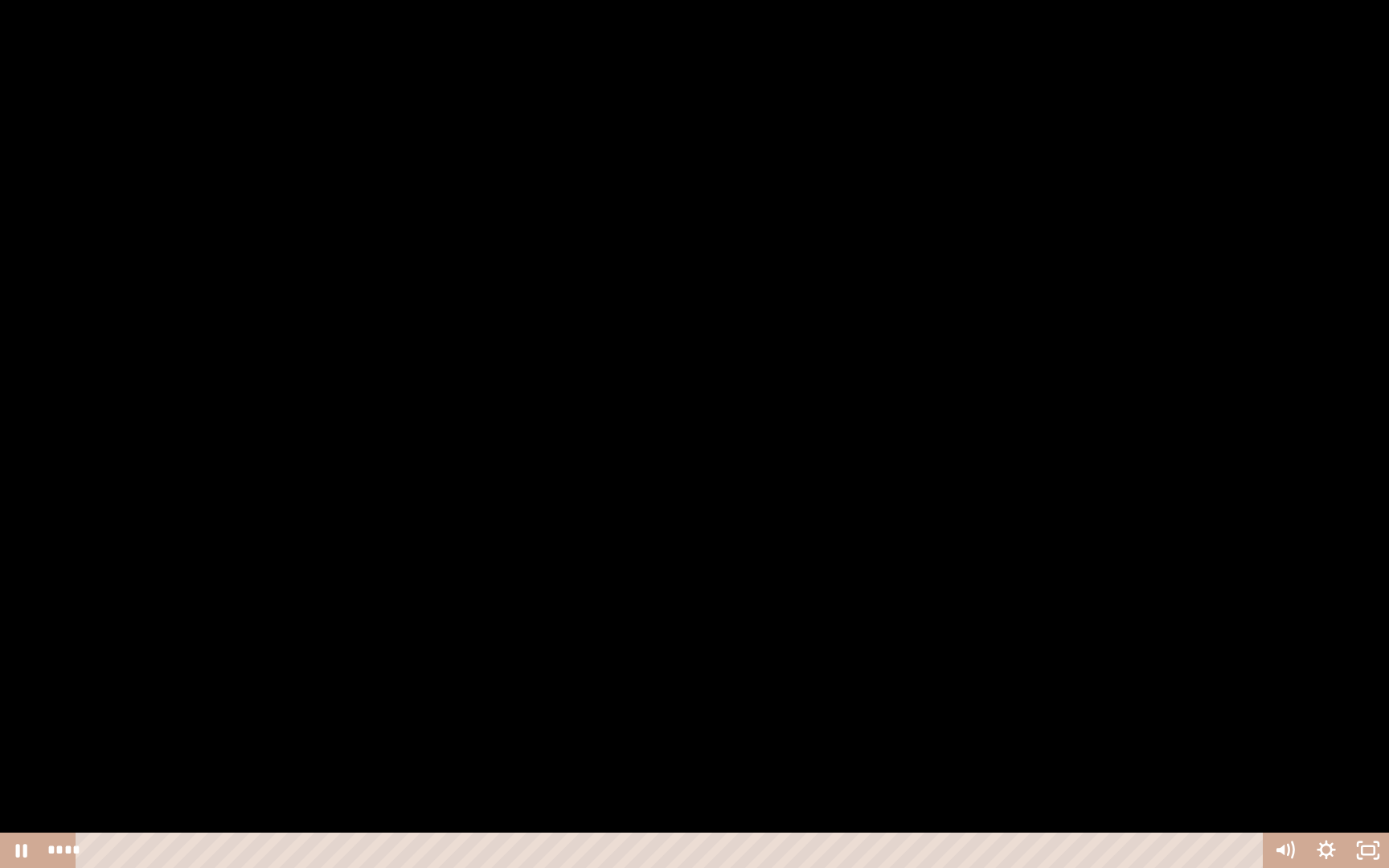 click at bounding box center (0, 0) 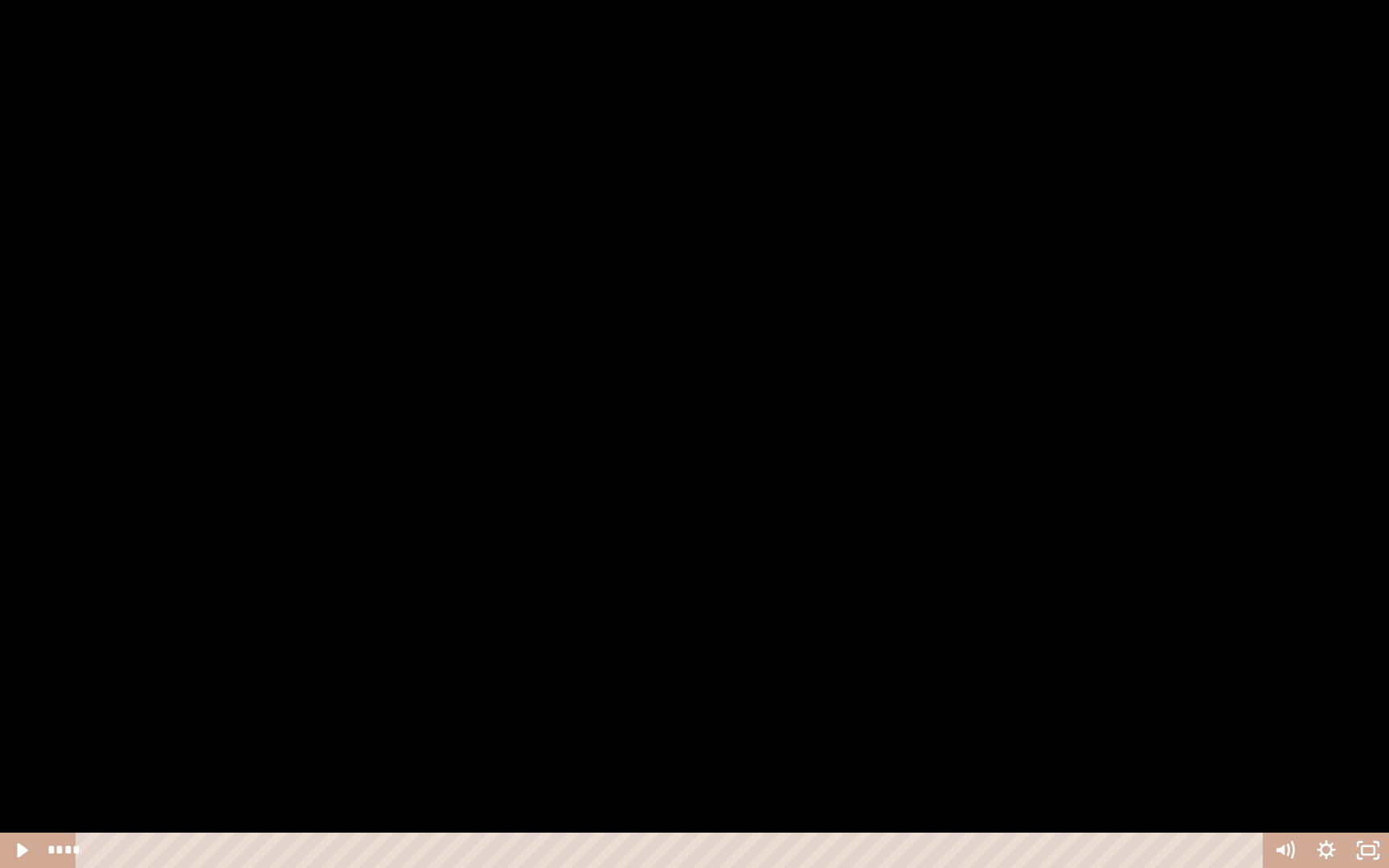 click at bounding box center [0, 0] 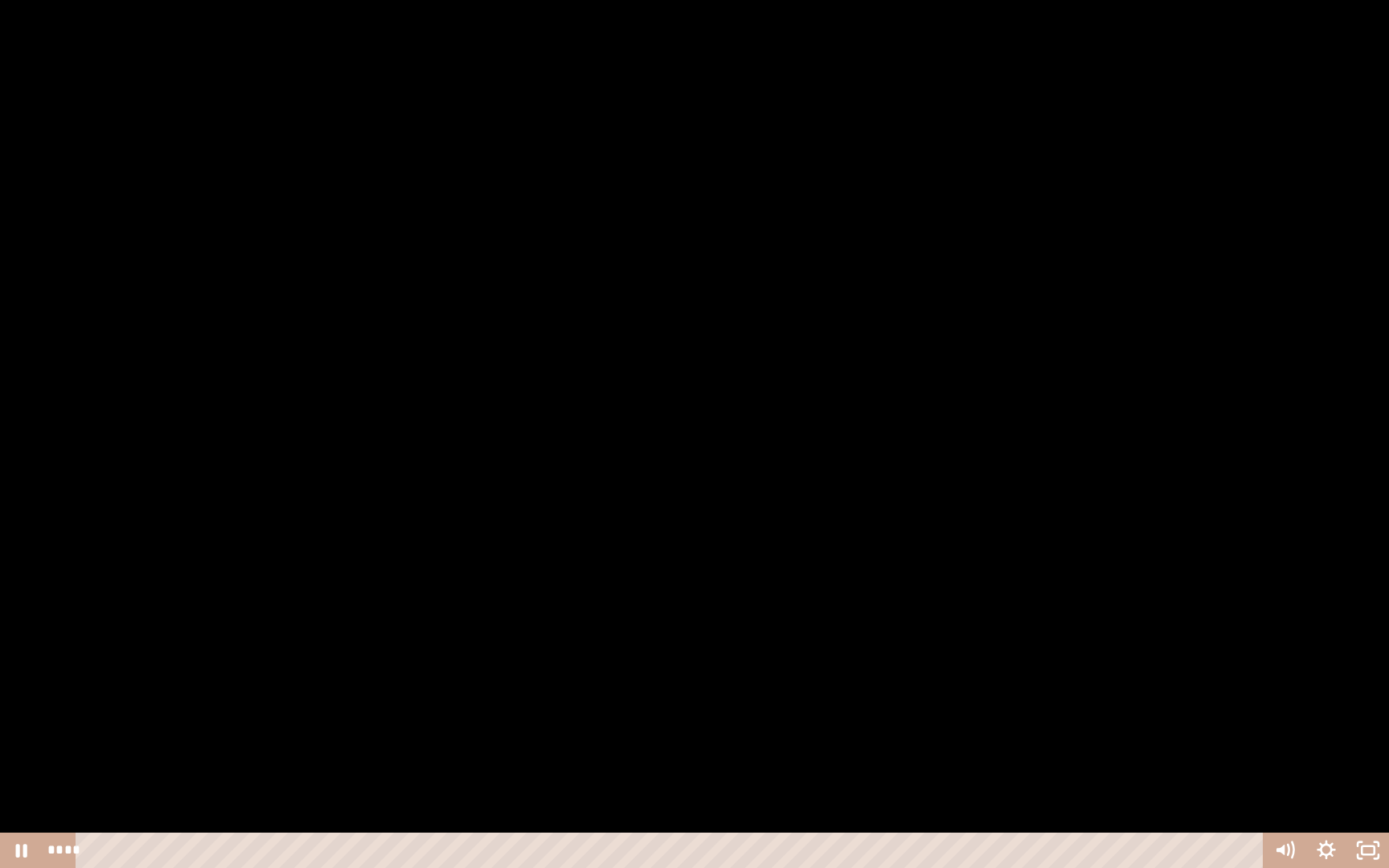 click at bounding box center [0, 0] 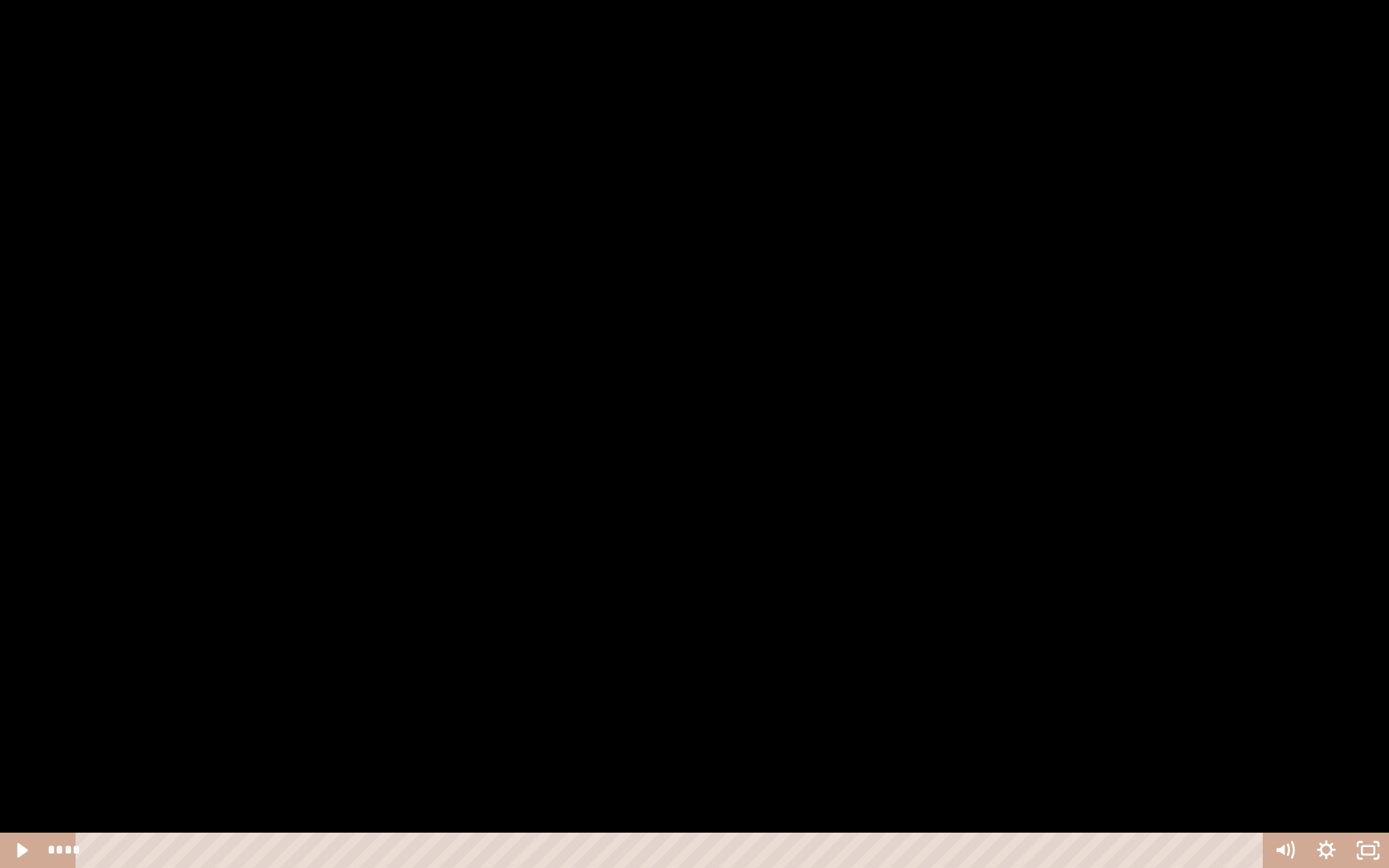 click at bounding box center [0, 0] 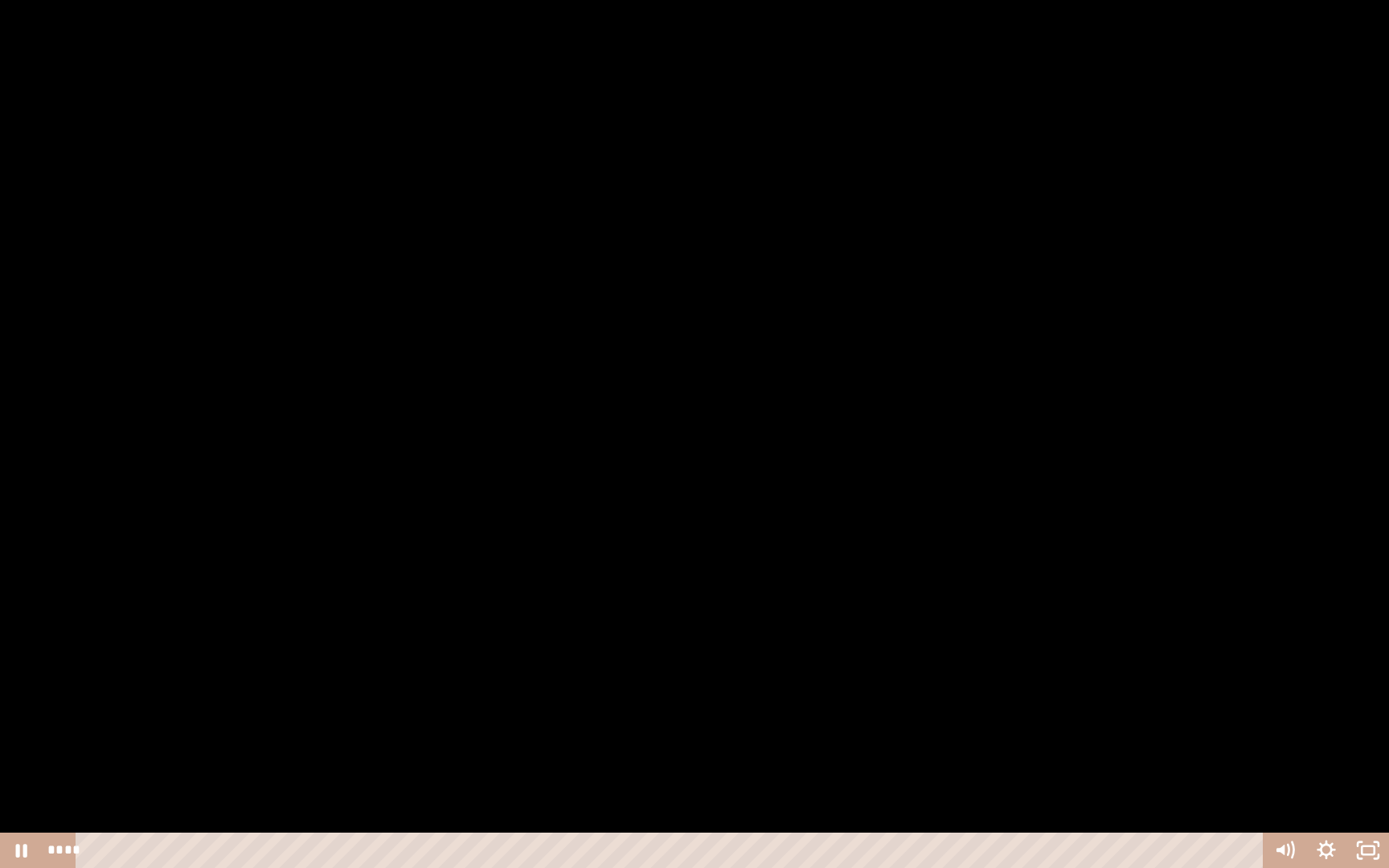 click at bounding box center [694, 434] 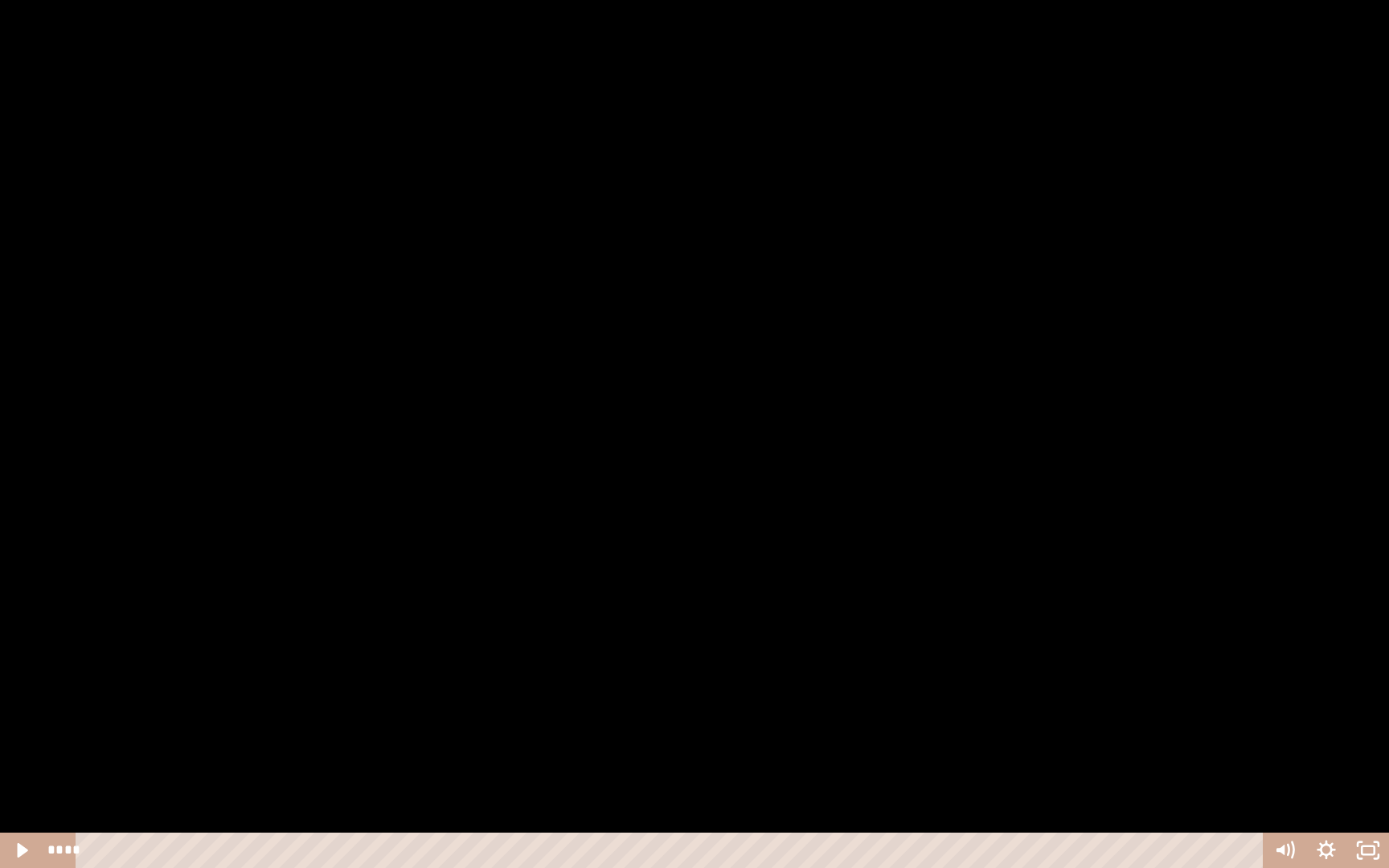 click at bounding box center [0, 0] 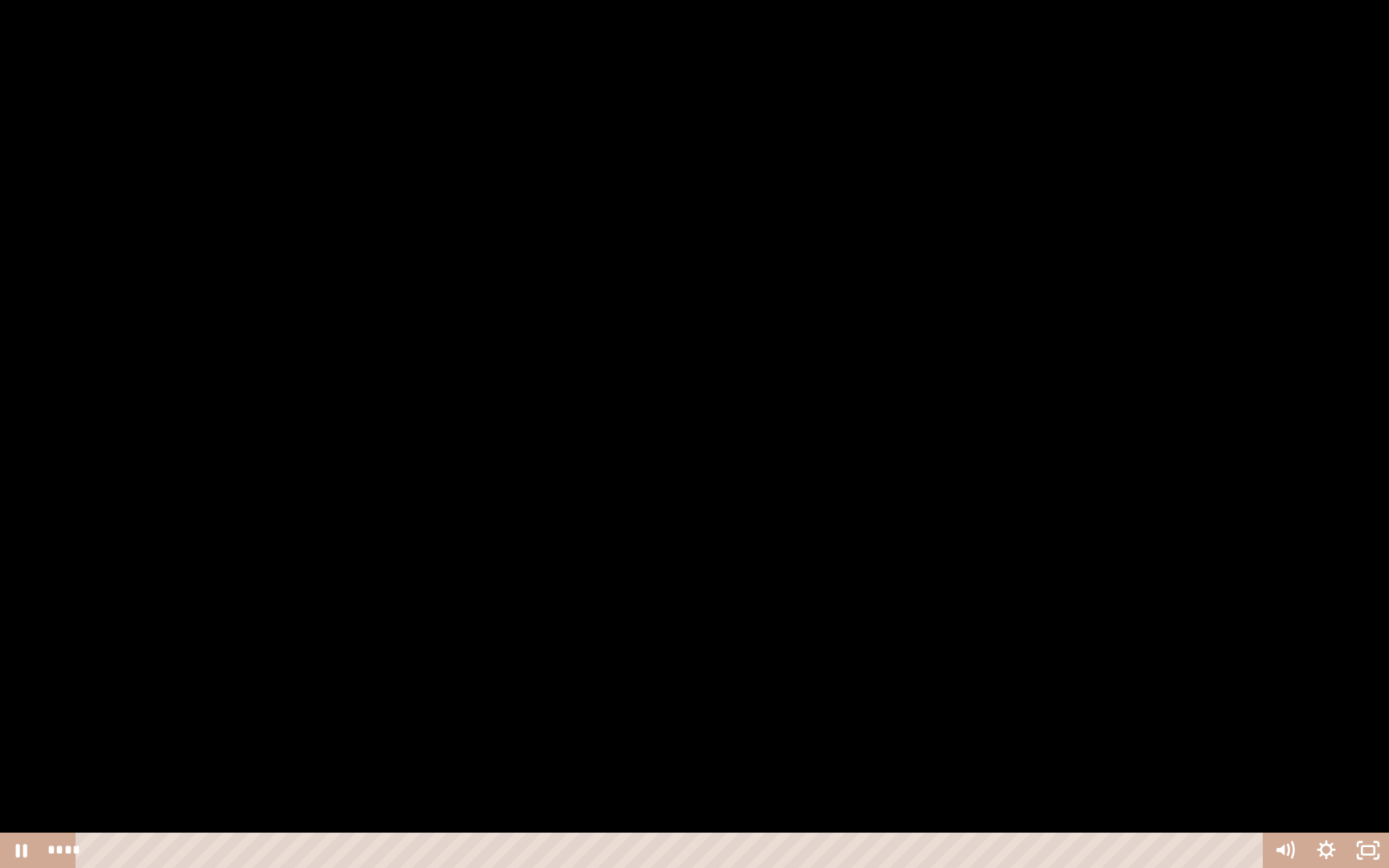 click at bounding box center (0, 0) 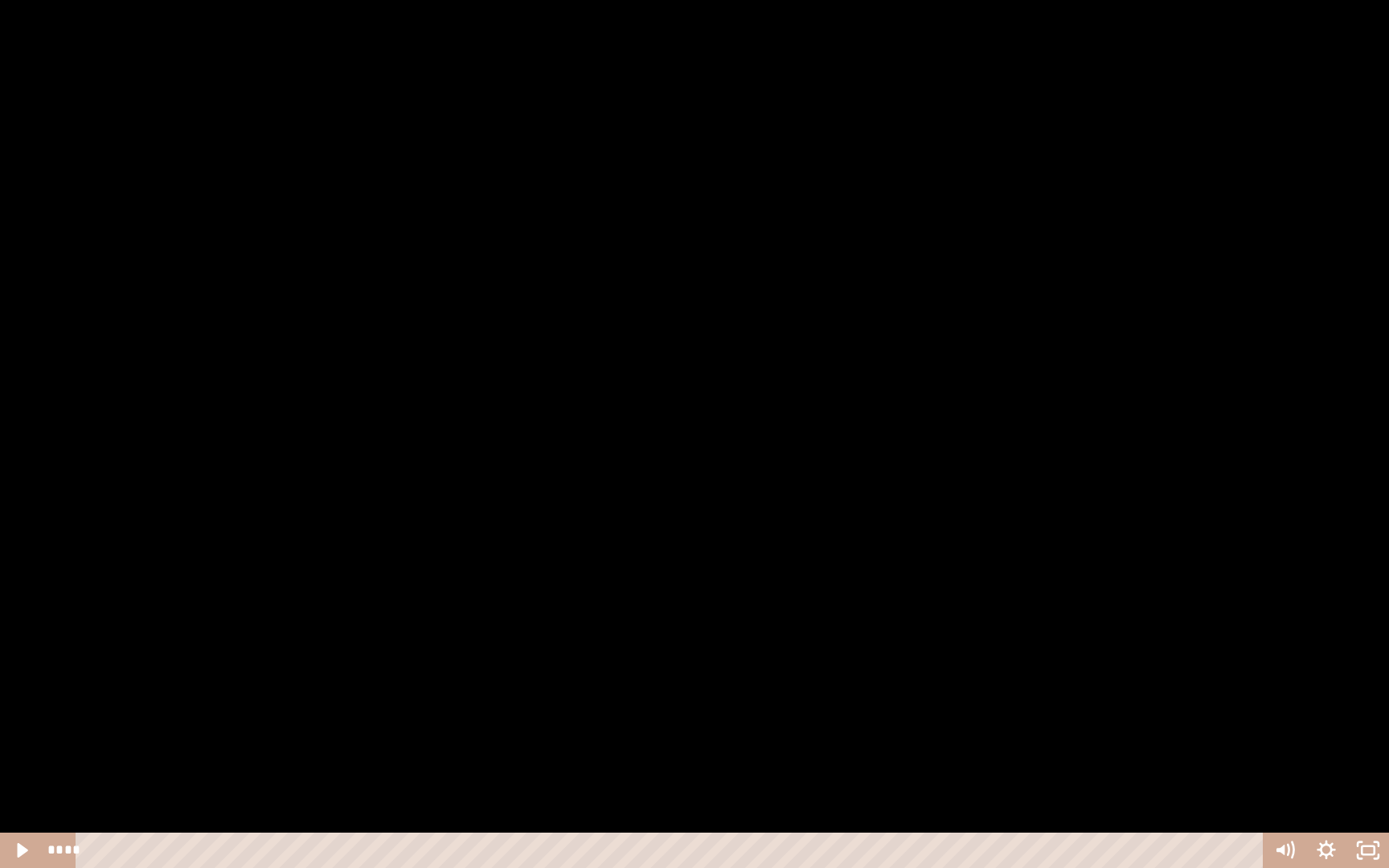 click at bounding box center [0, 0] 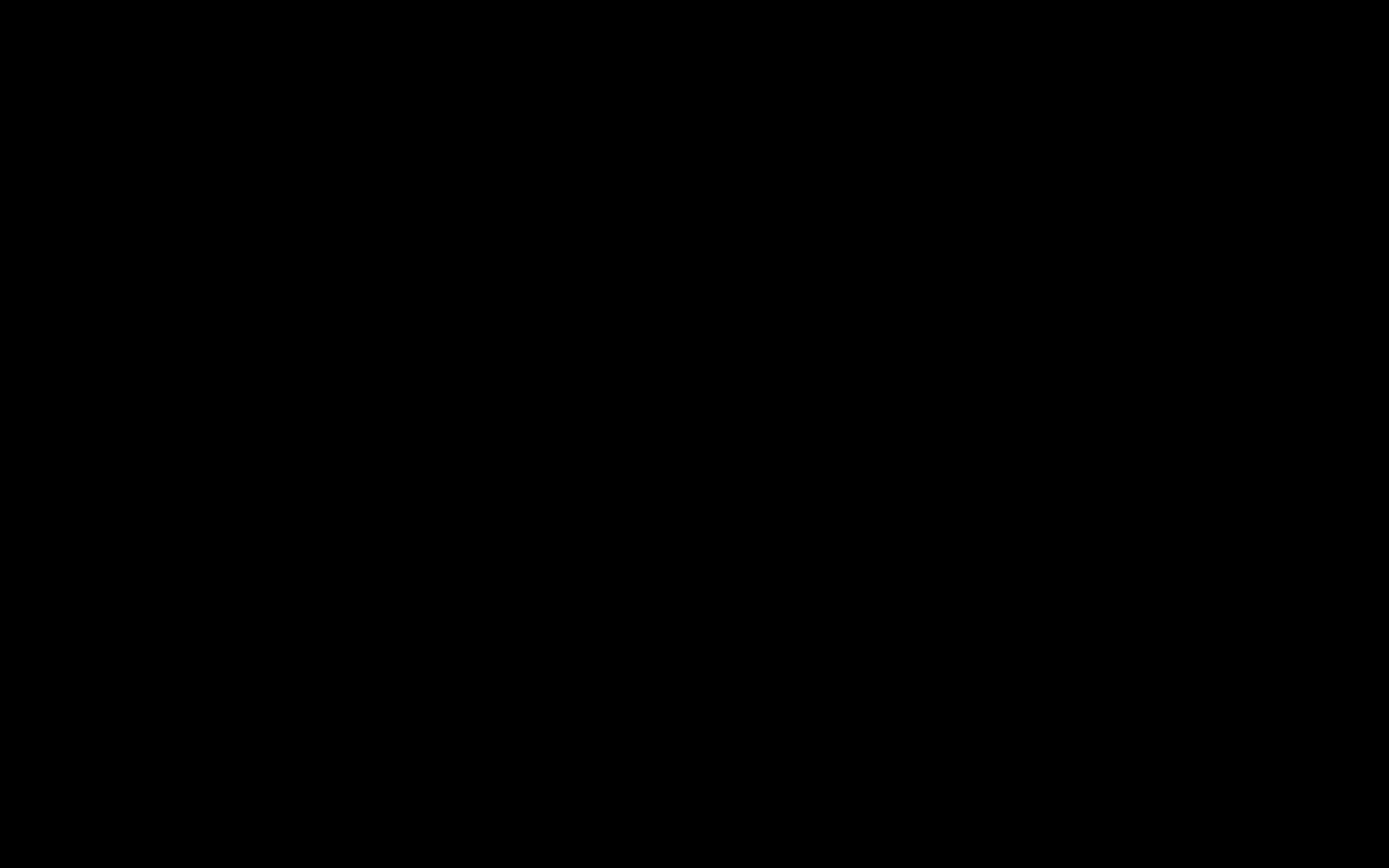click at bounding box center (0, 0) 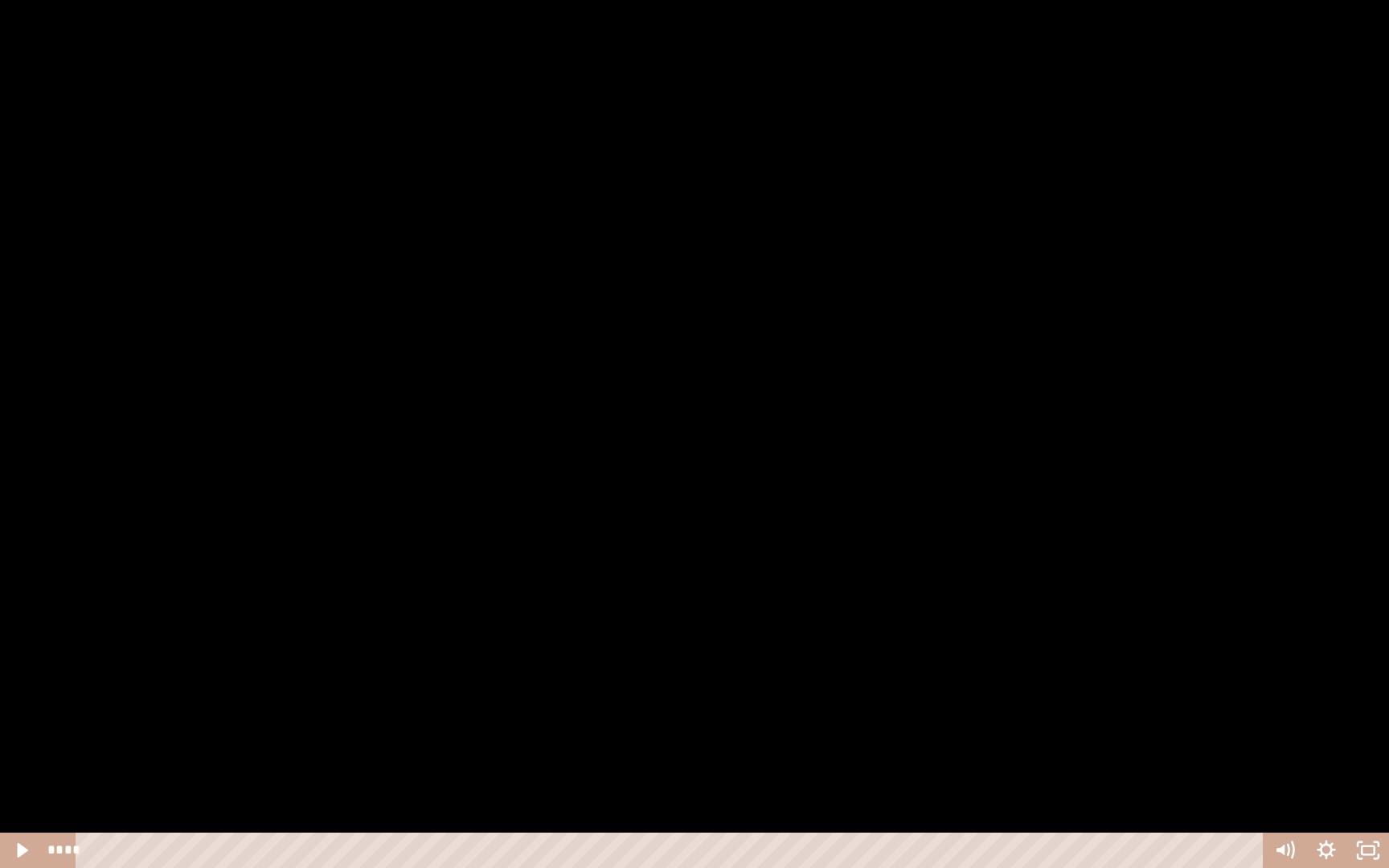 click at bounding box center [0, 0] 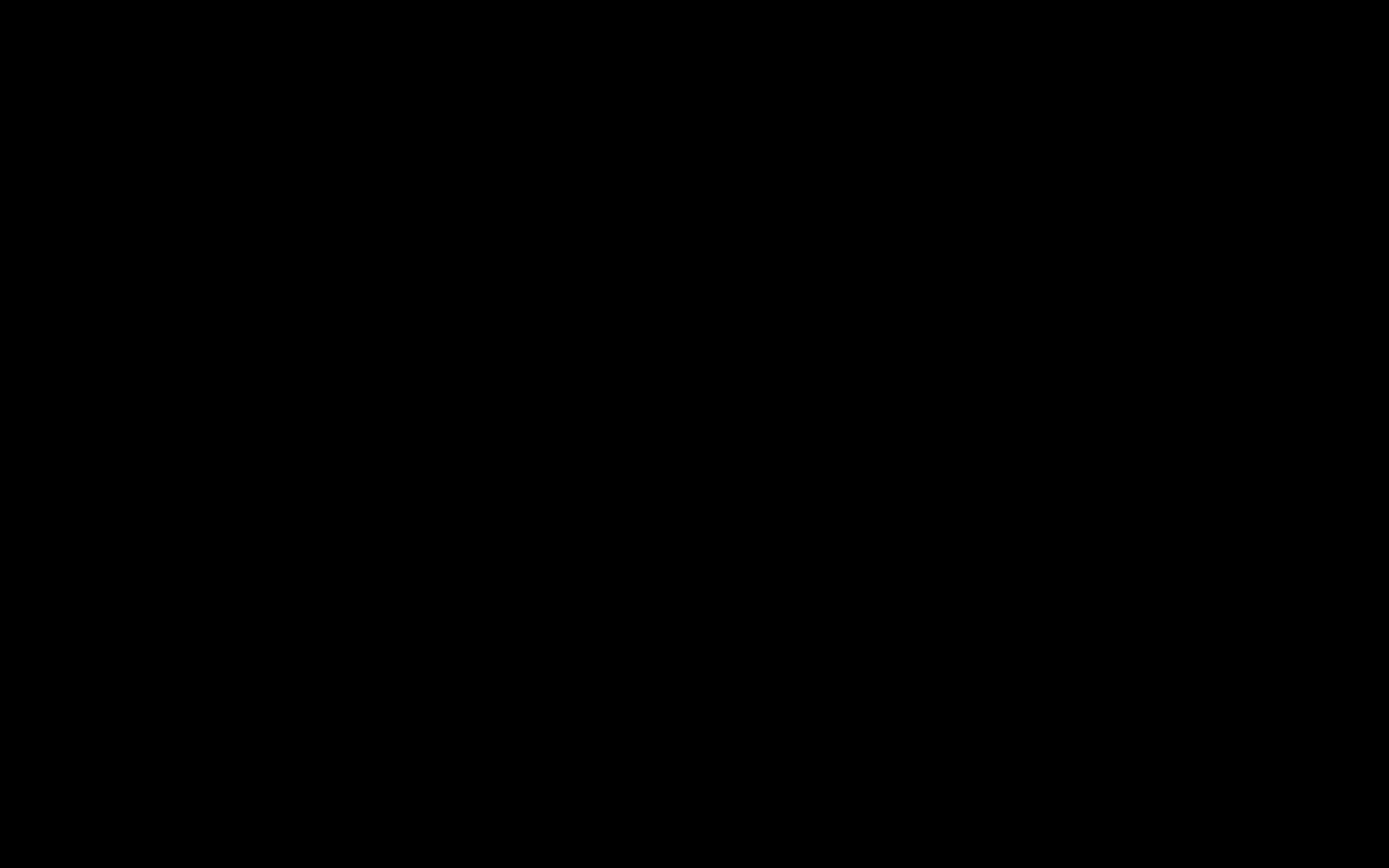 click at bounding box center (0, 0) 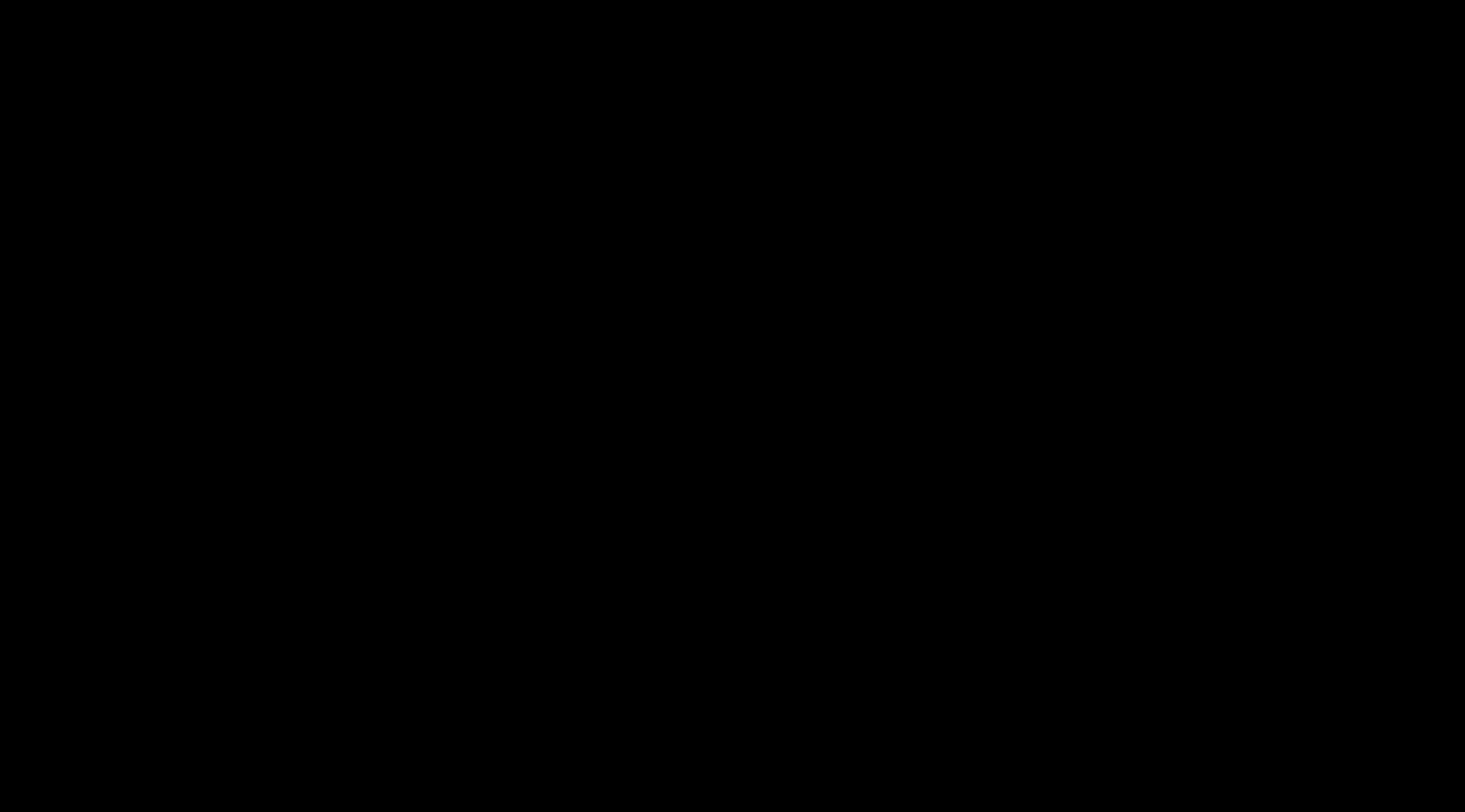 scroll, scrollTop: 2788, scrollLeft: 0, axis: vertical 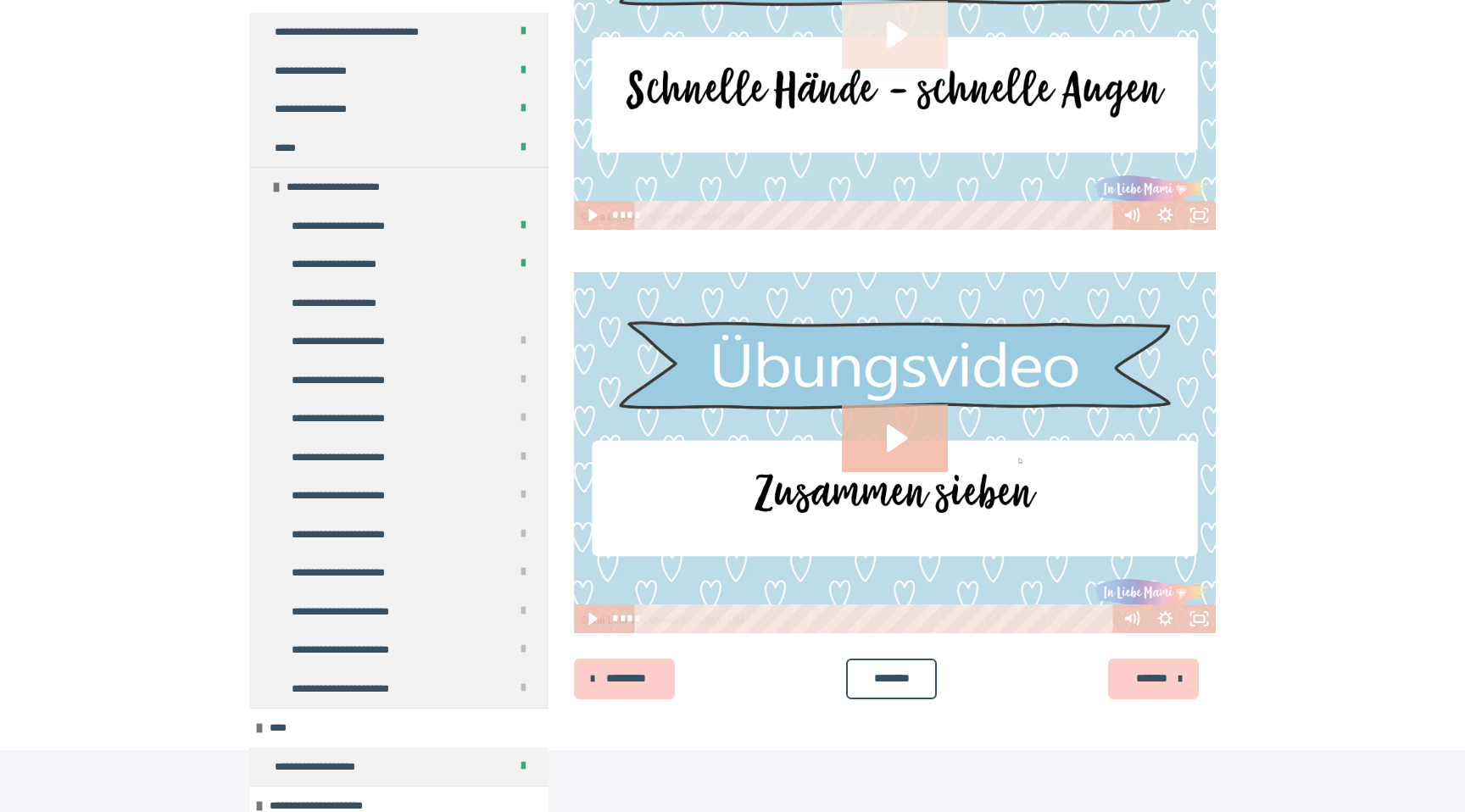 click 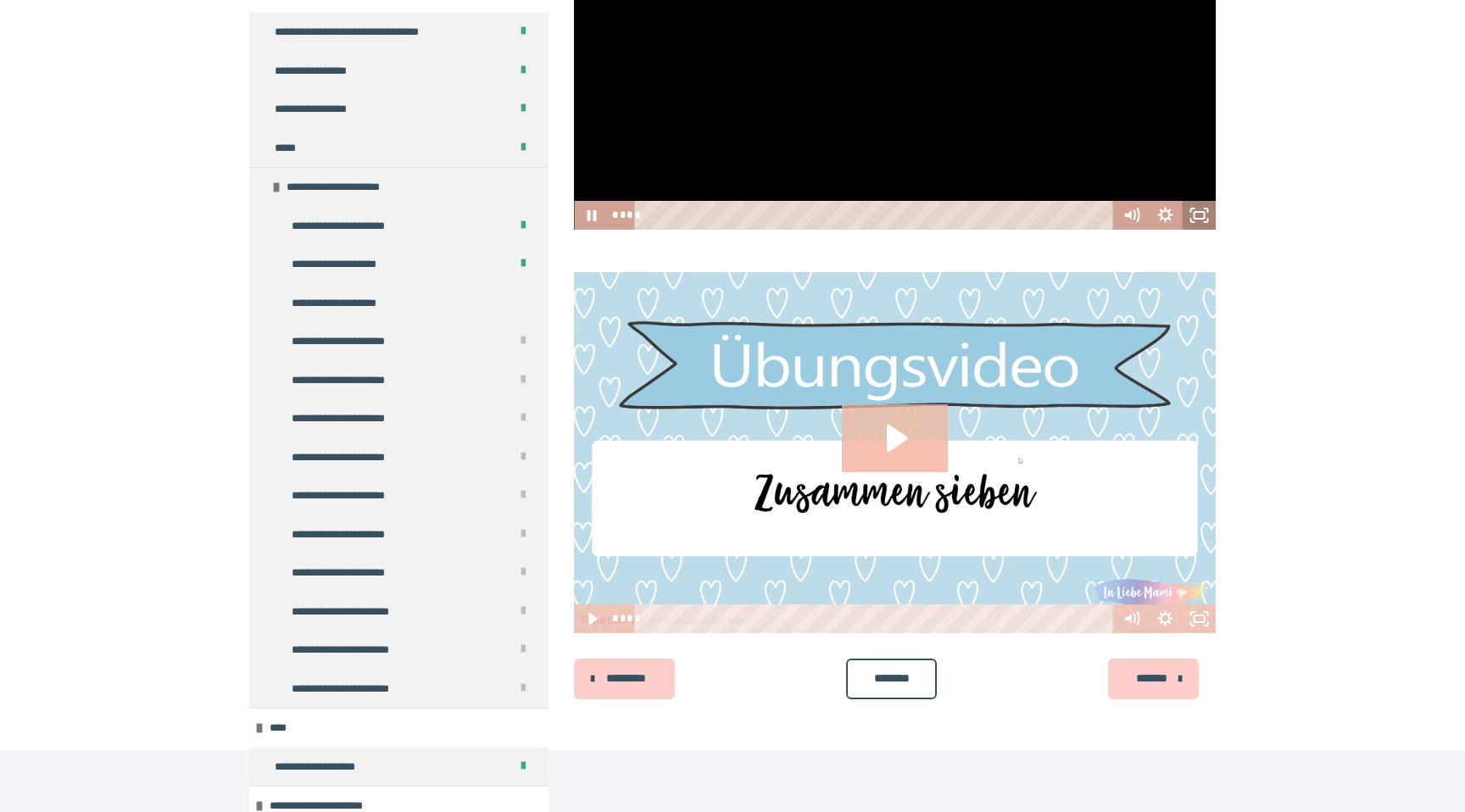 click 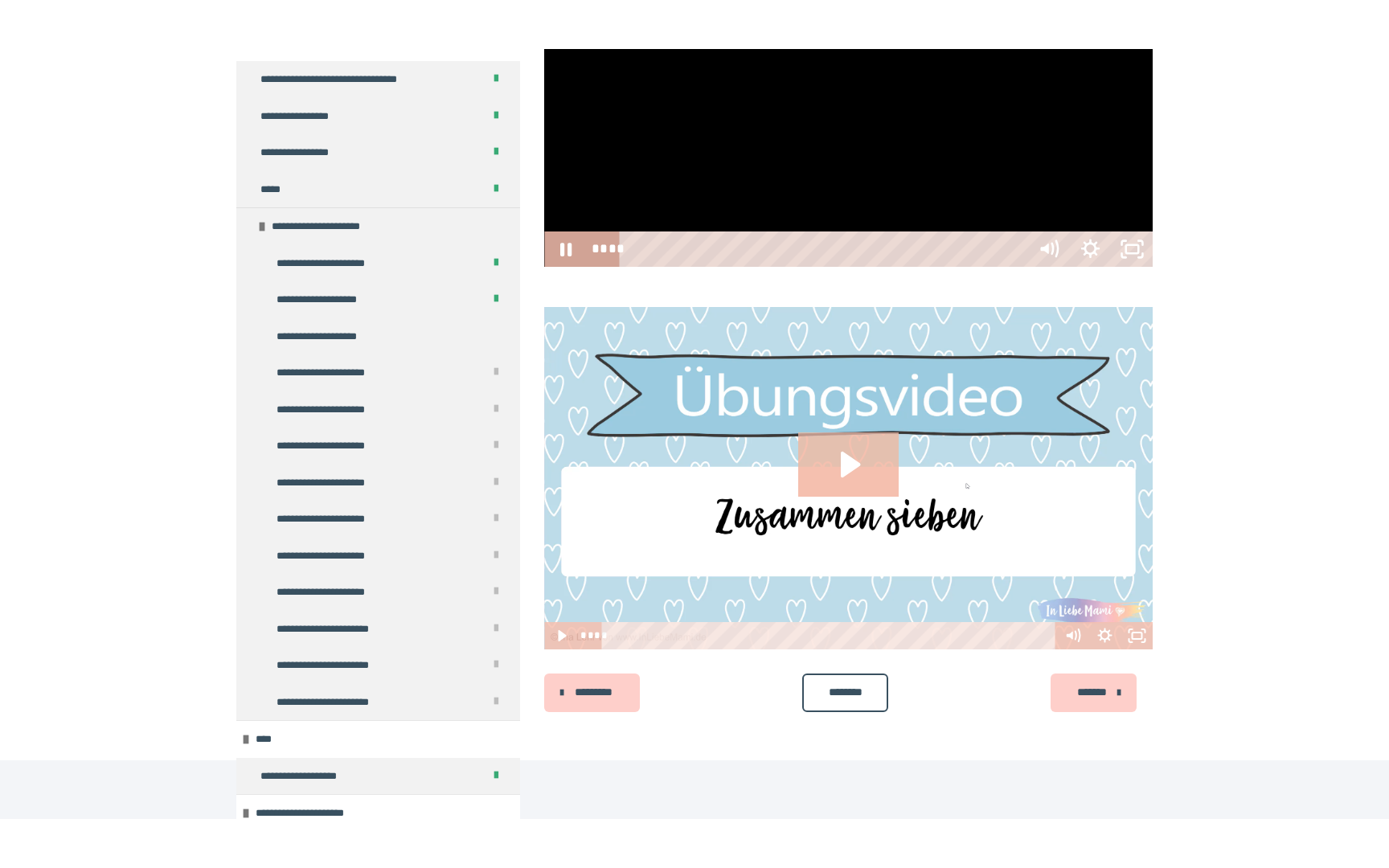 scroll, scrollTop: 4588, scrollLeft: 0, axis: vertical 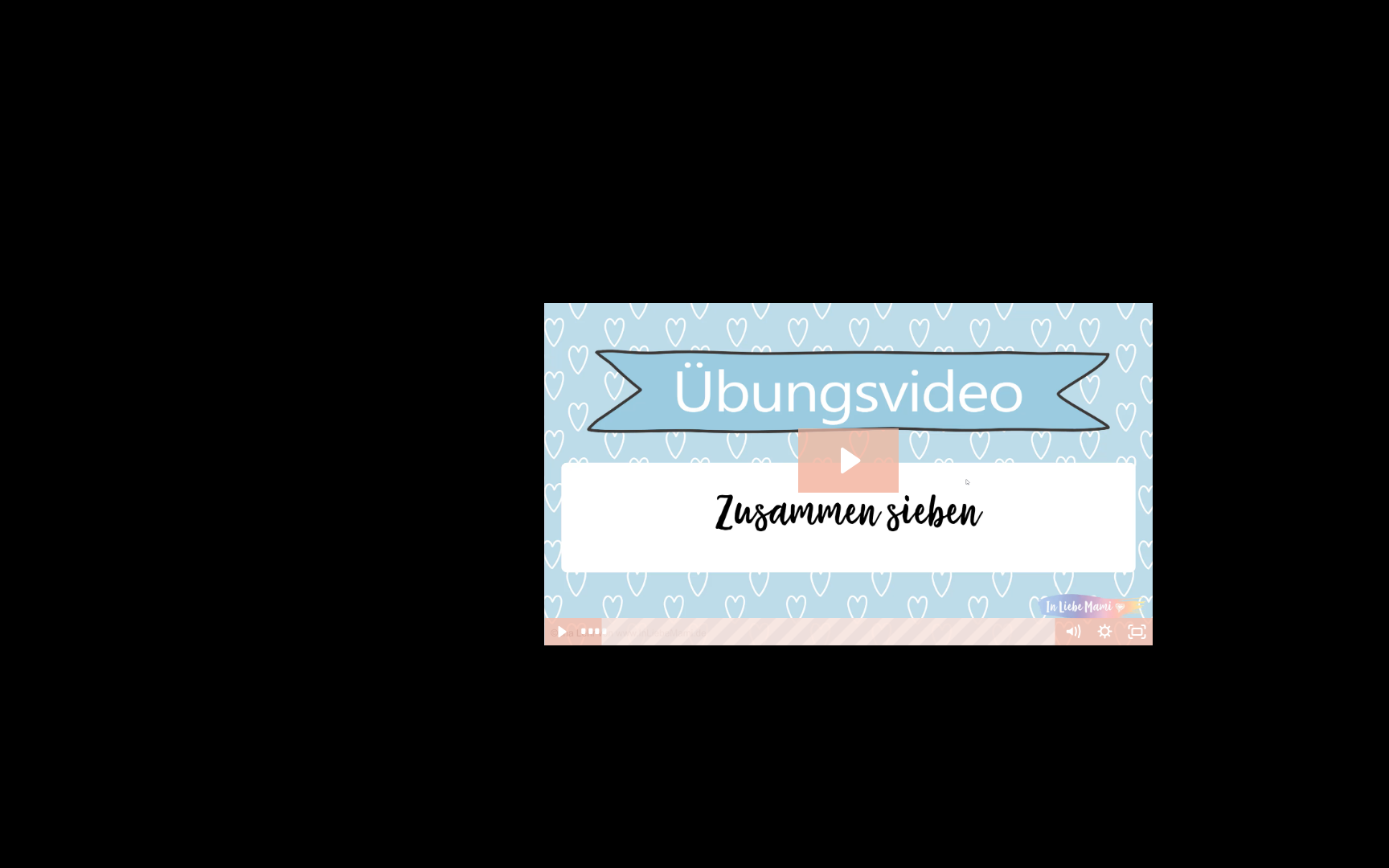 type 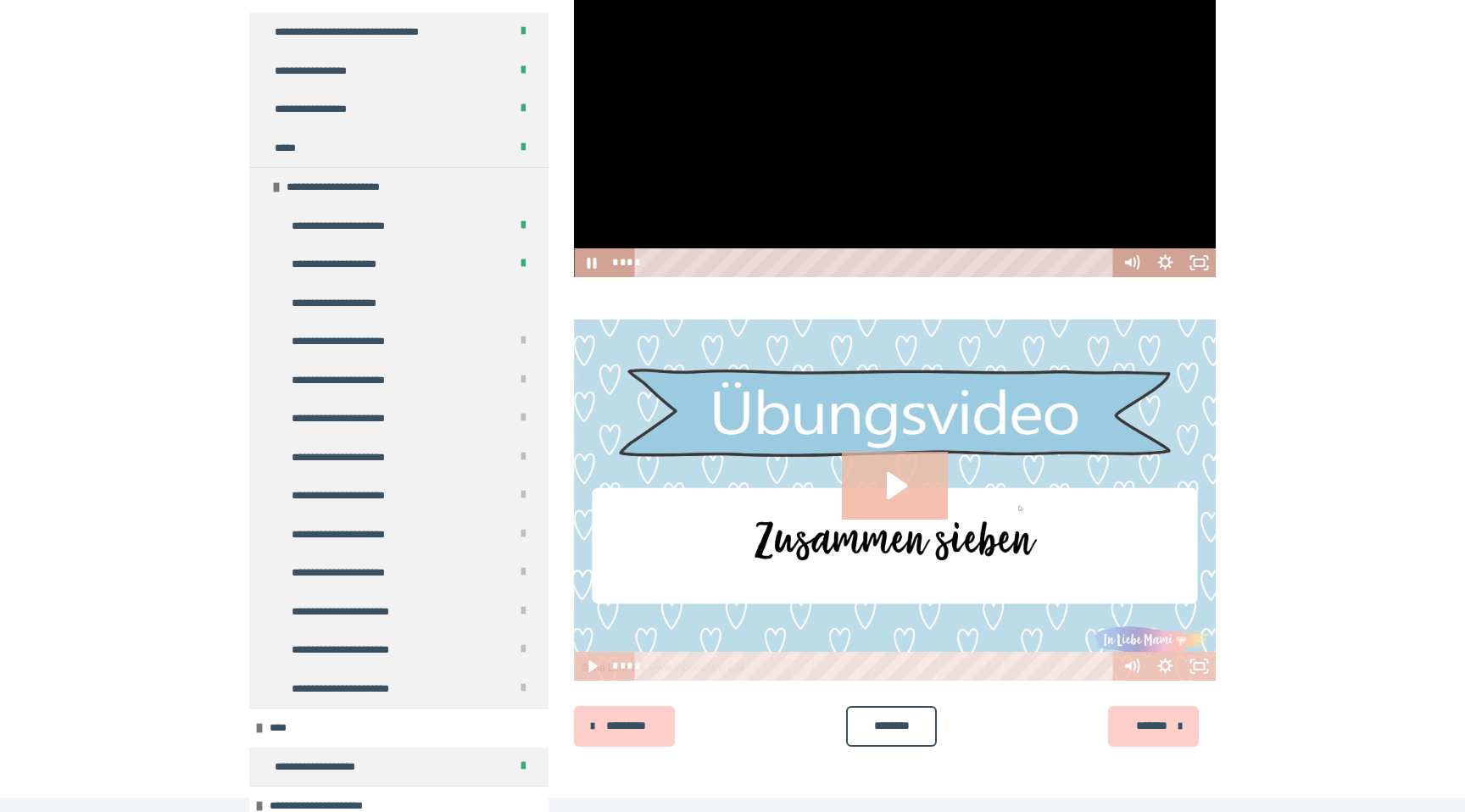 click at bounding box center [894, 97] 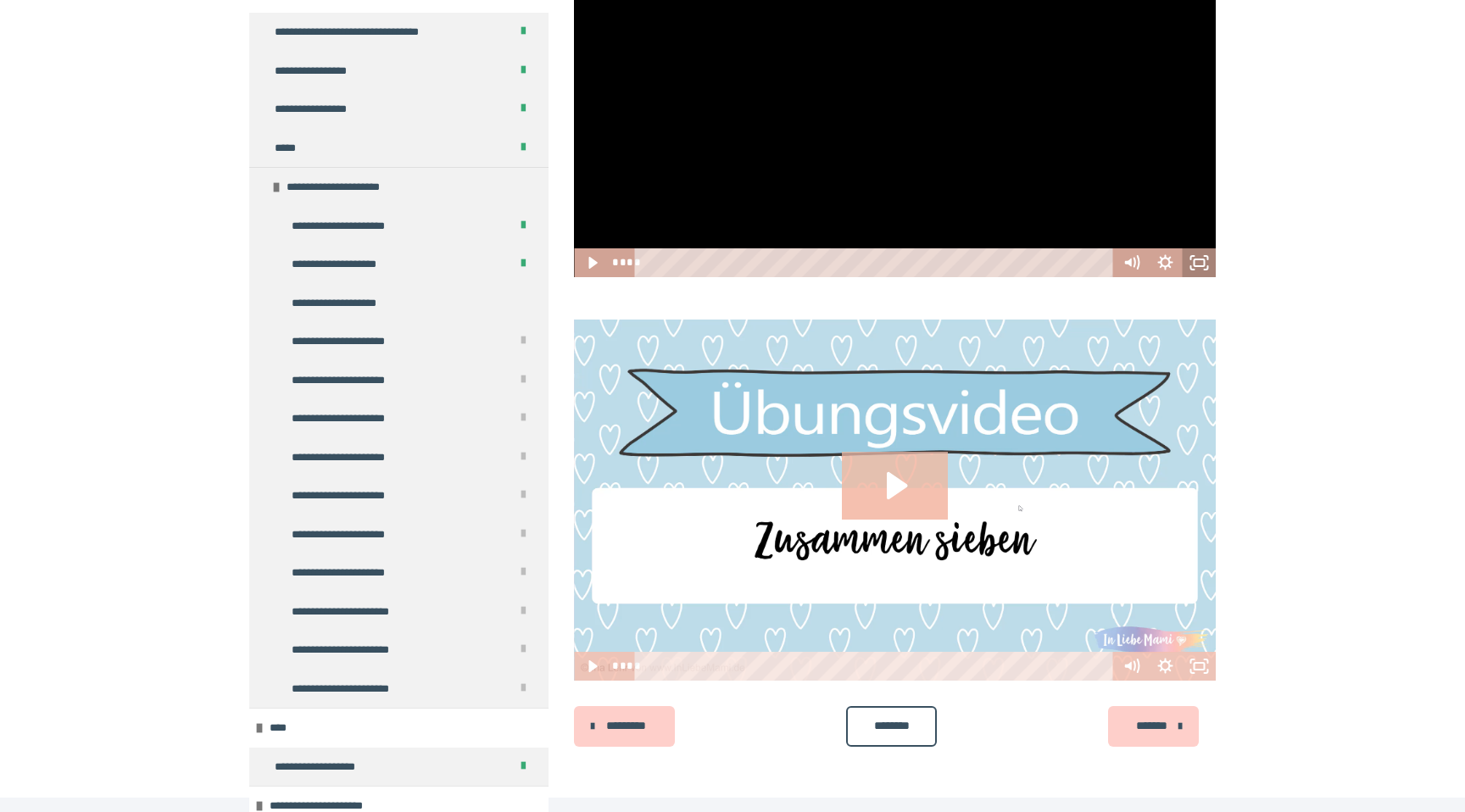 click 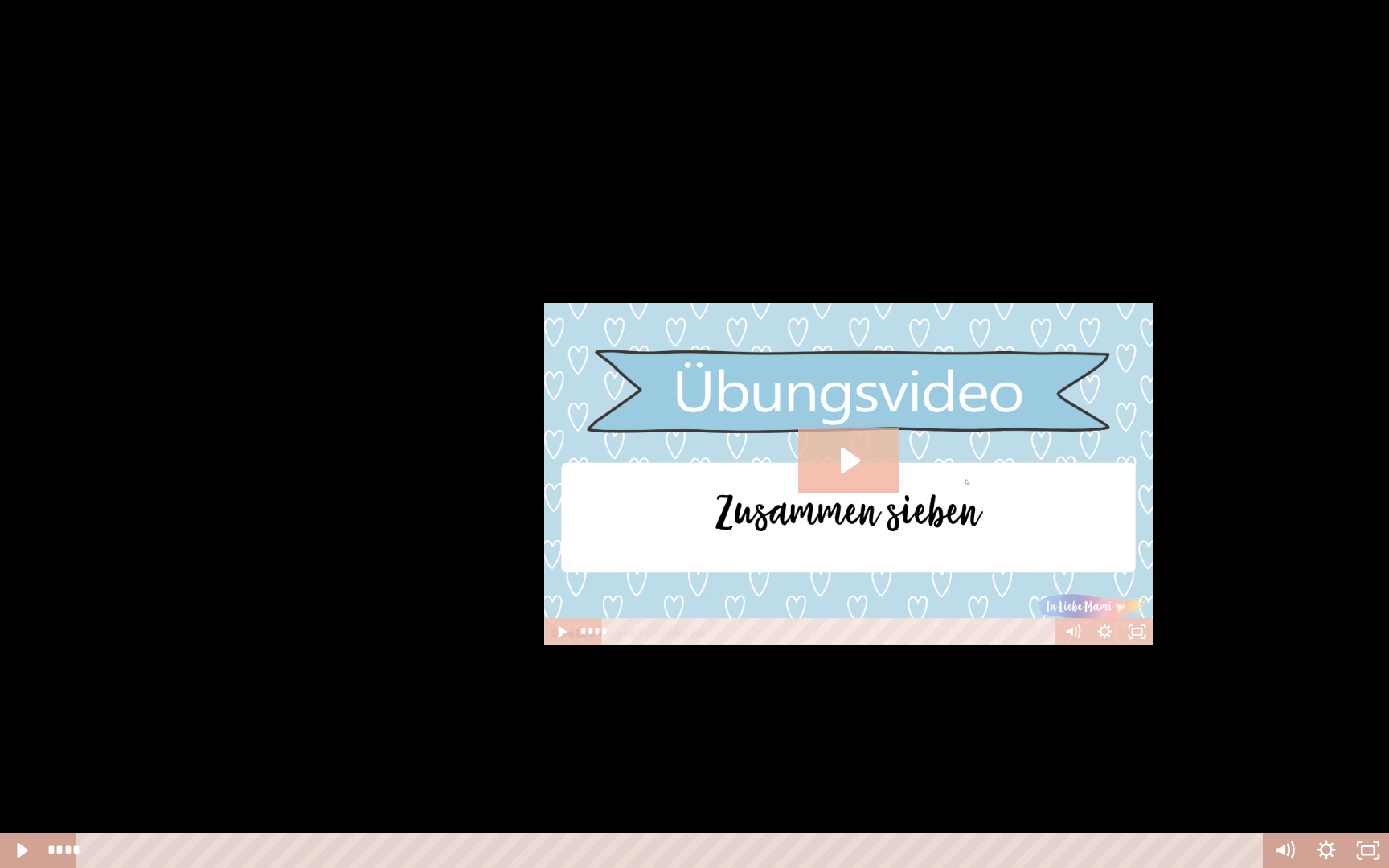 click at bounding box center [694, 434] 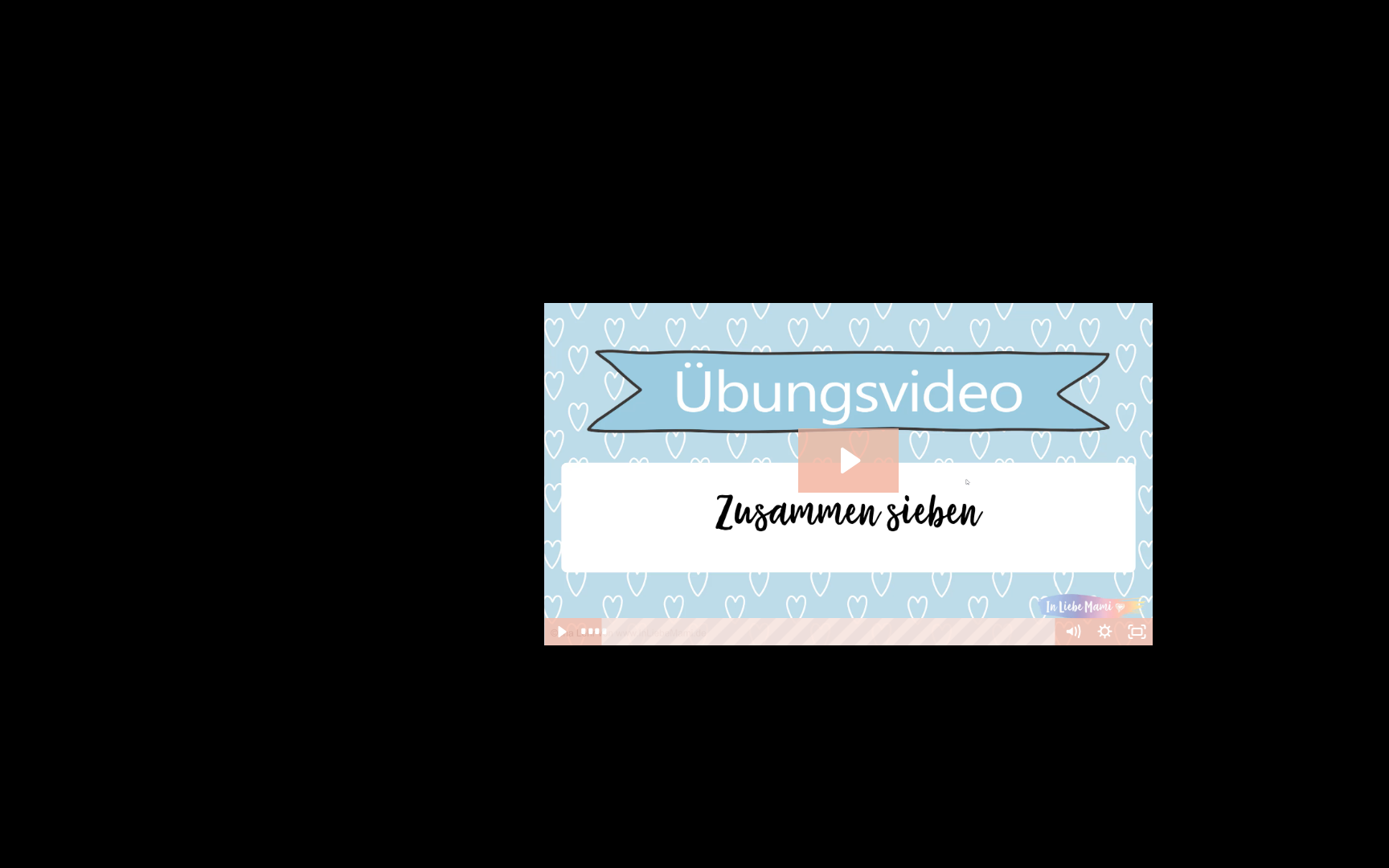click at bounding box center (694, 434) 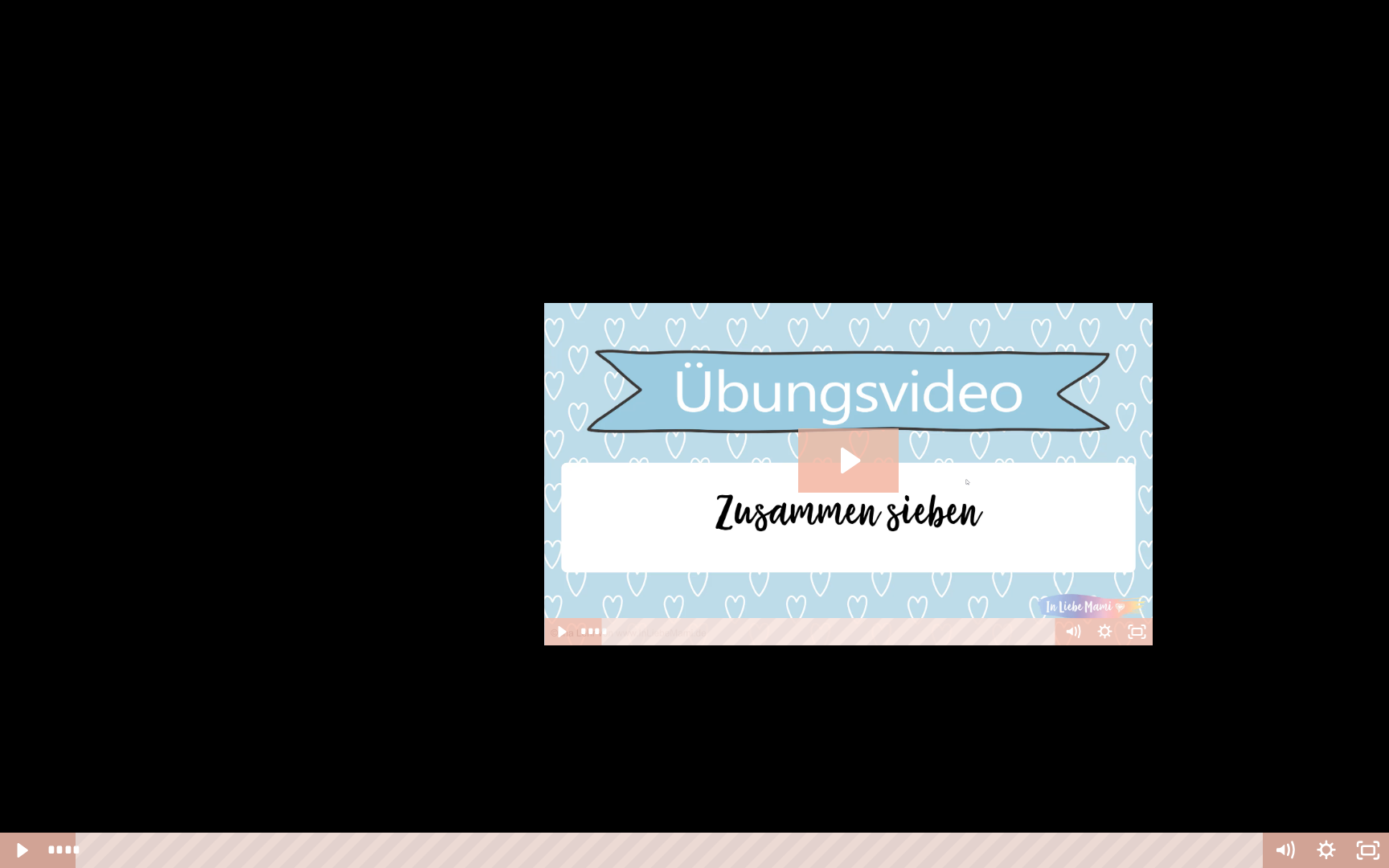 click at bounding box center (694, 434) 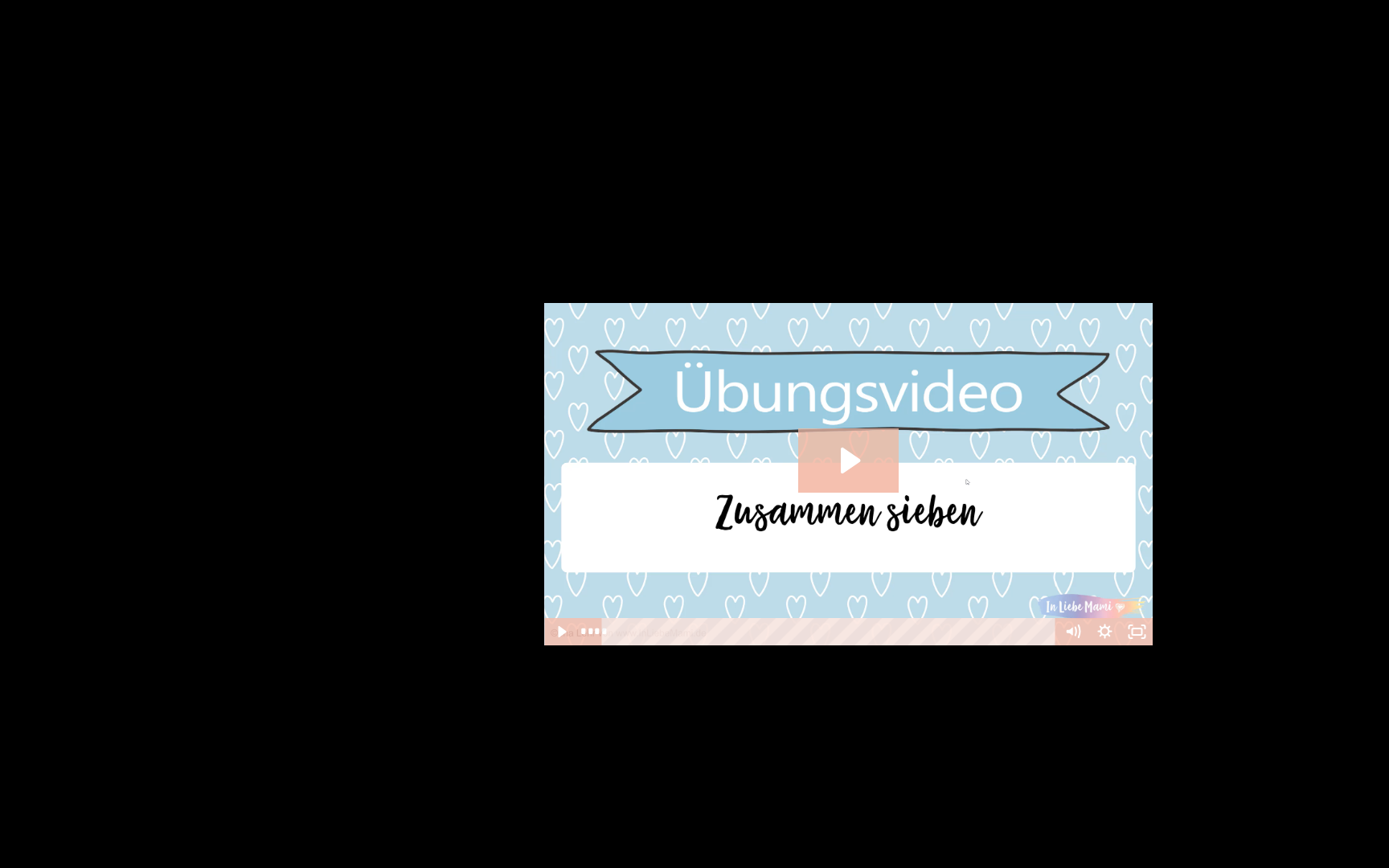 type 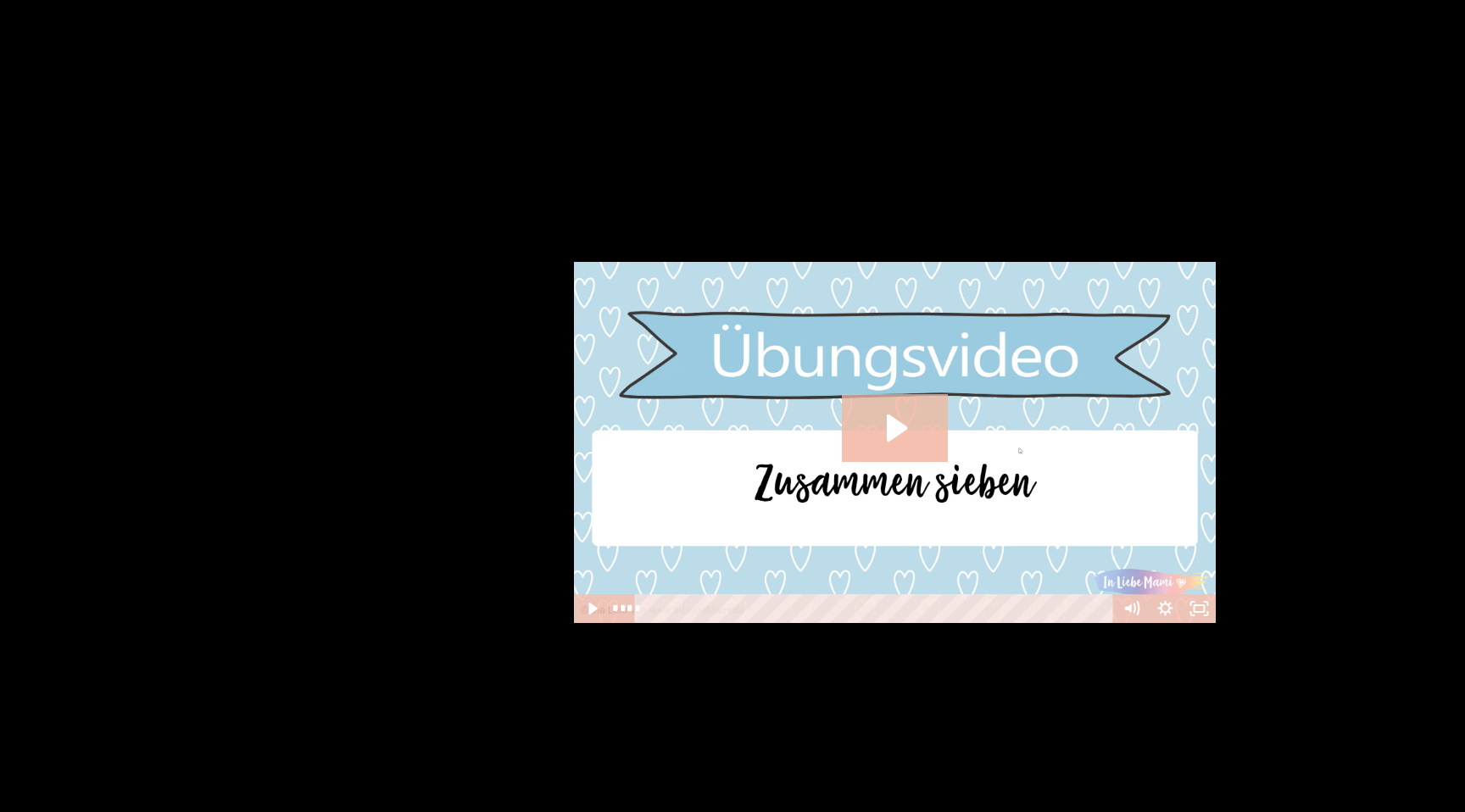 scroll, scrollTop: 4897, scrollLeft: 0, axis: vertical 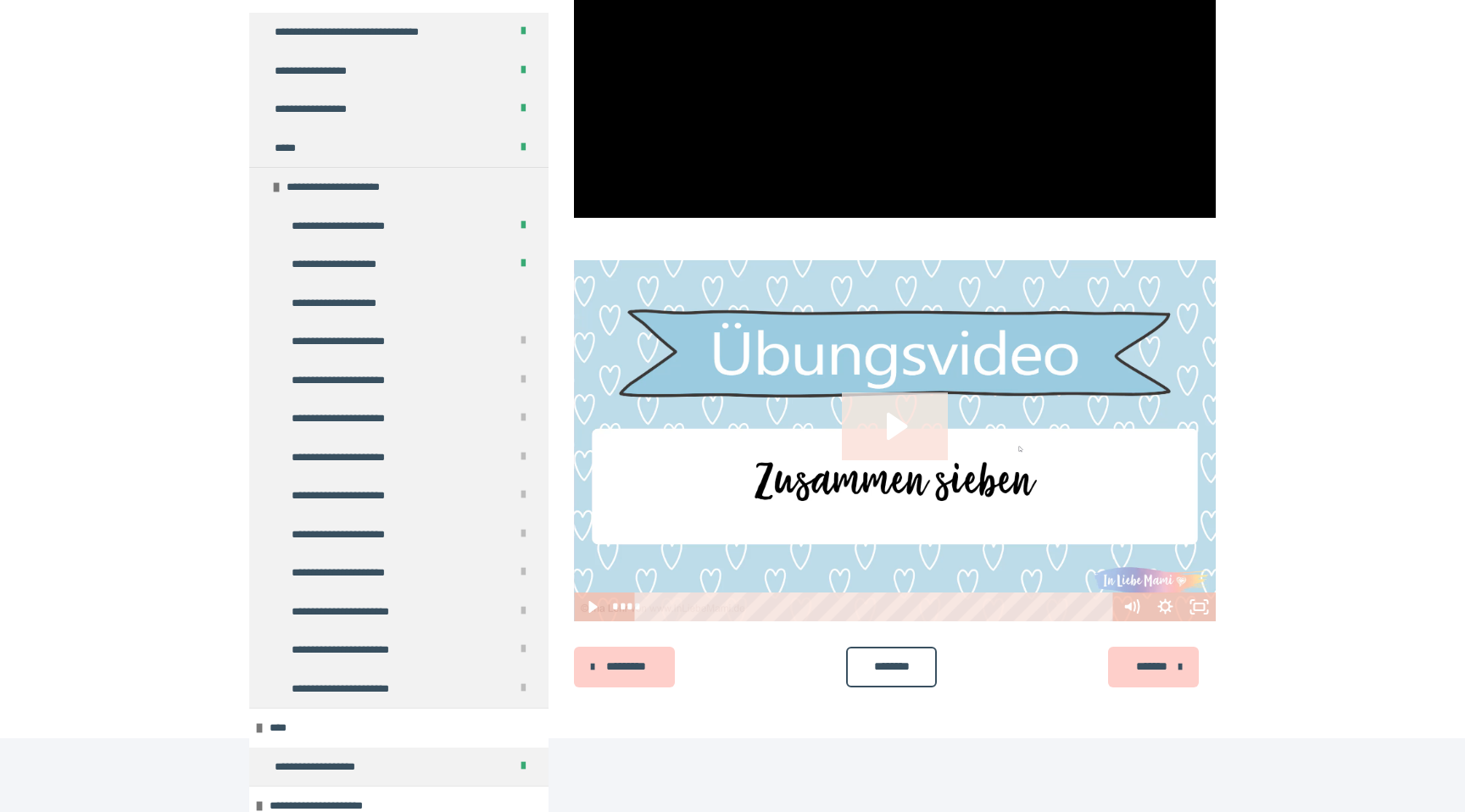 click 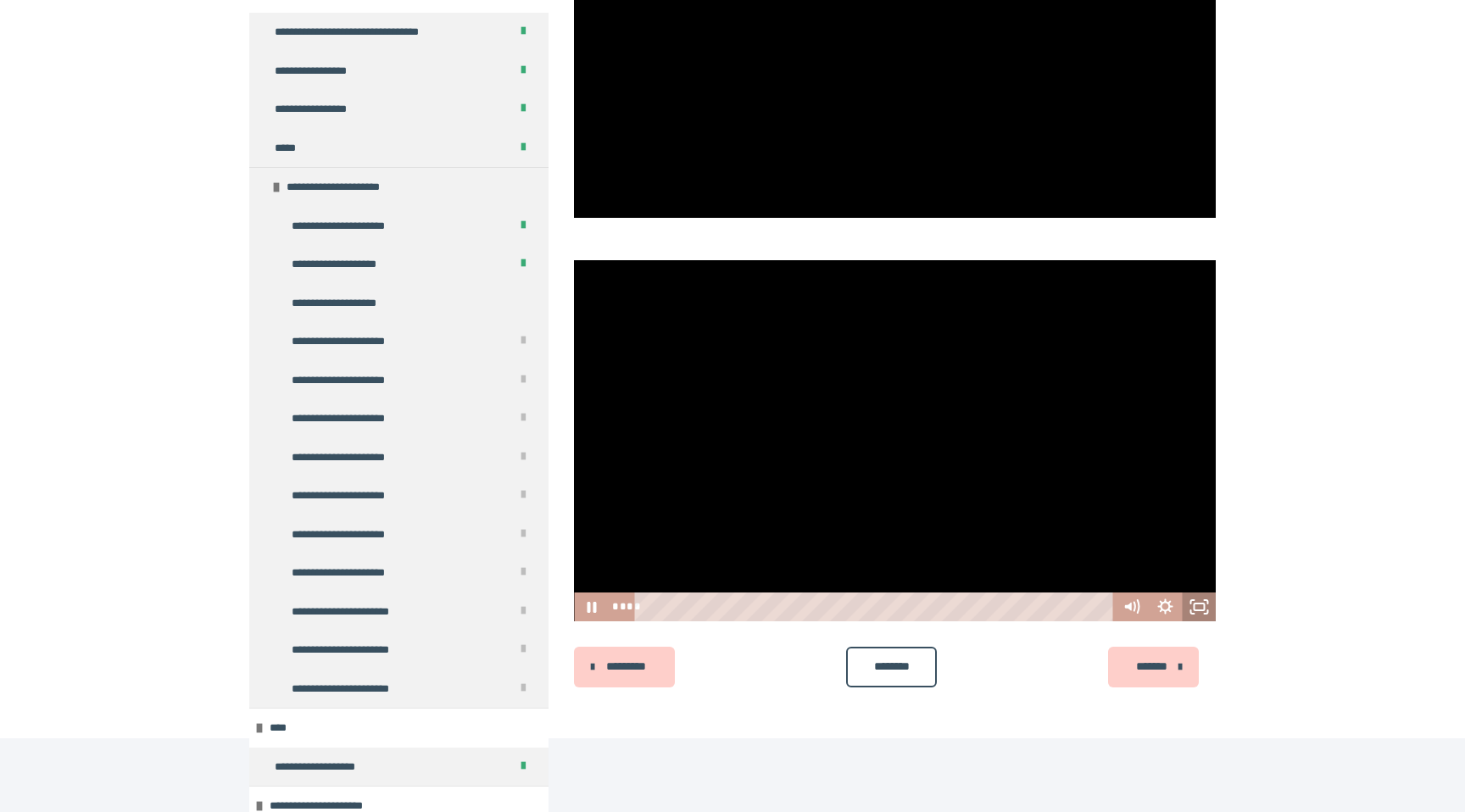 click 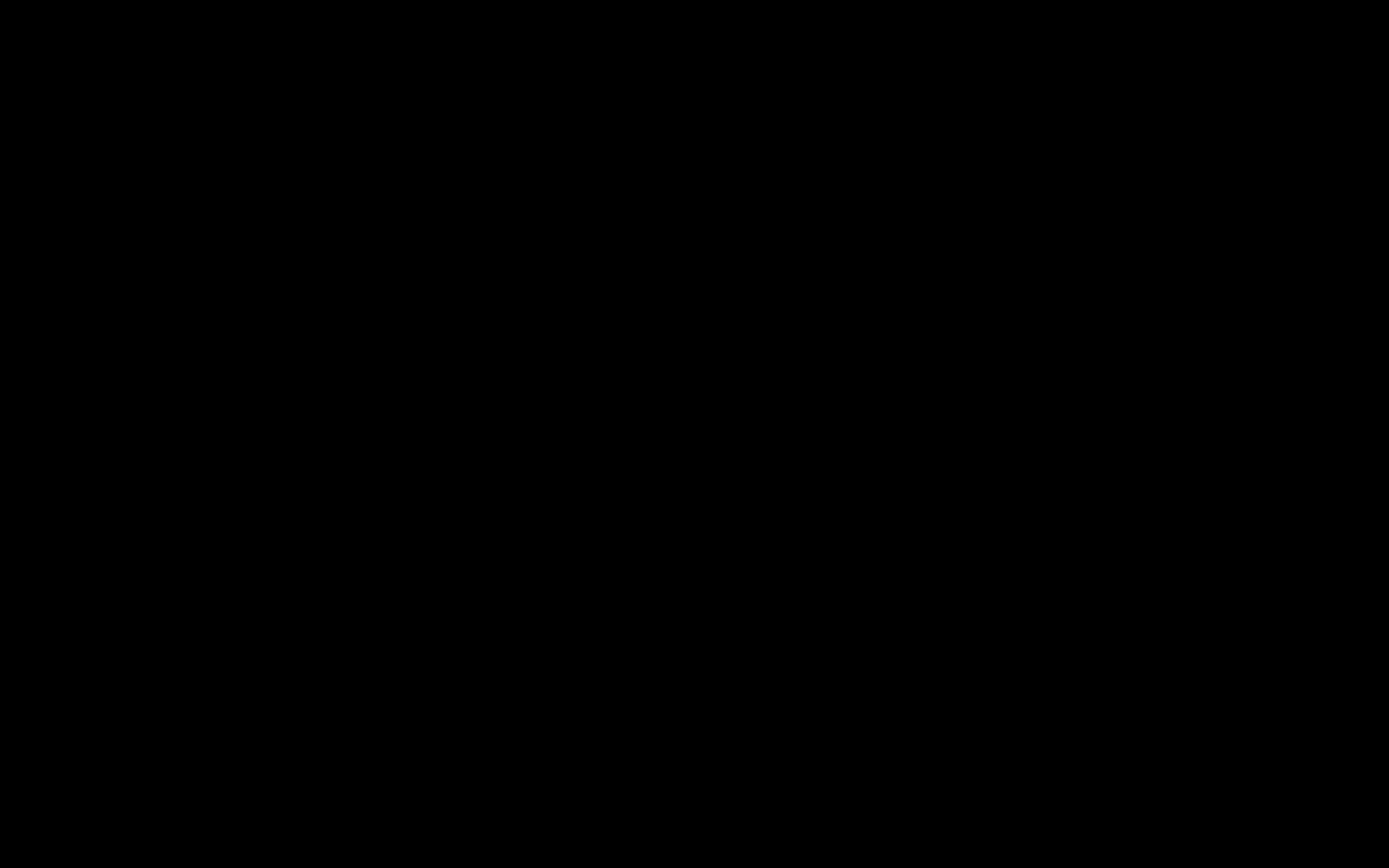 type 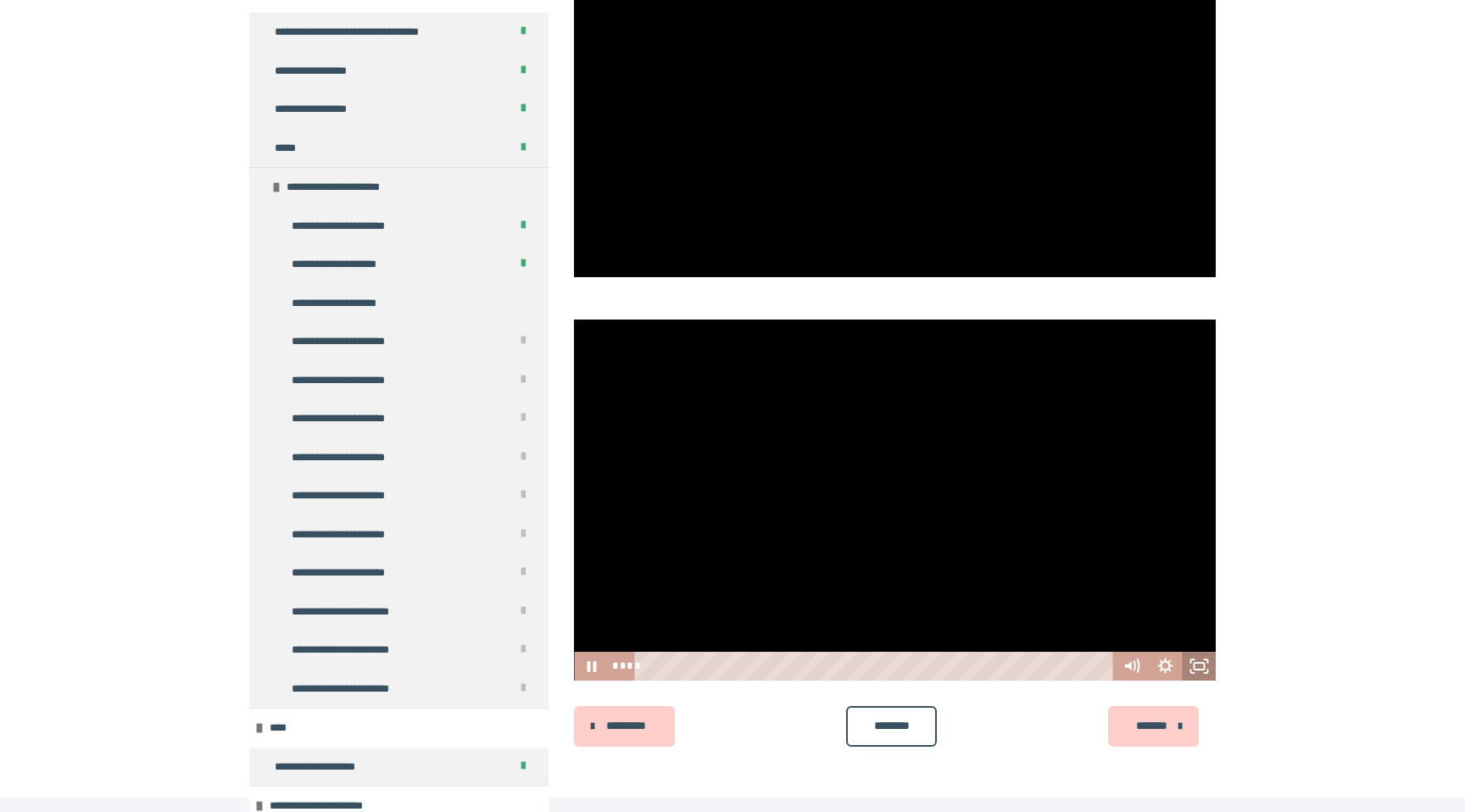 click 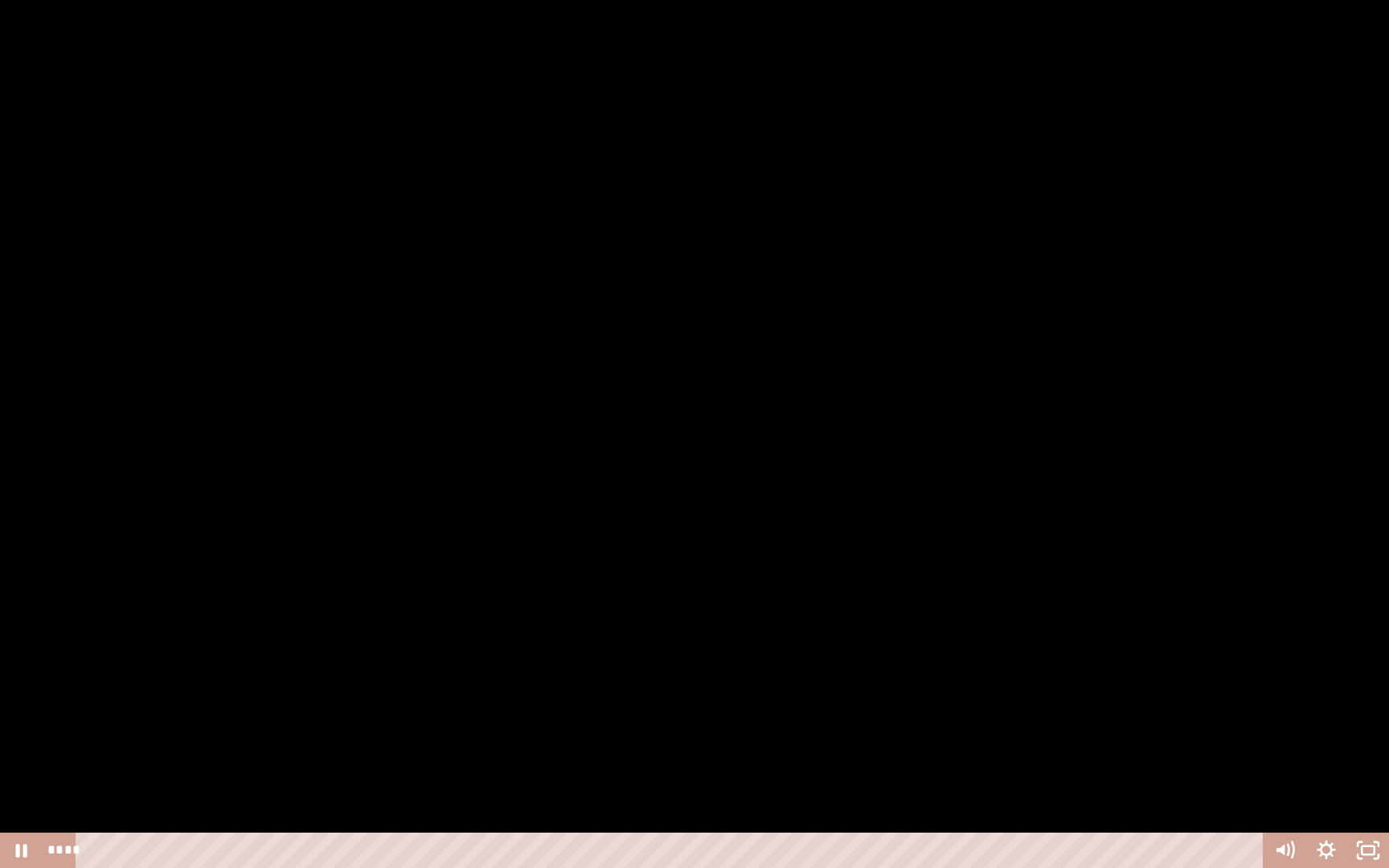 click at bounding box center (694, 434) 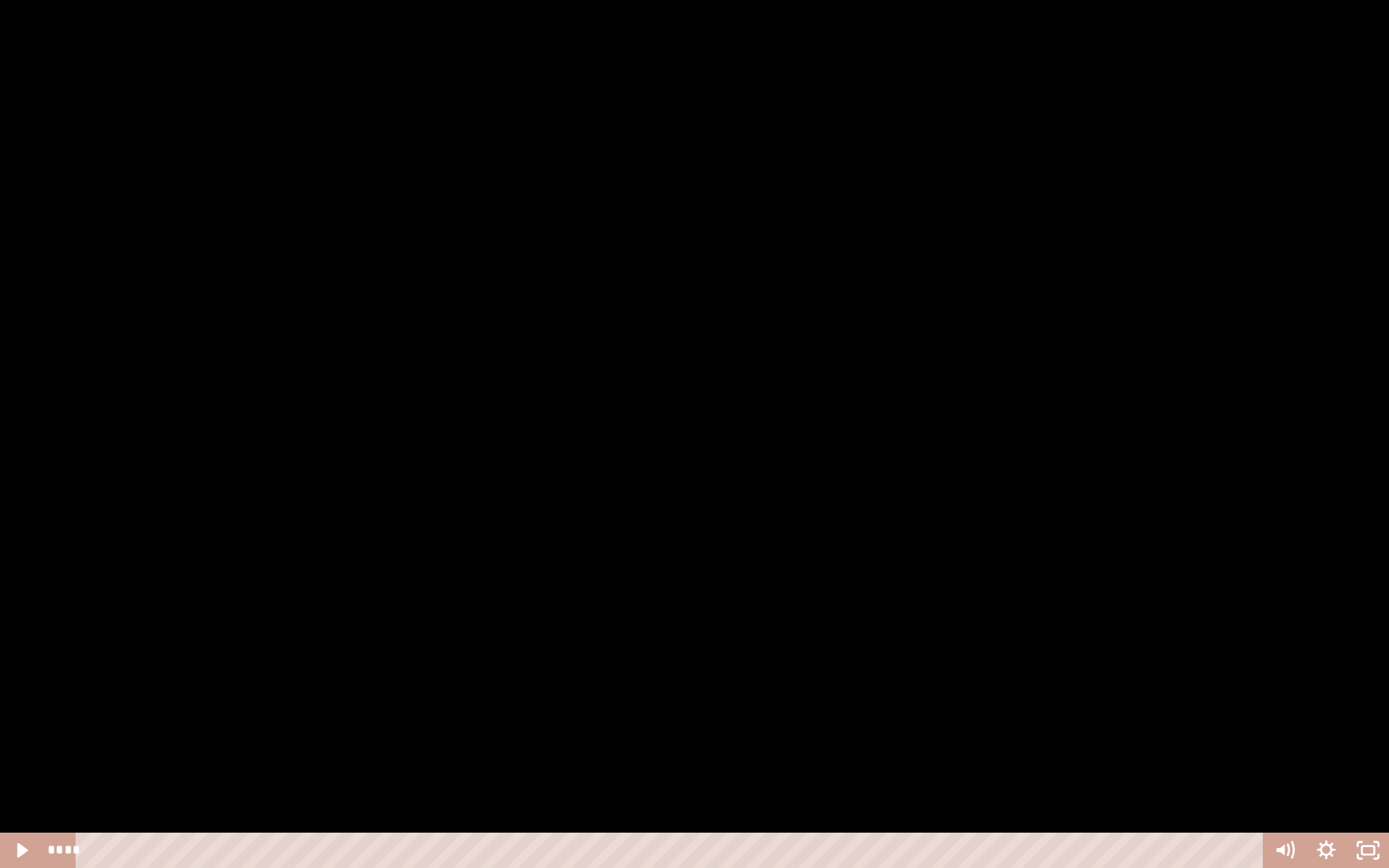 type 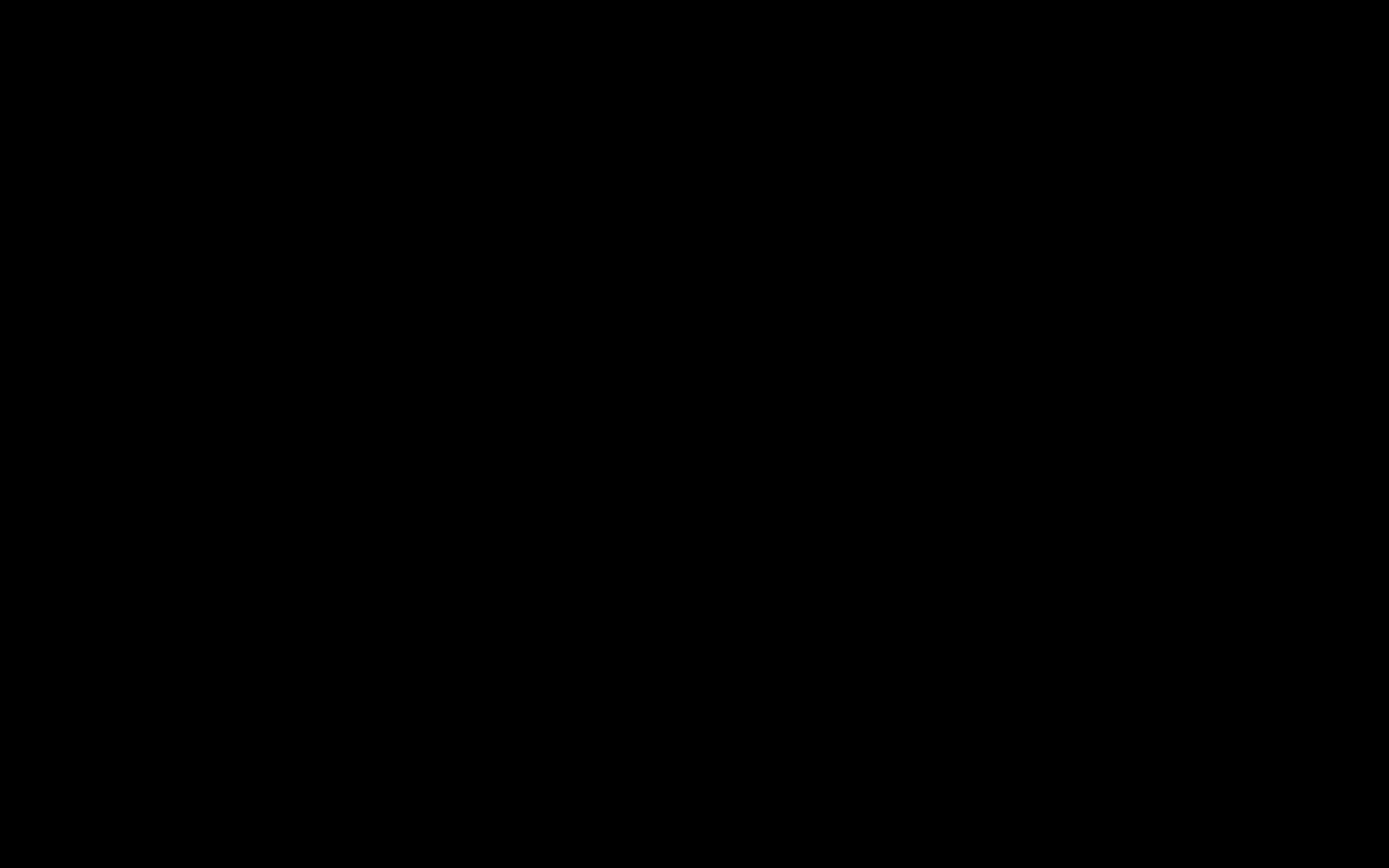 click at bounding box center (694, 434) 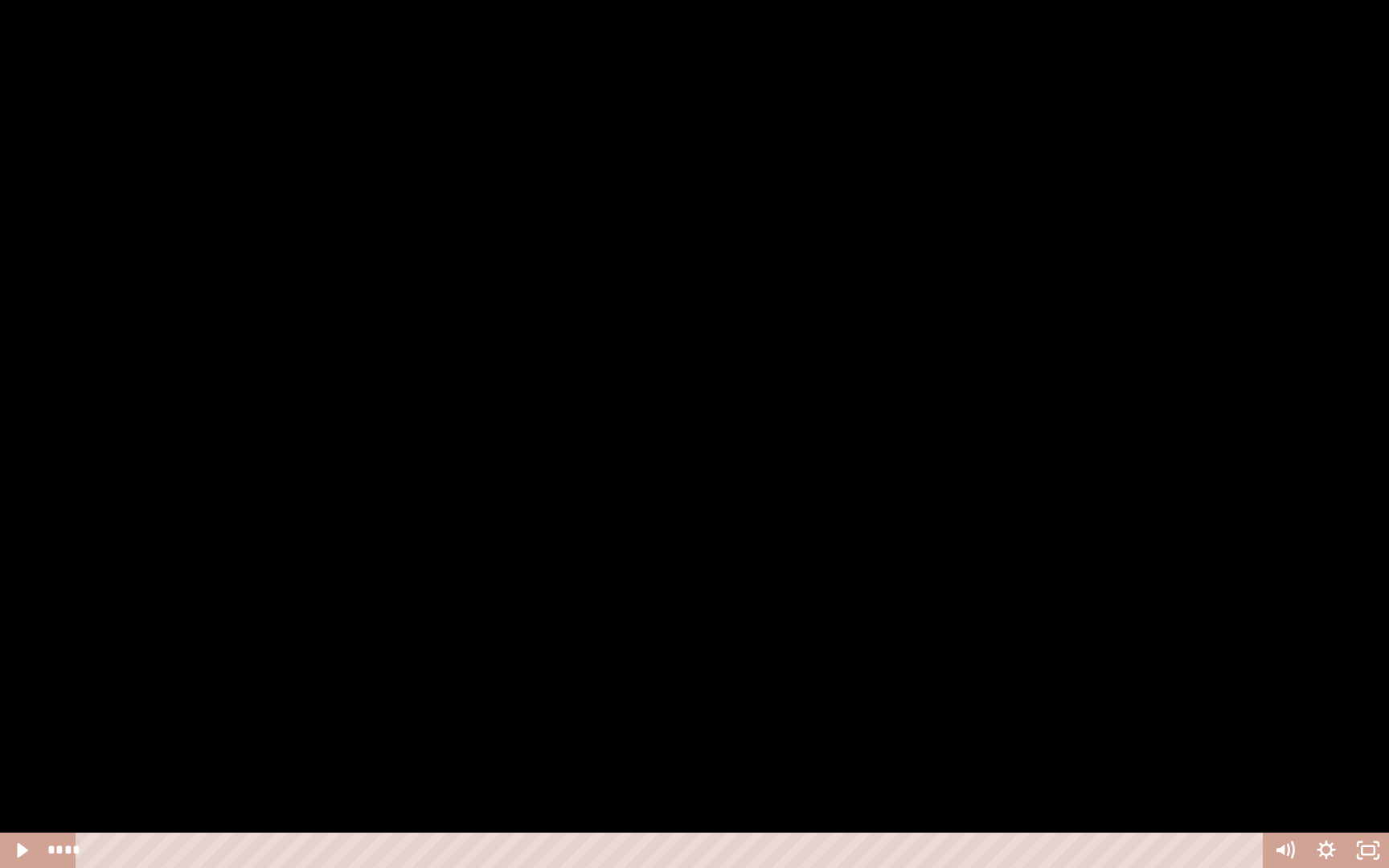 click at bounding box center (694, 434) 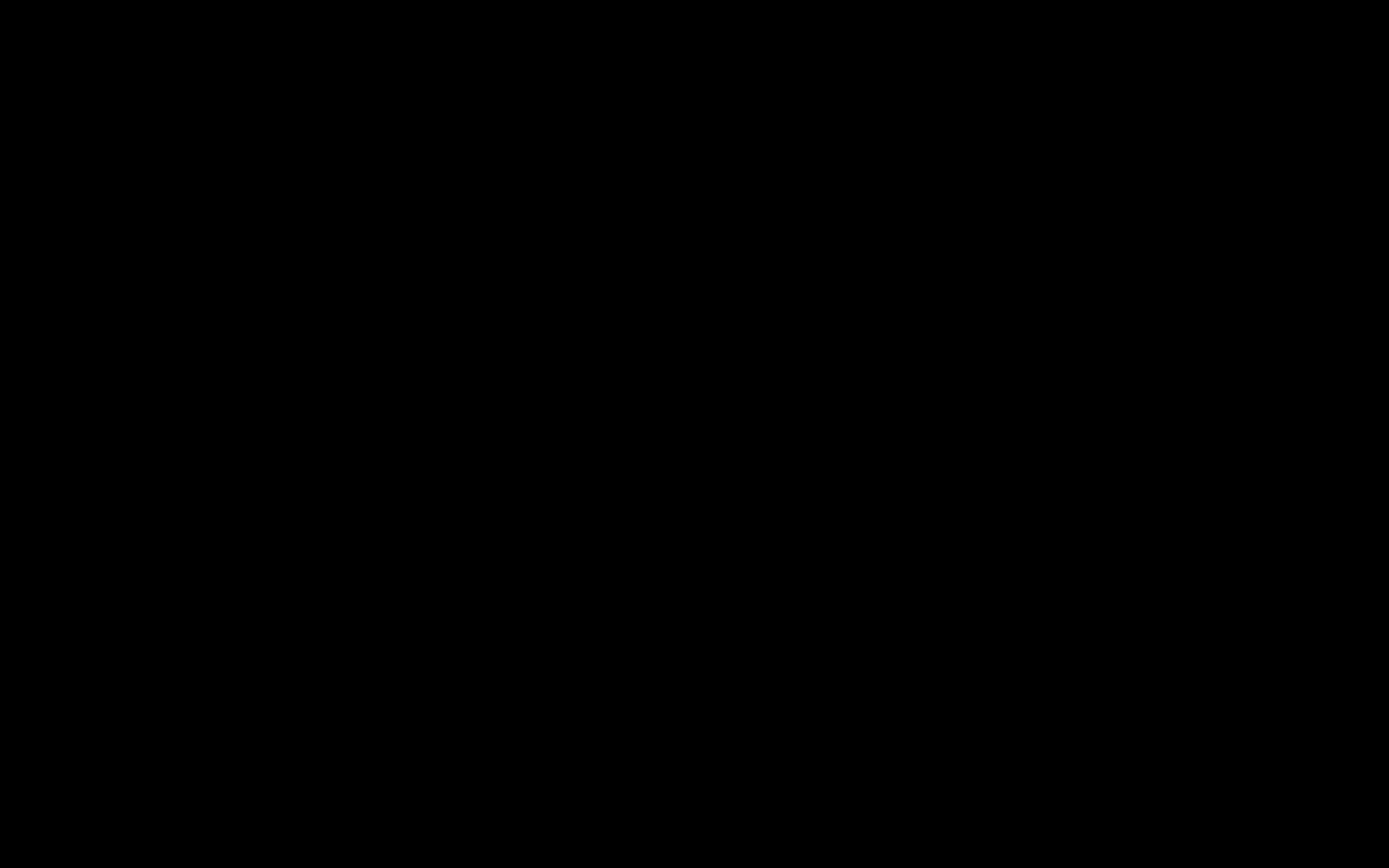click at bounding box center [0, 0] 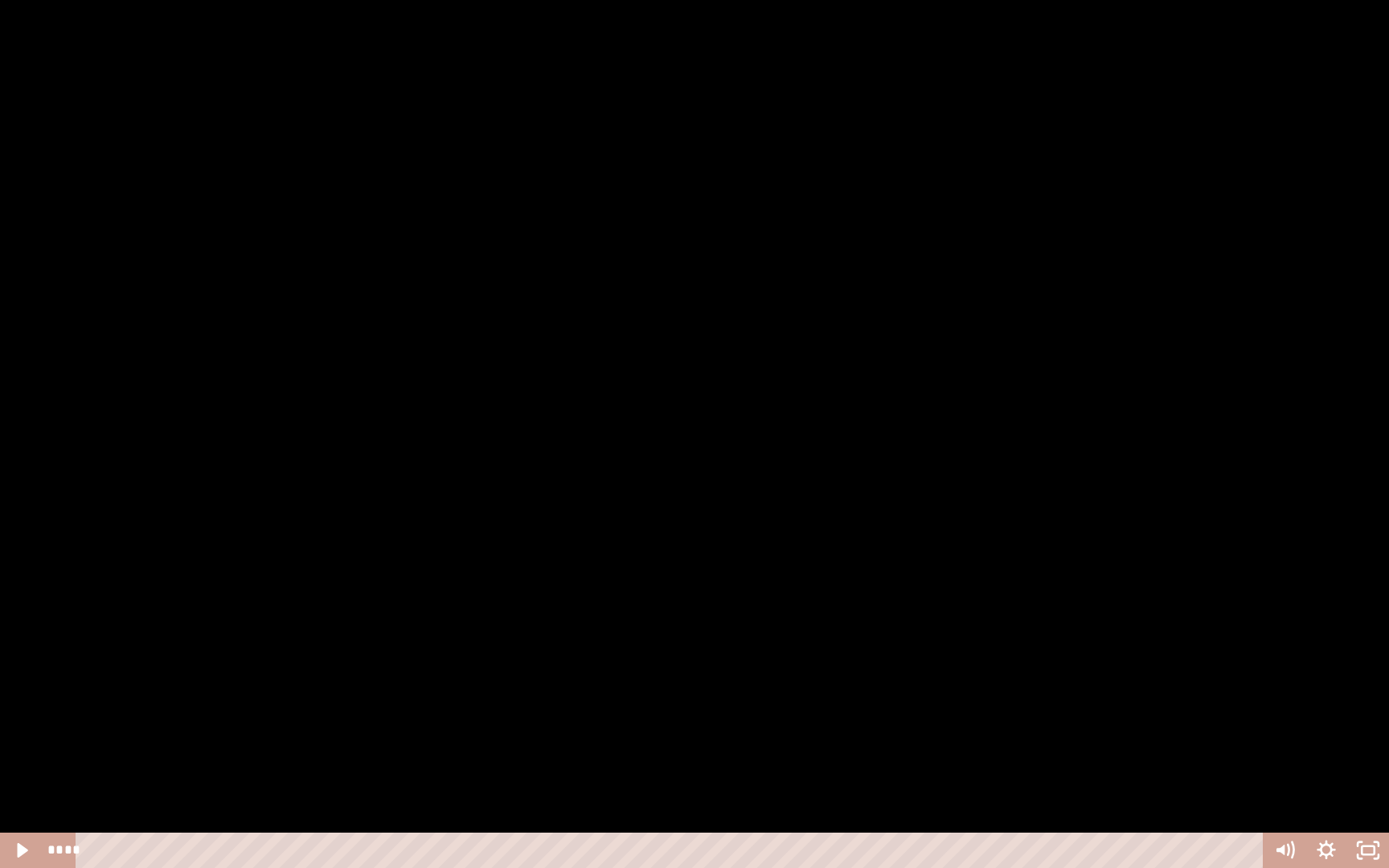 click at bounding box center (694, 434) 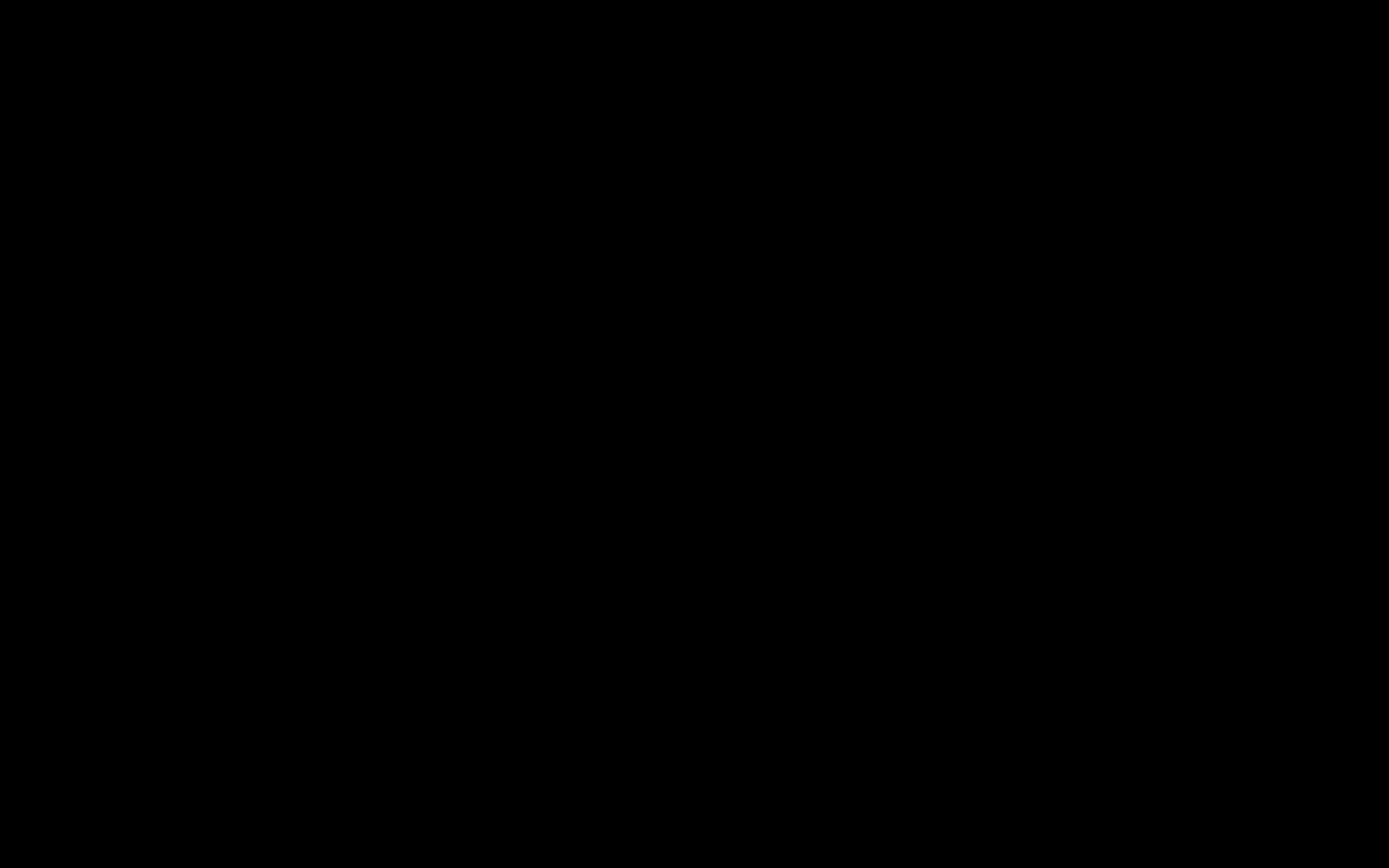 click at bounding box center (694, 434) 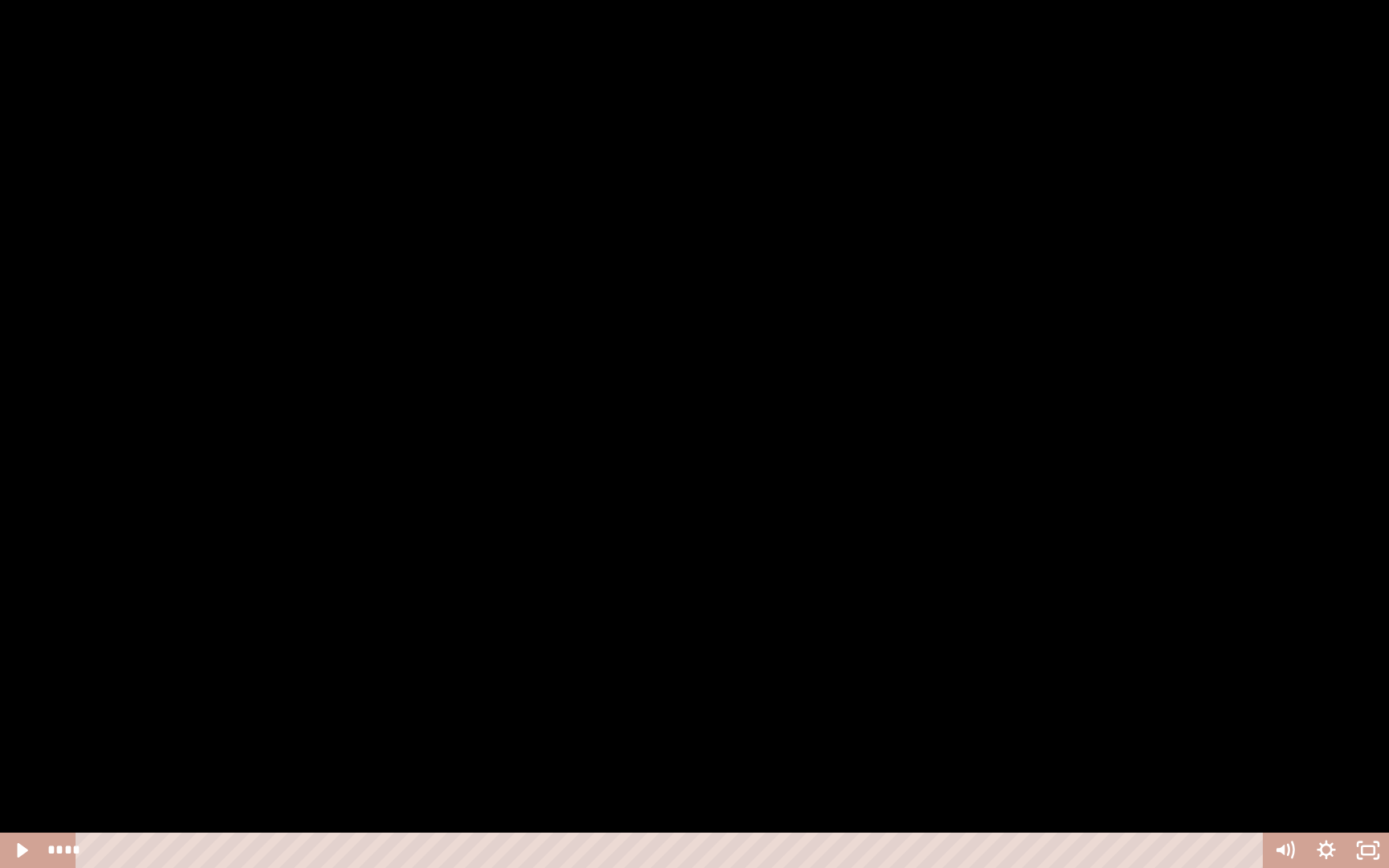 click at bounding box center (694, 434) 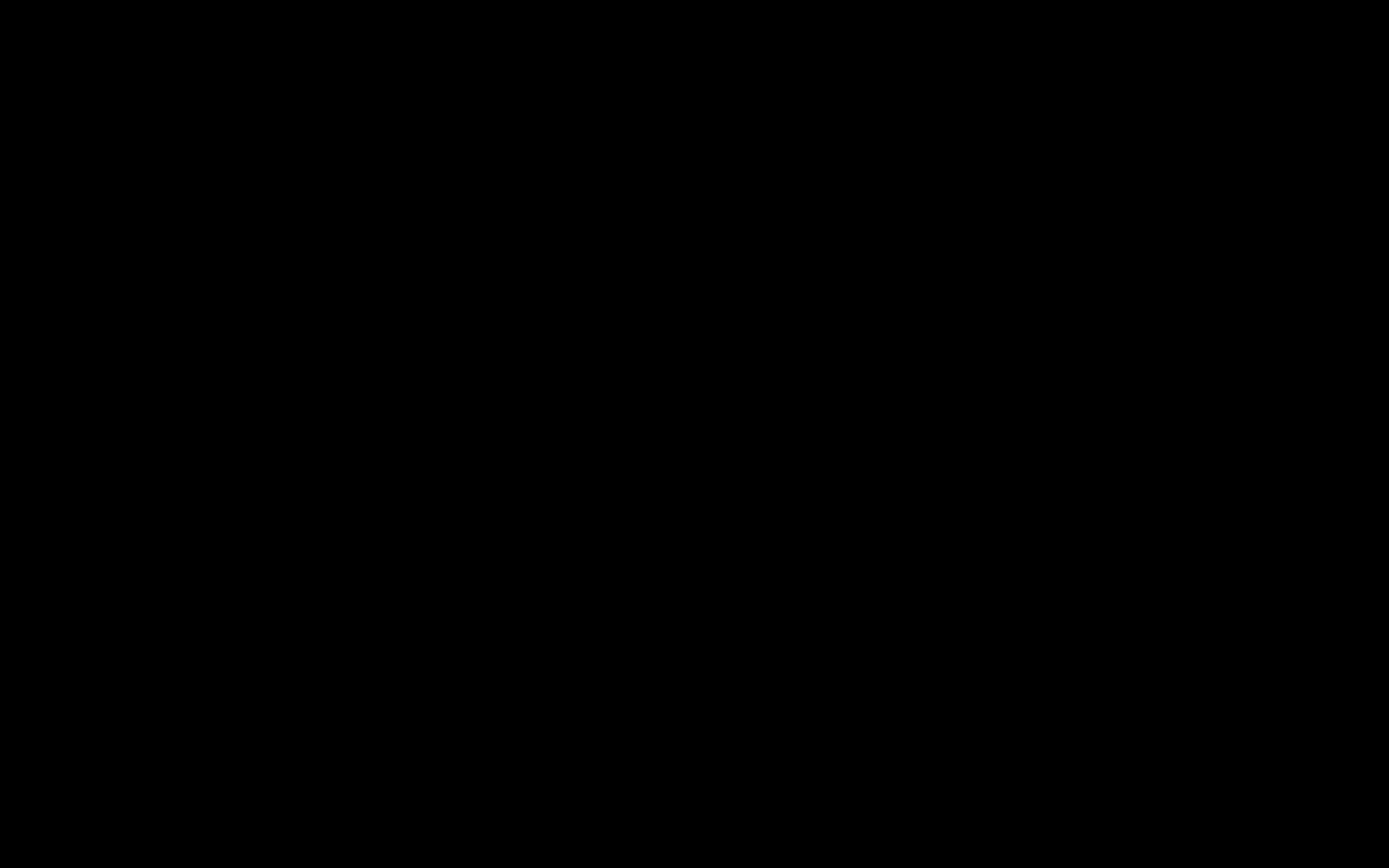 click at bounding box center (694, 434) 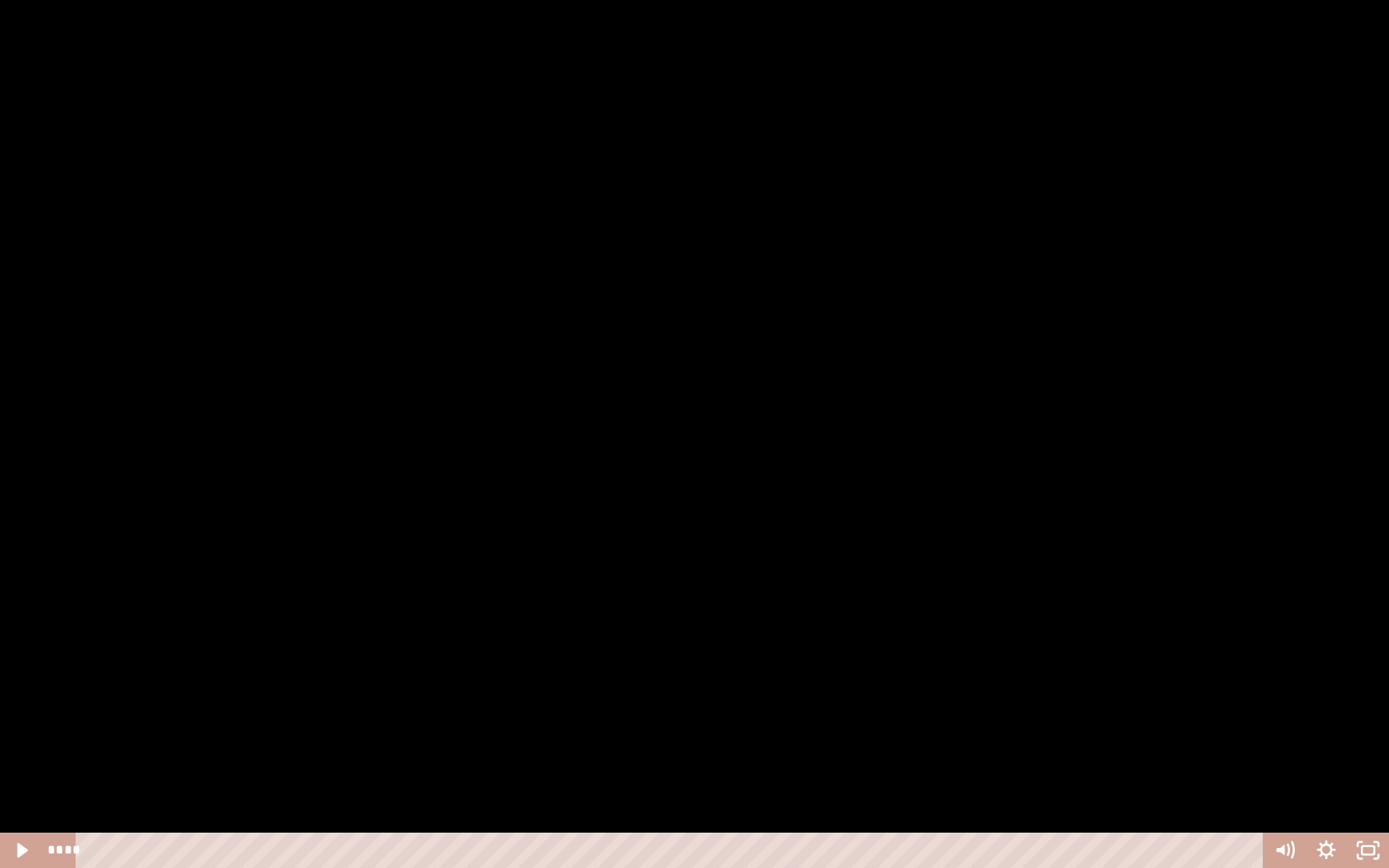 click at bounding box center (694, 434) 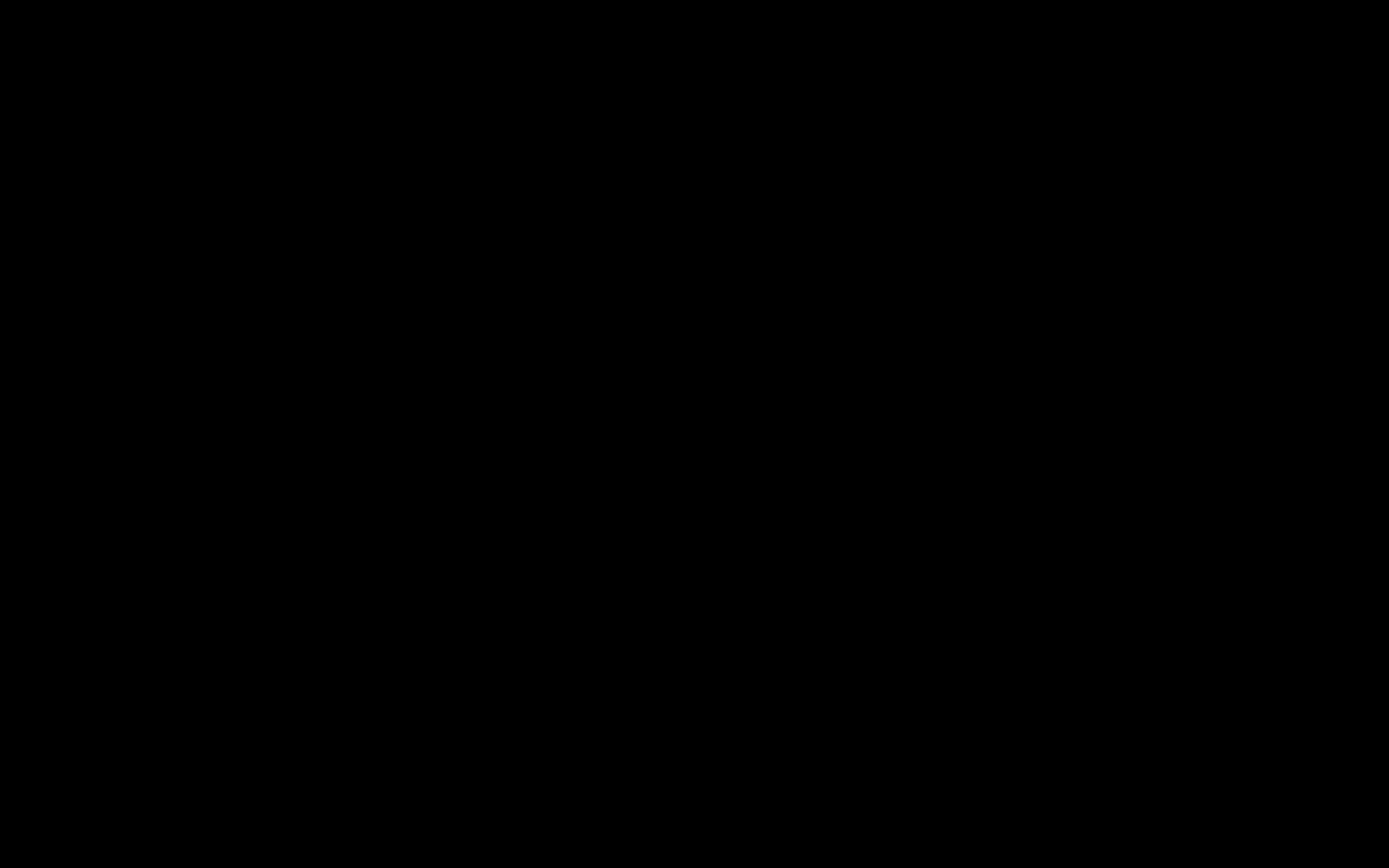click at bounding box center (694, 434) 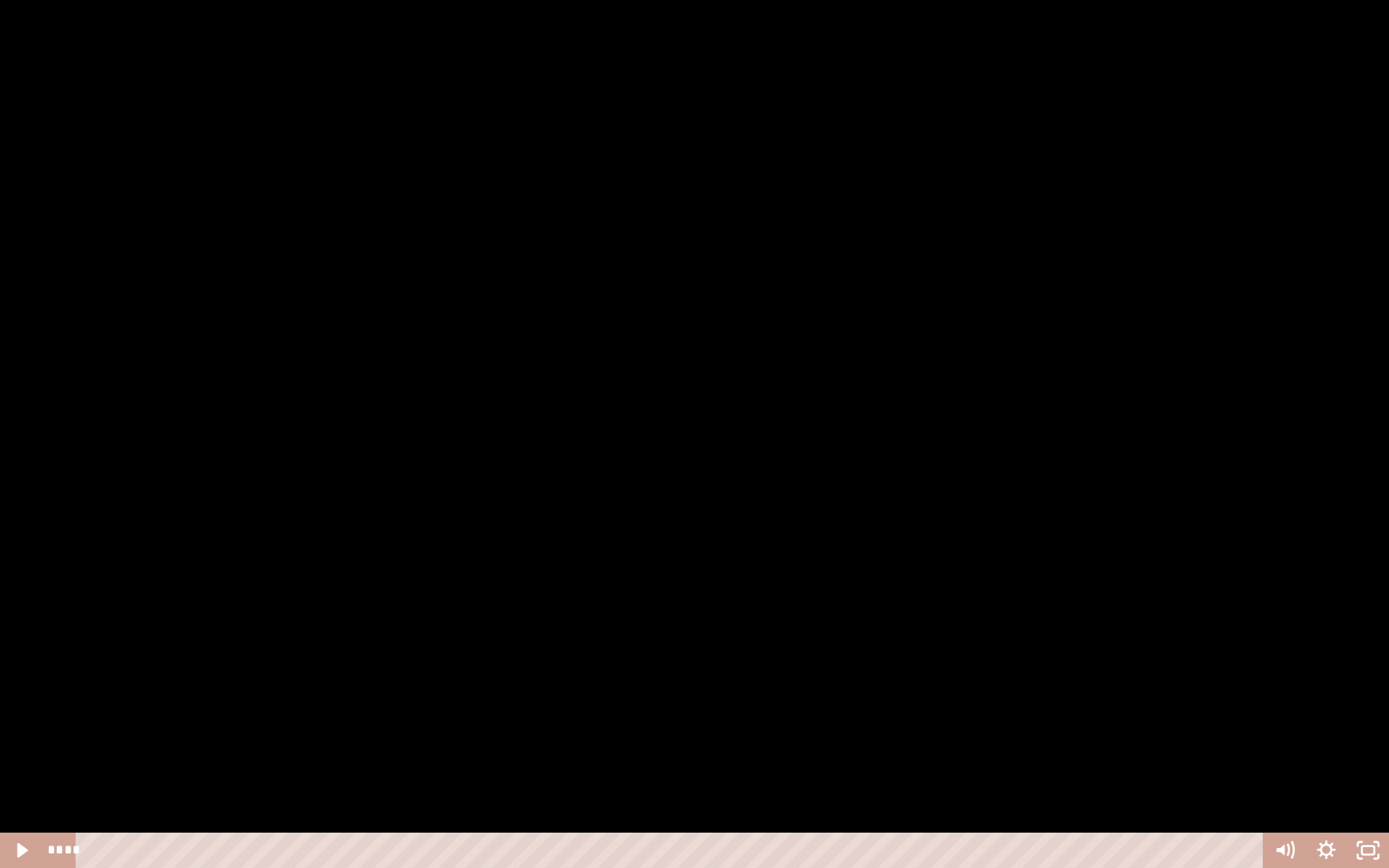 click at bounding box center [694, 434] 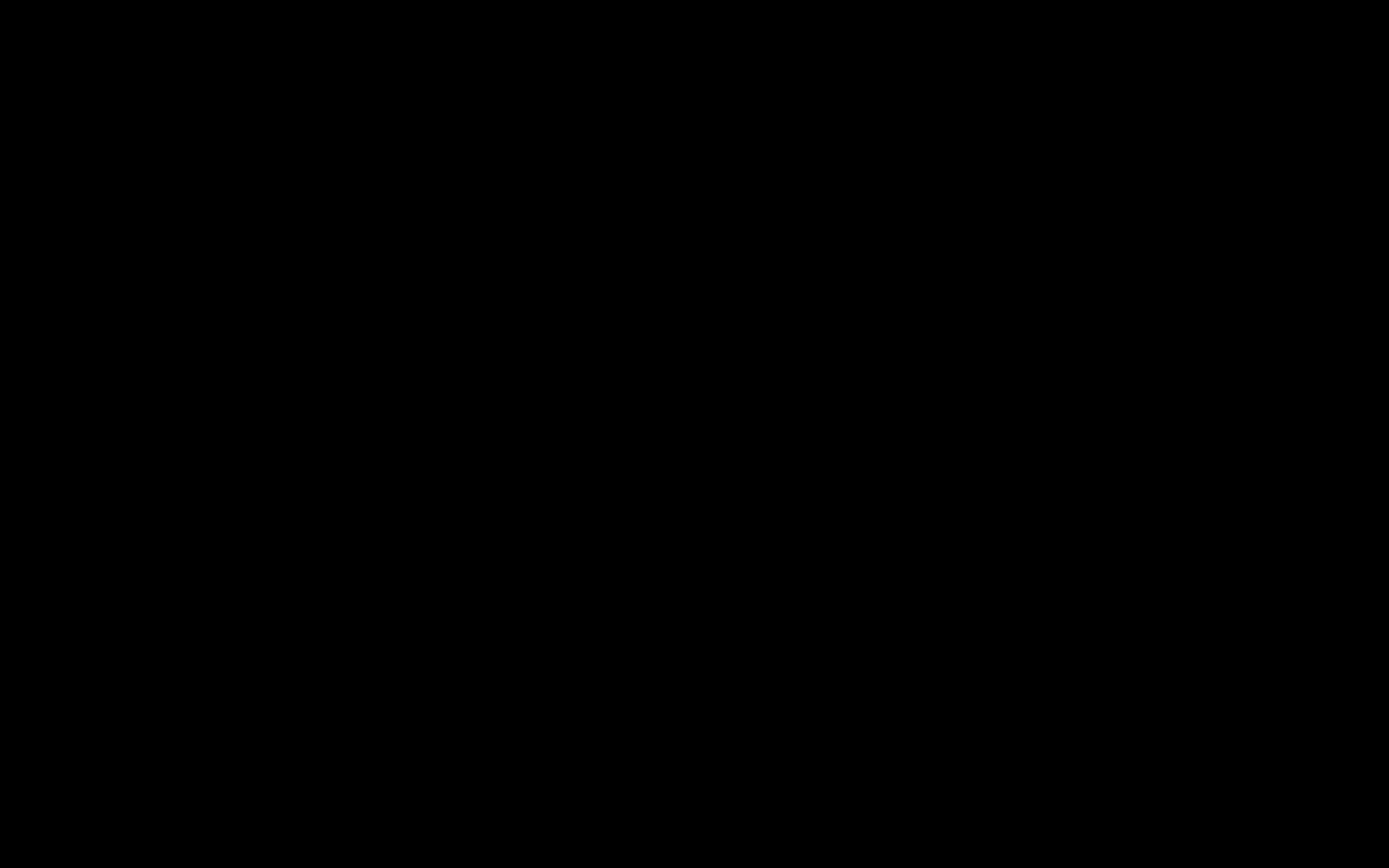 click at bounding box center [694, 434] 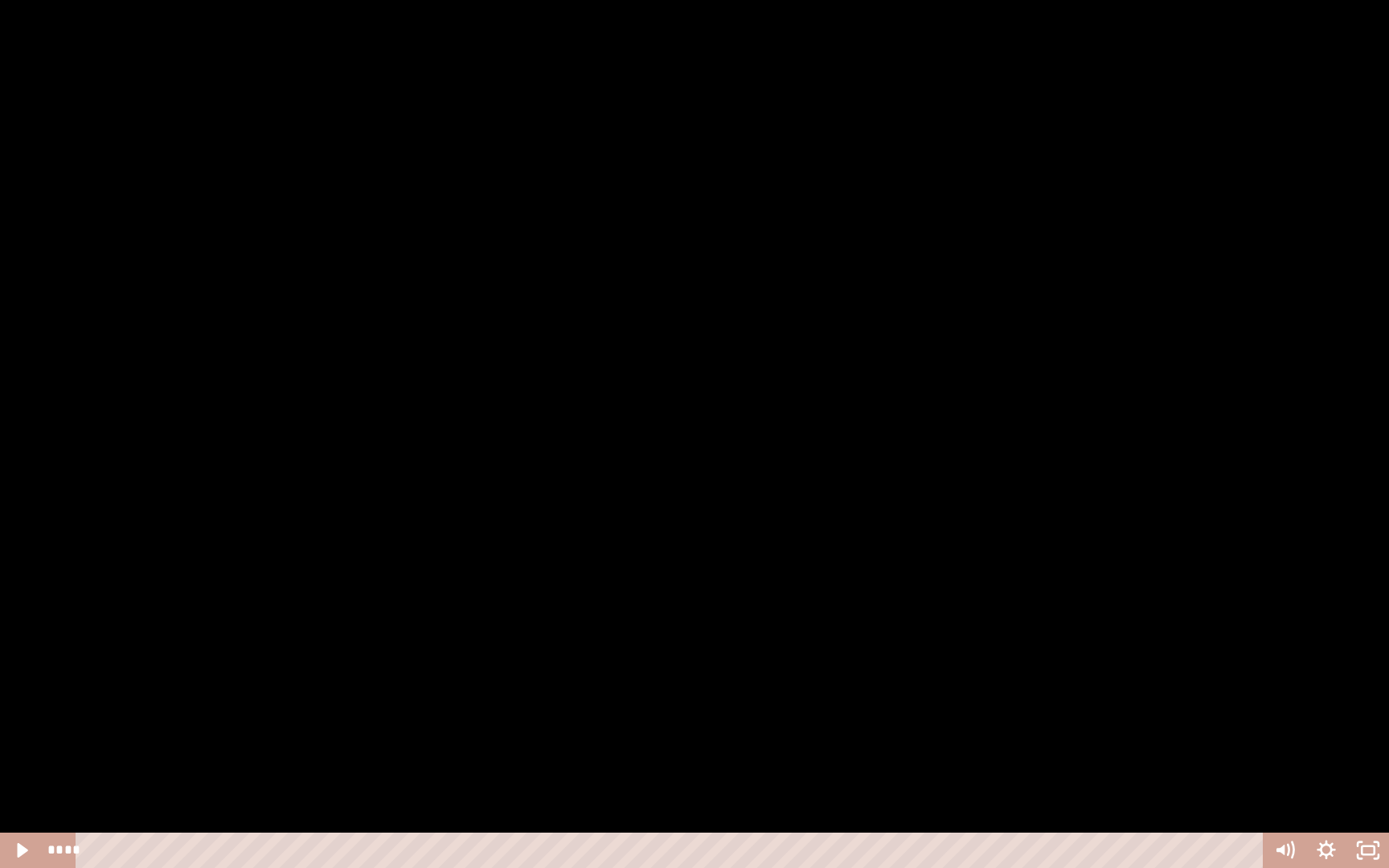 click at bounding box center [694, 434] 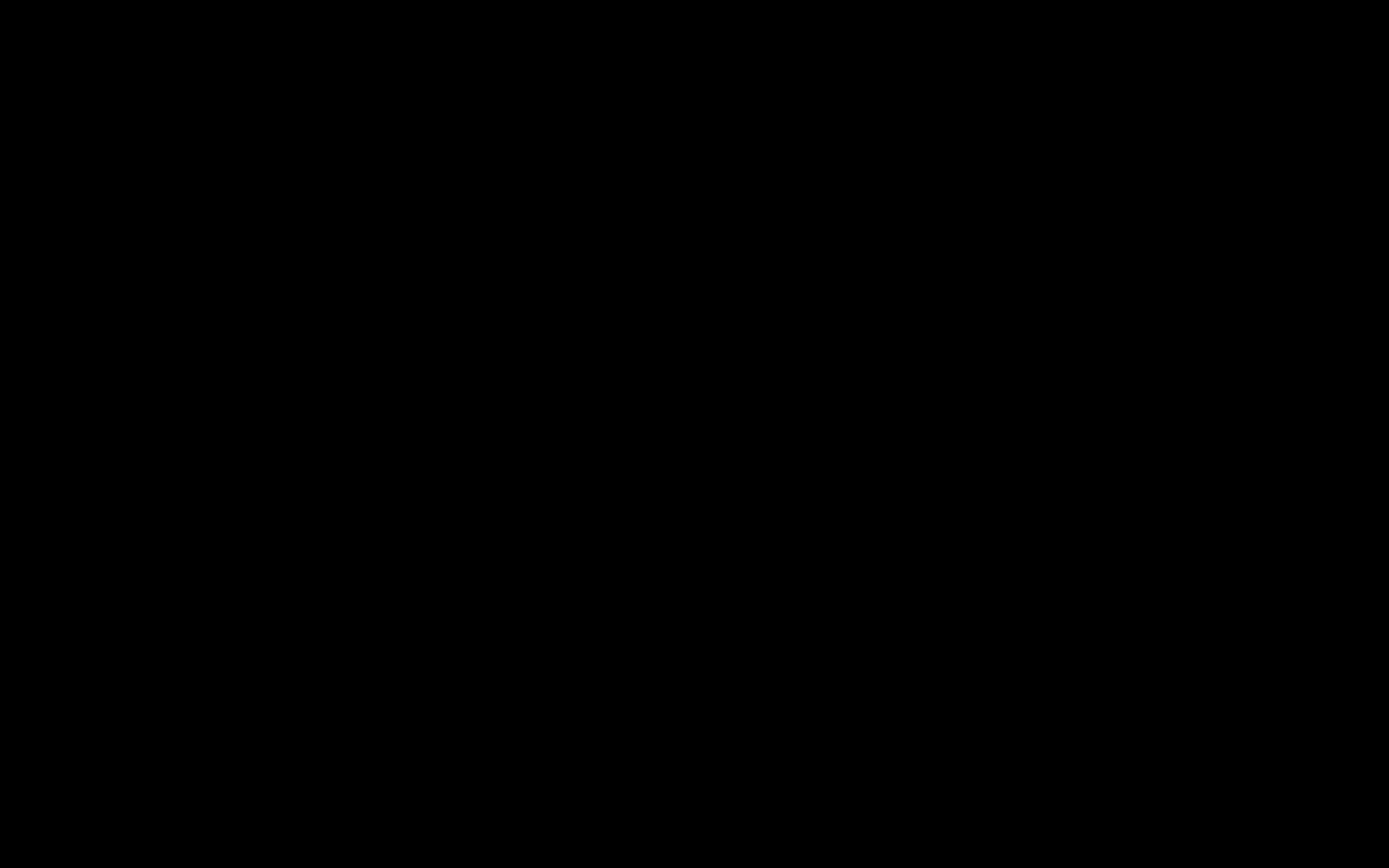 click at bounding box center [0, 0] 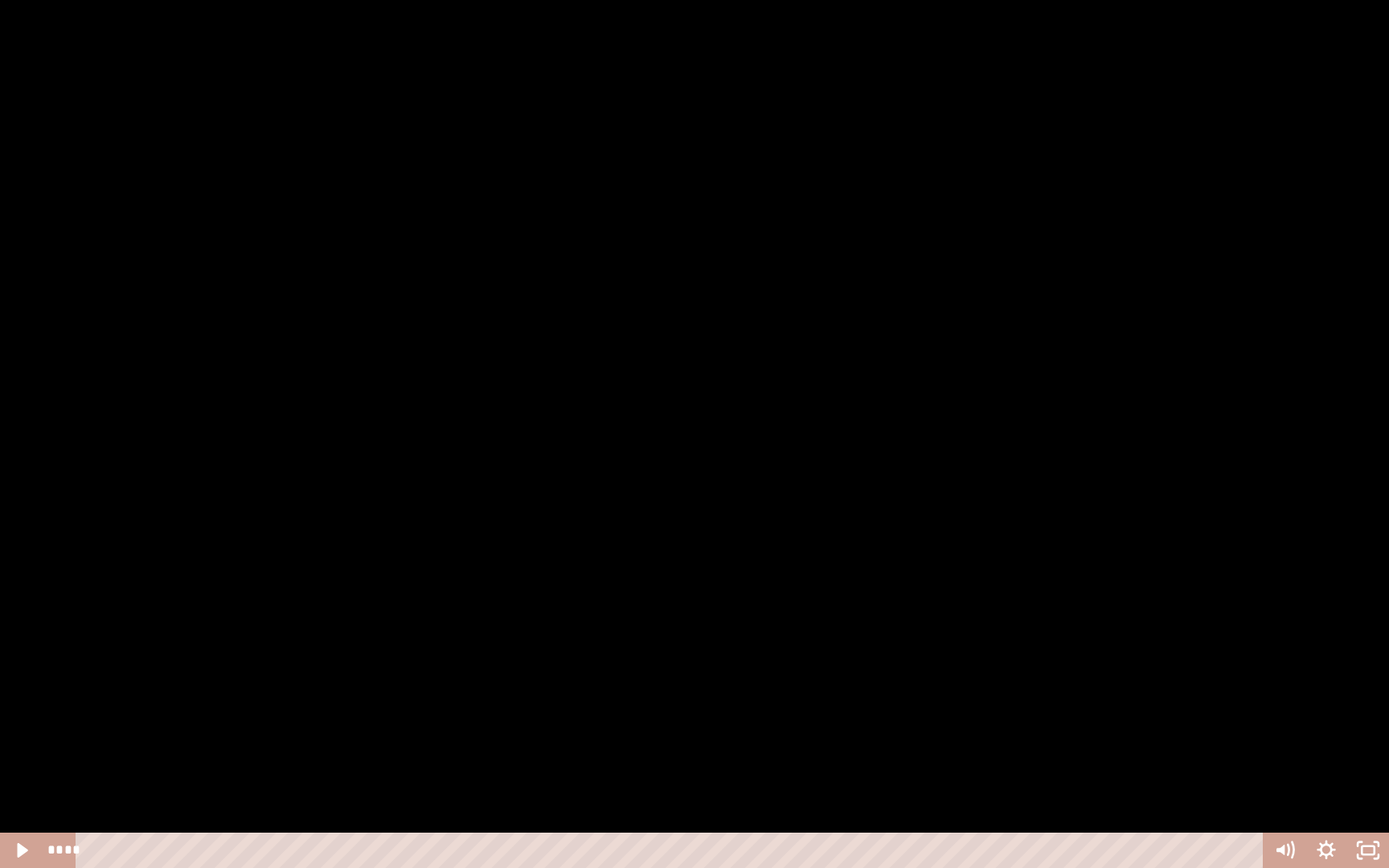 click at bounding box center (694, 434) 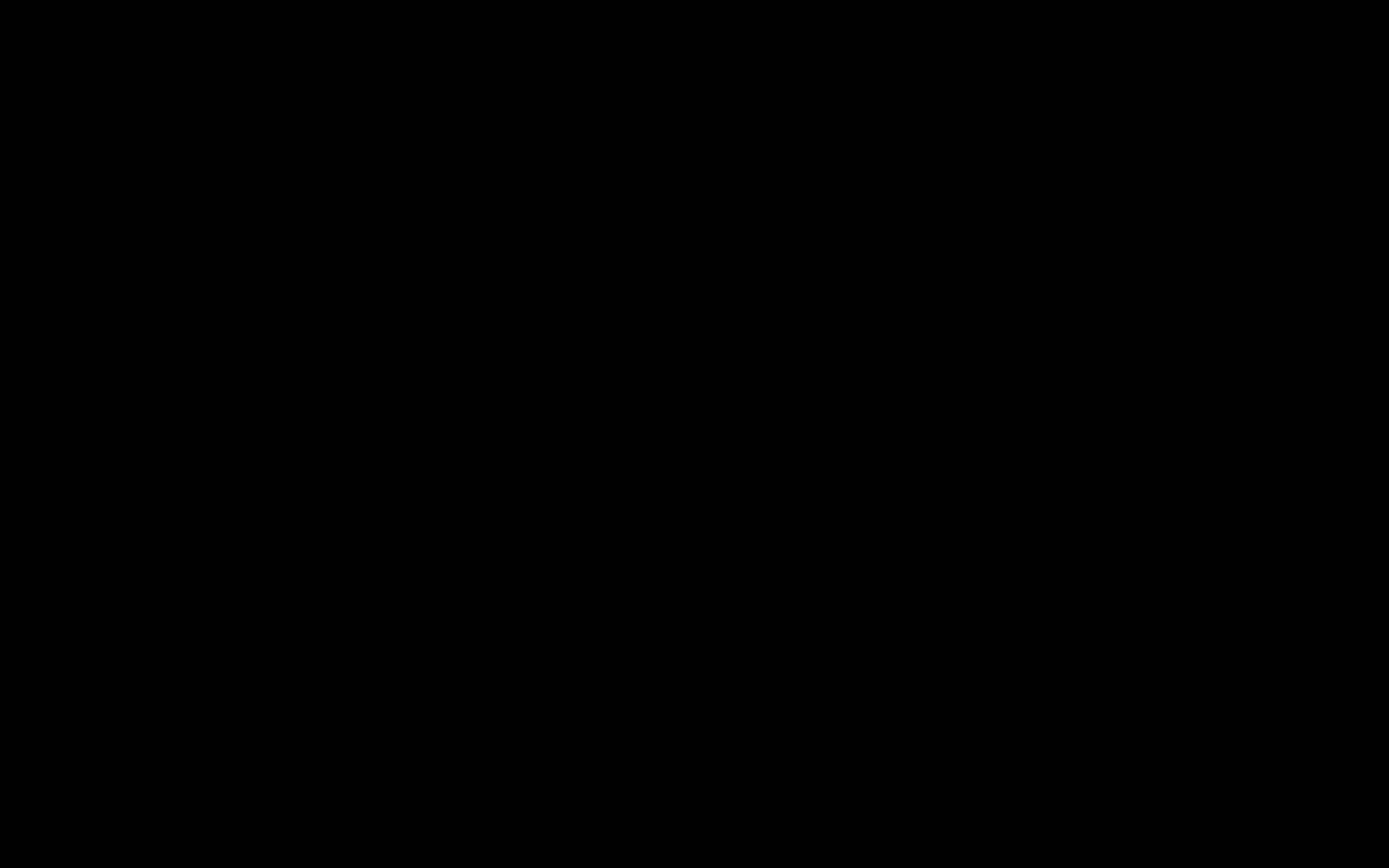 click at bounding box center (0, 0) 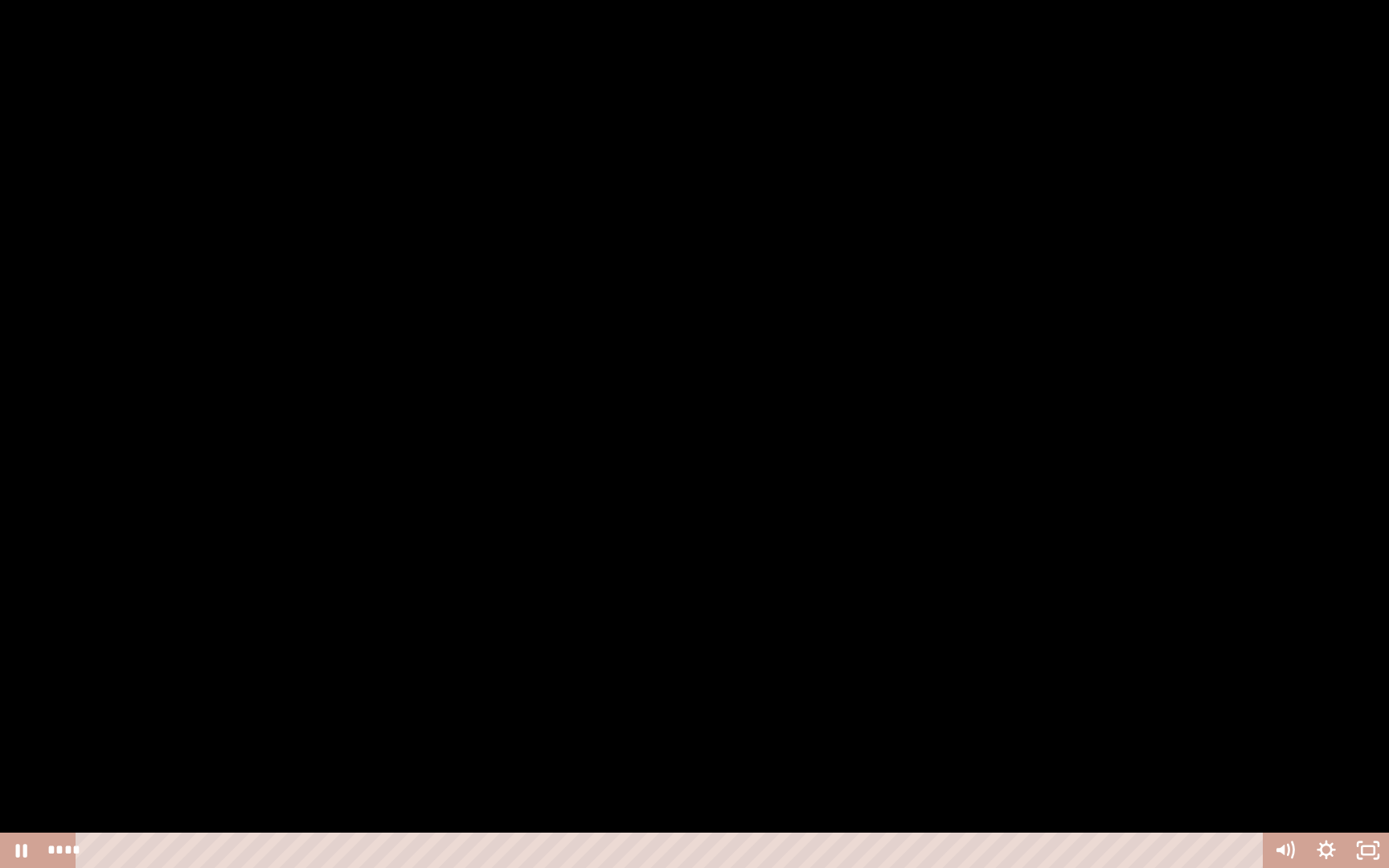 click at bounding box center (694, 434) 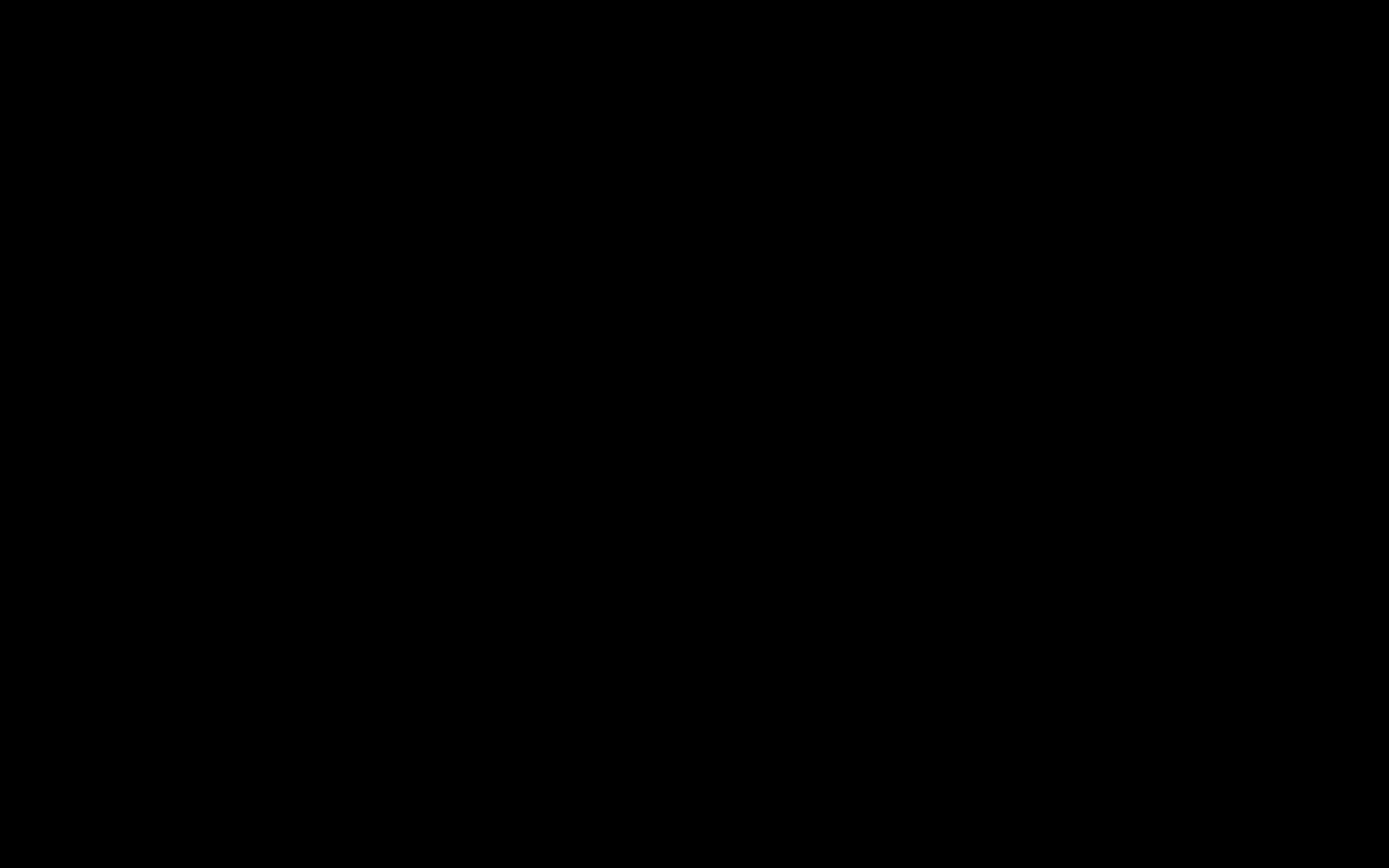 click at bounding box center (0, 0) 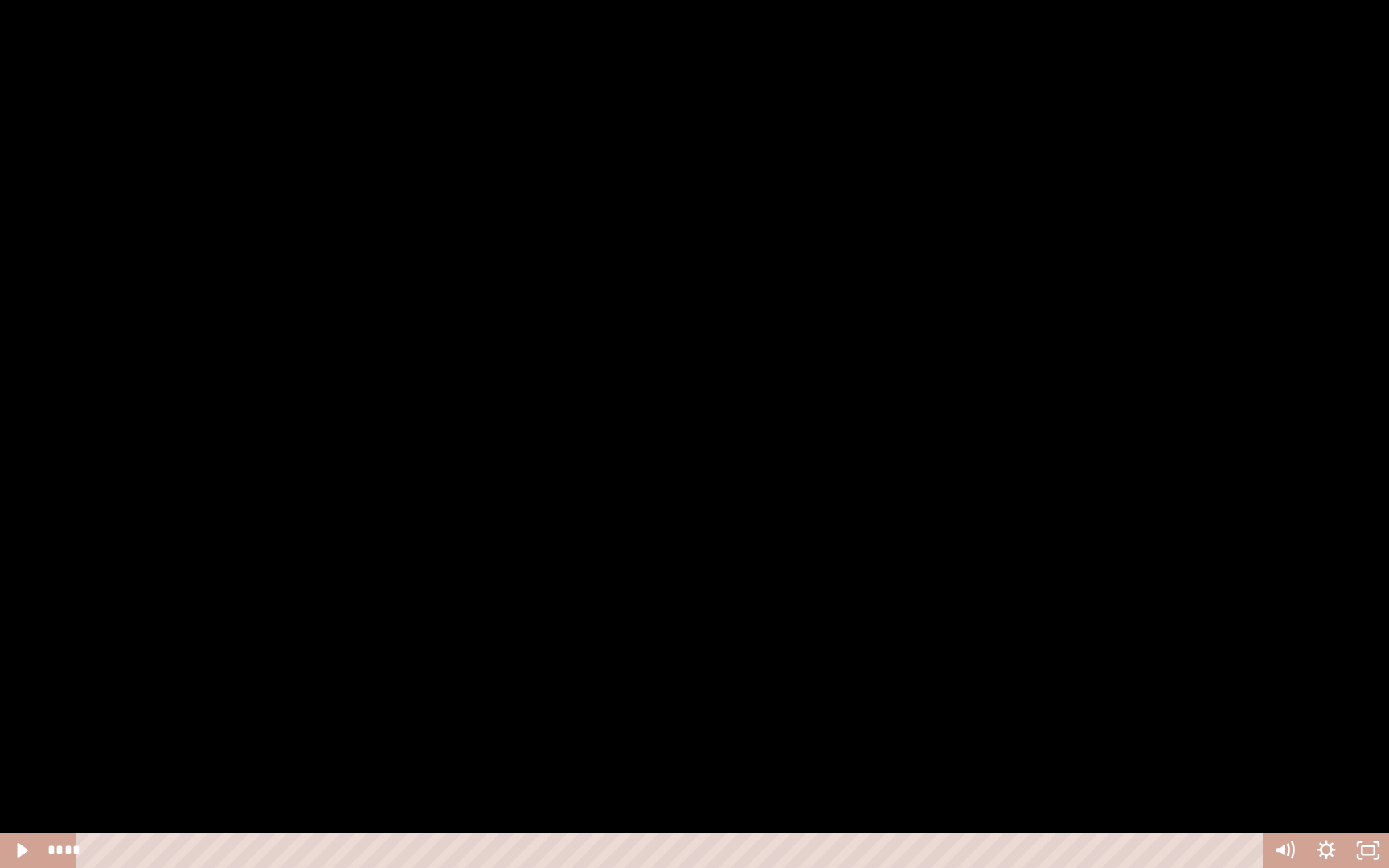 click at bounding box center [694, 434] 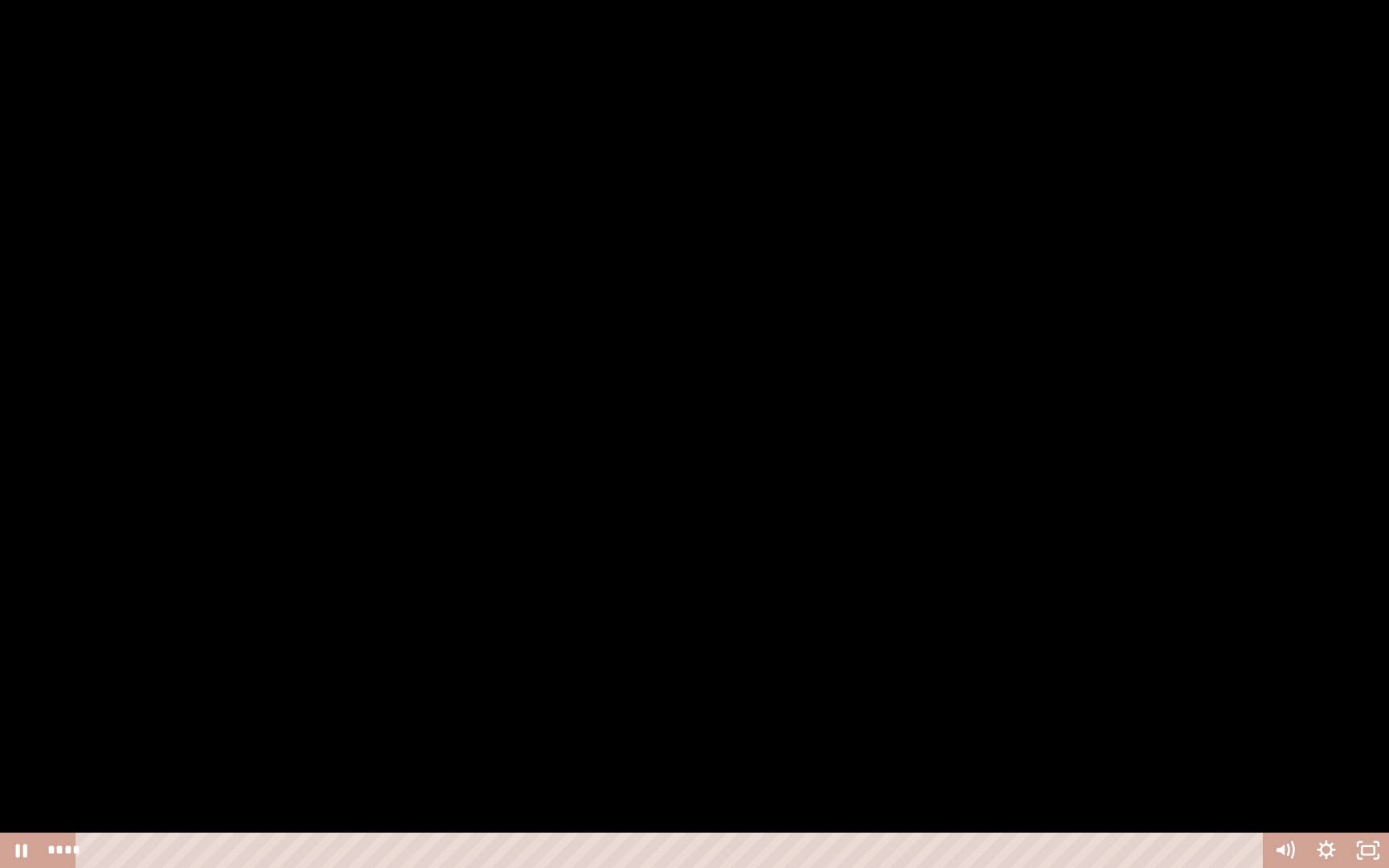click at bounding box center (694, 434) 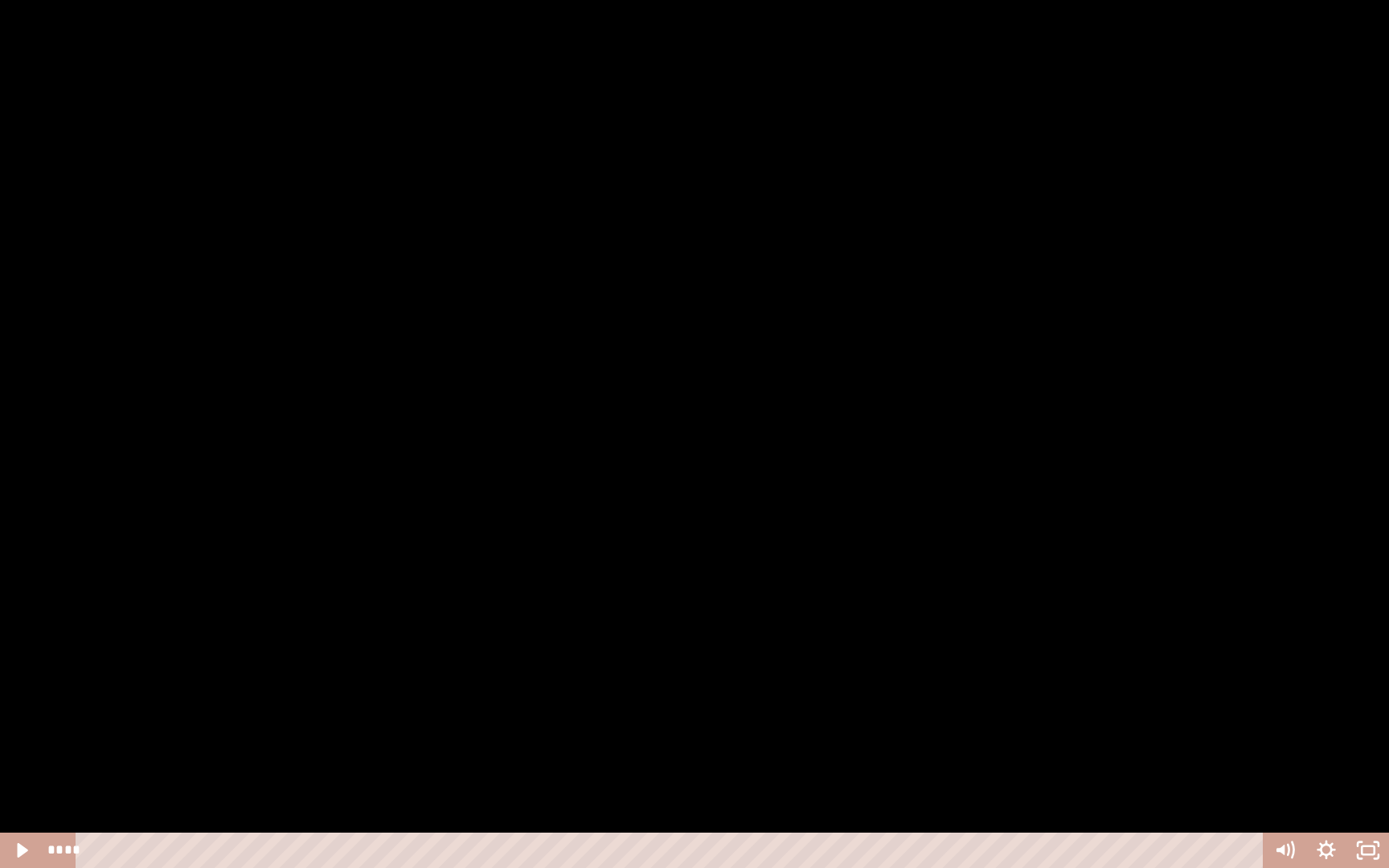 click at bounding box center (694, 434) 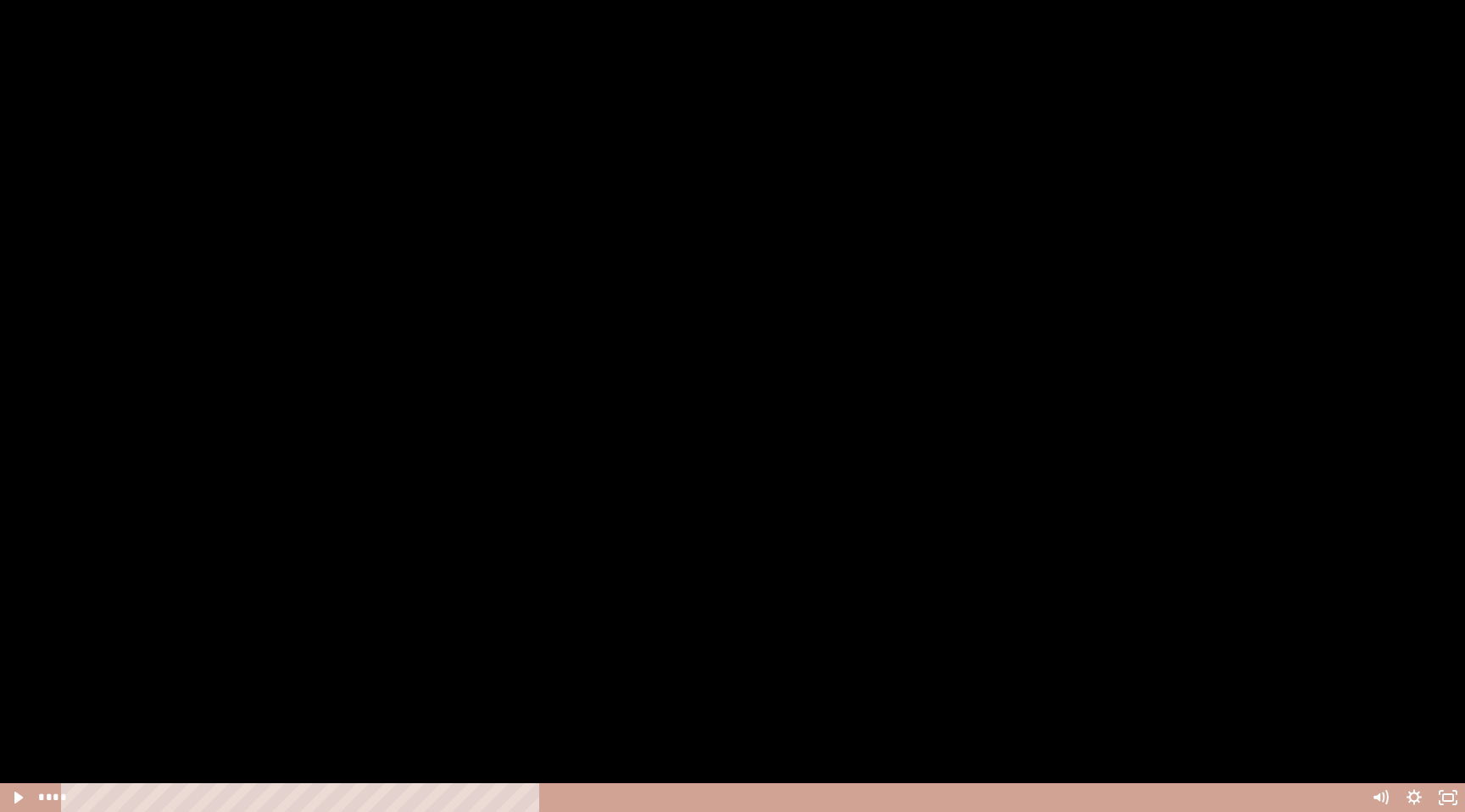 scroll, scrollTop: 4942, scrollLeft: 0, axis: vertical 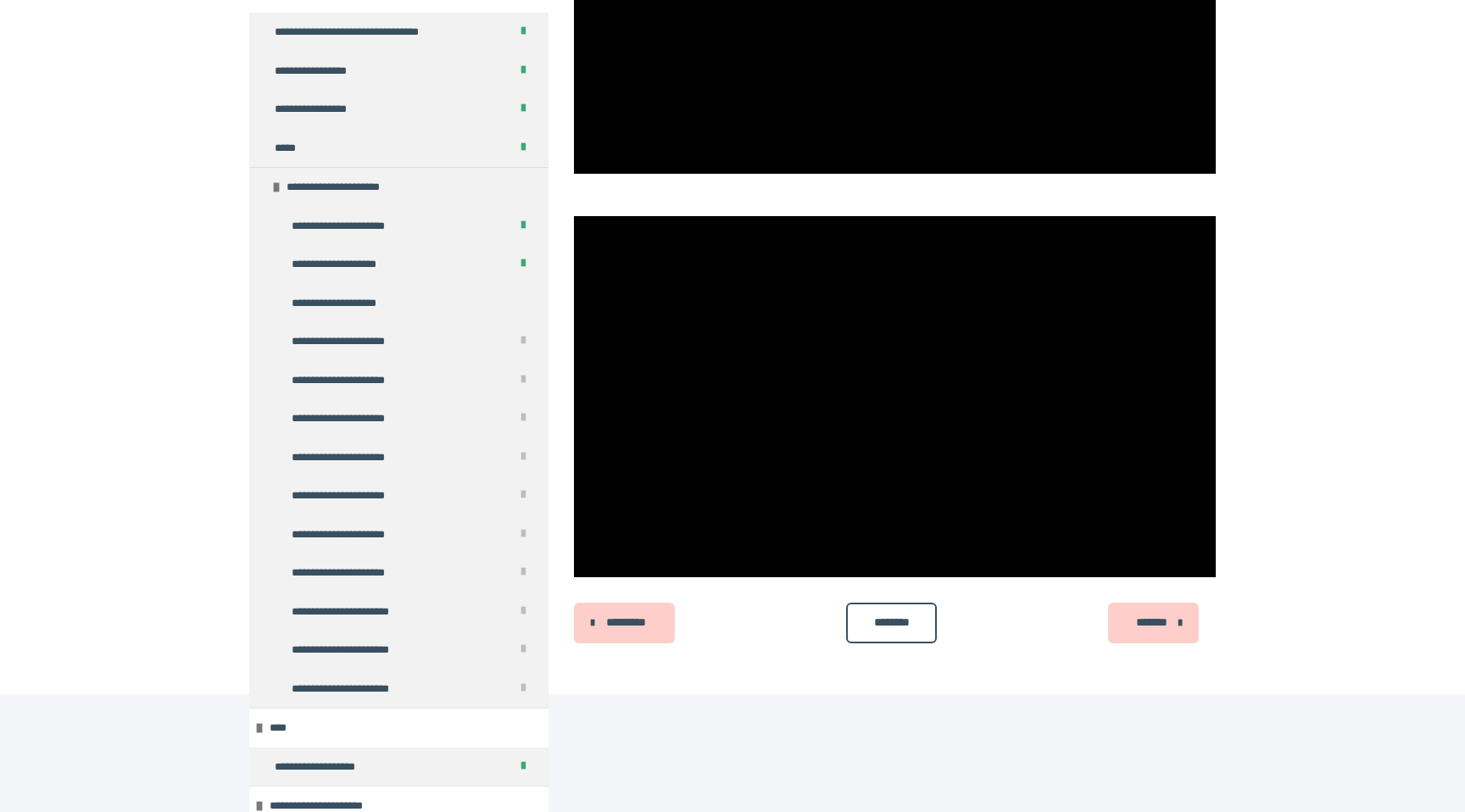 click on "********" at bounding box center (891, 623) 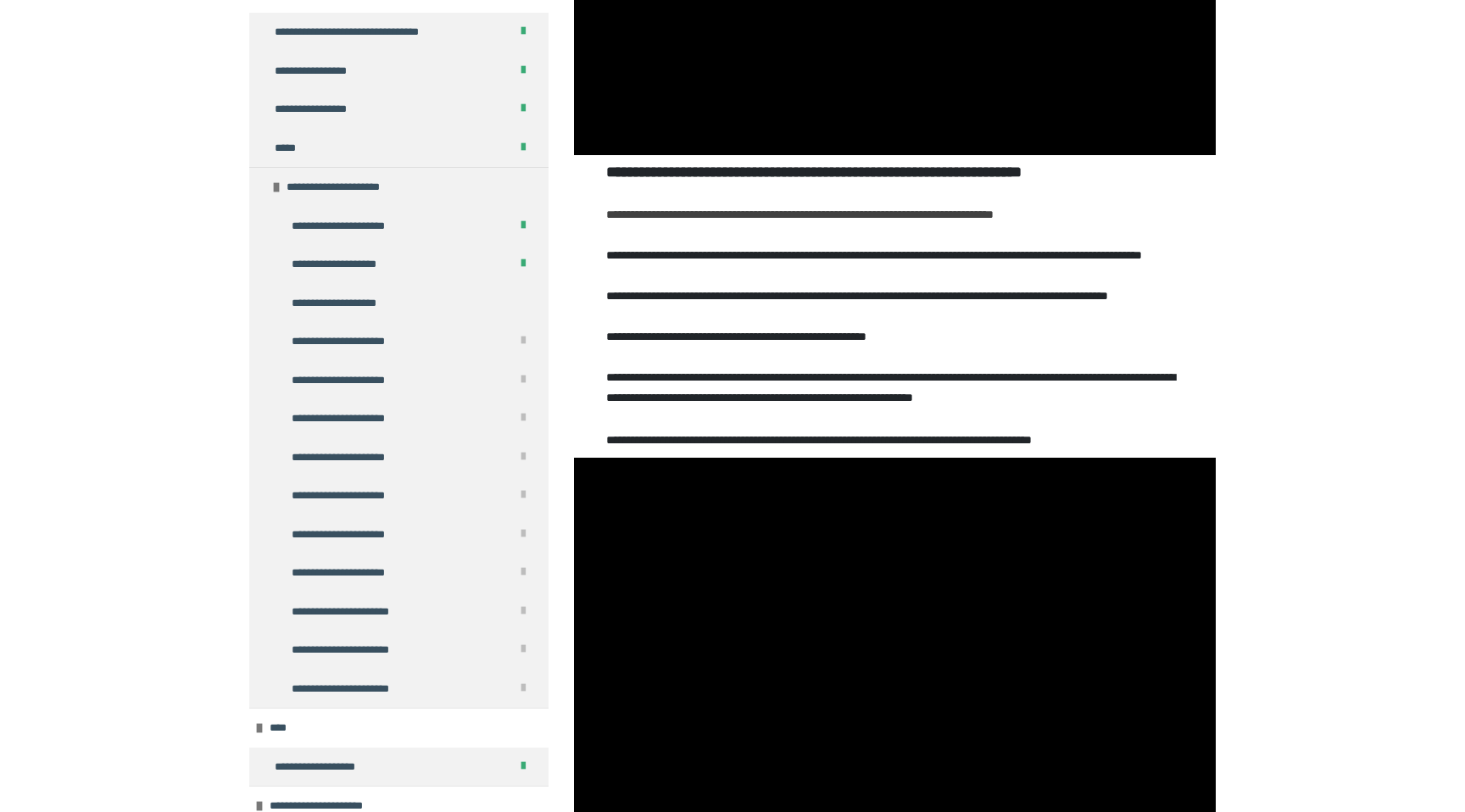 scroll, scrollTop: 1400, scrollLeft: 0, axis: vertical 